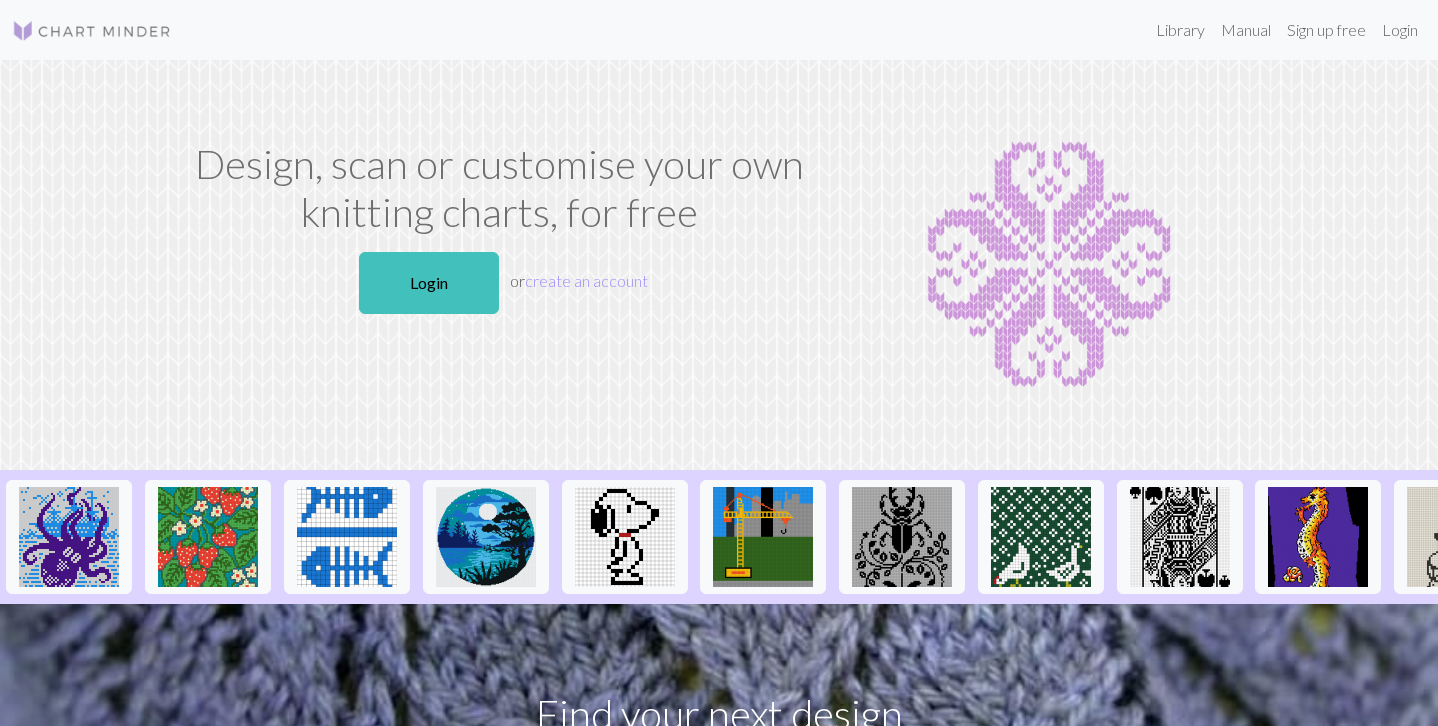 scroll, scrollTop: 0, scrollLeft: 0, axis: both 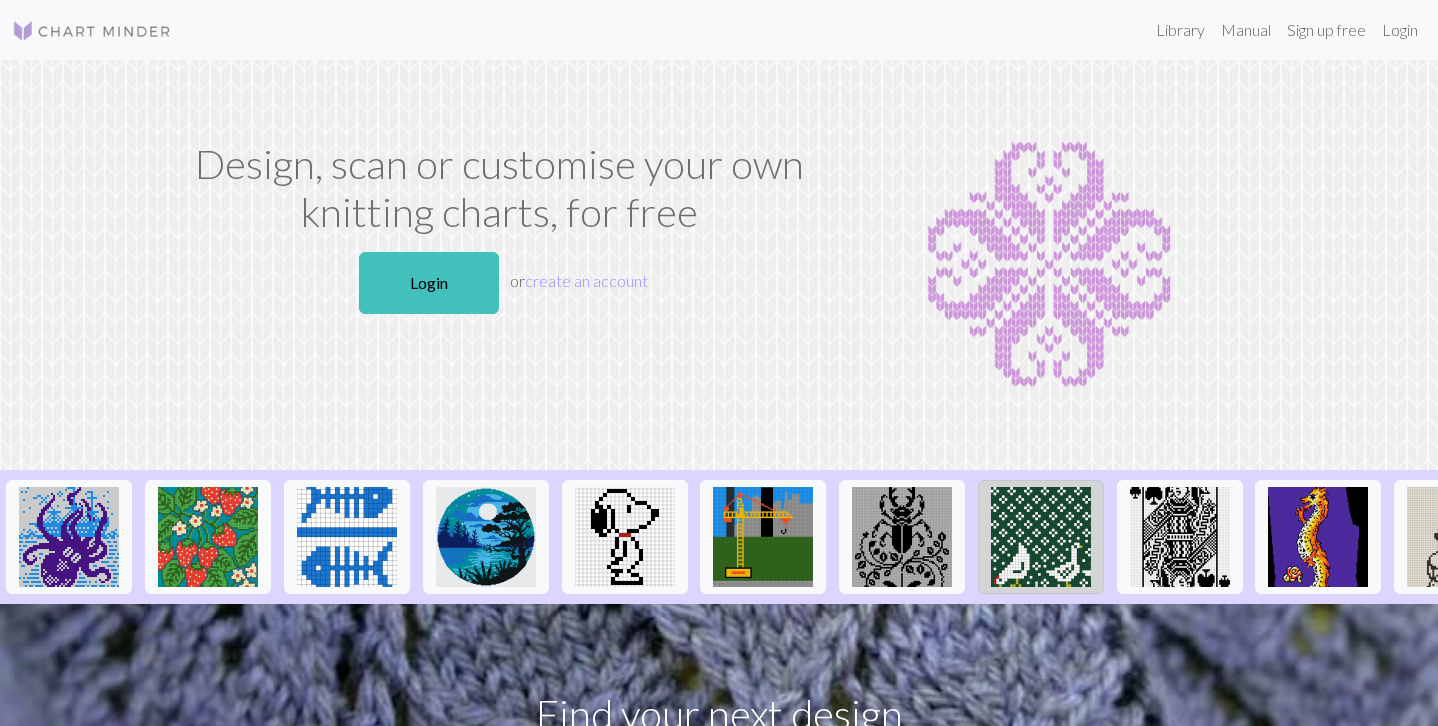 click at bounding box center [1041, 537] 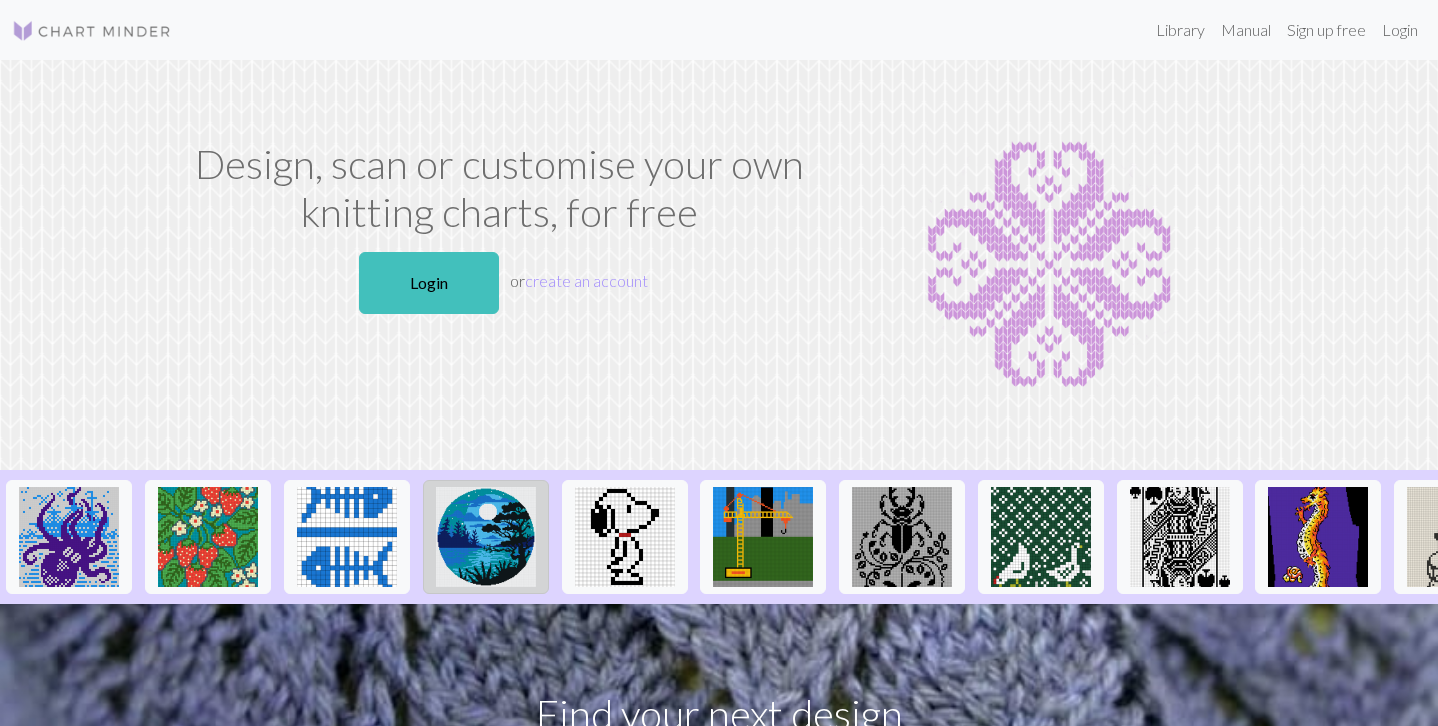 click at bounding box center [486, 537] 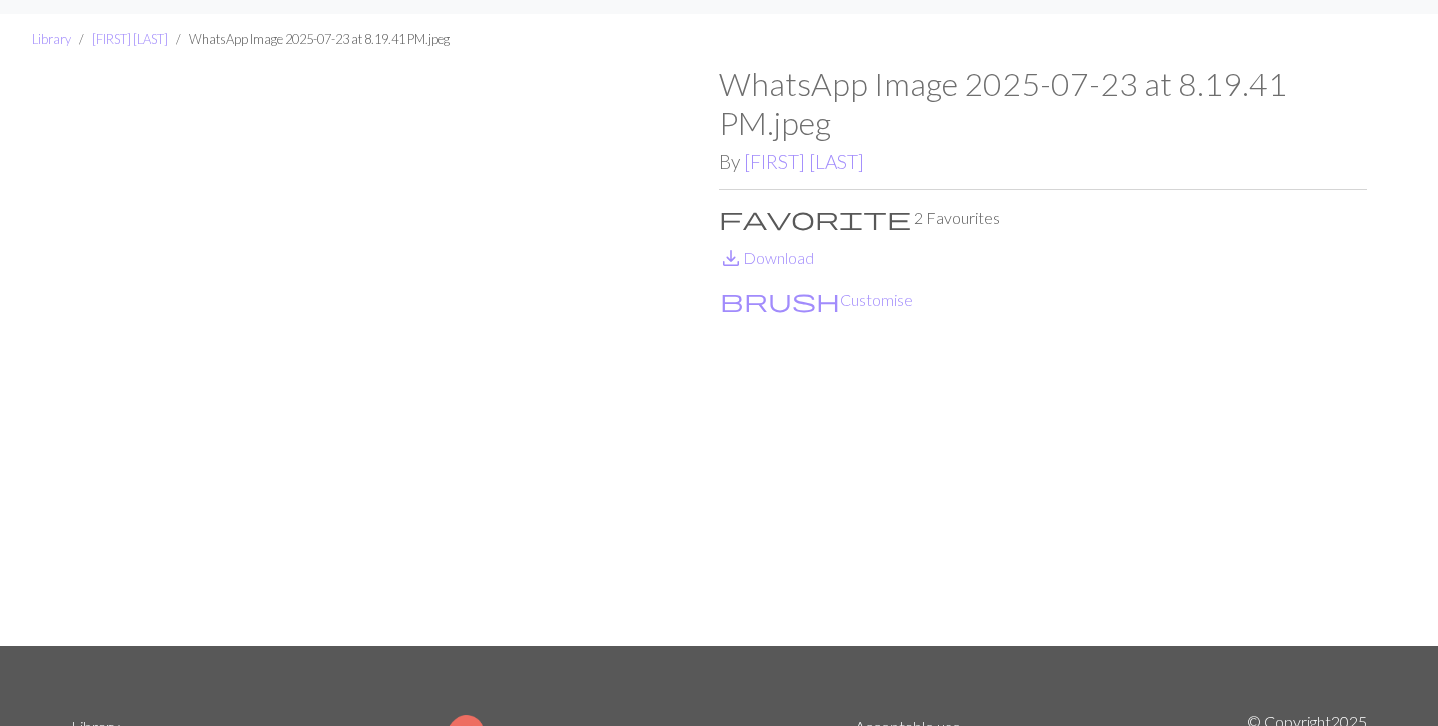 scroll, scrollTop: 46, scrollLeft: 0, axis: vertical 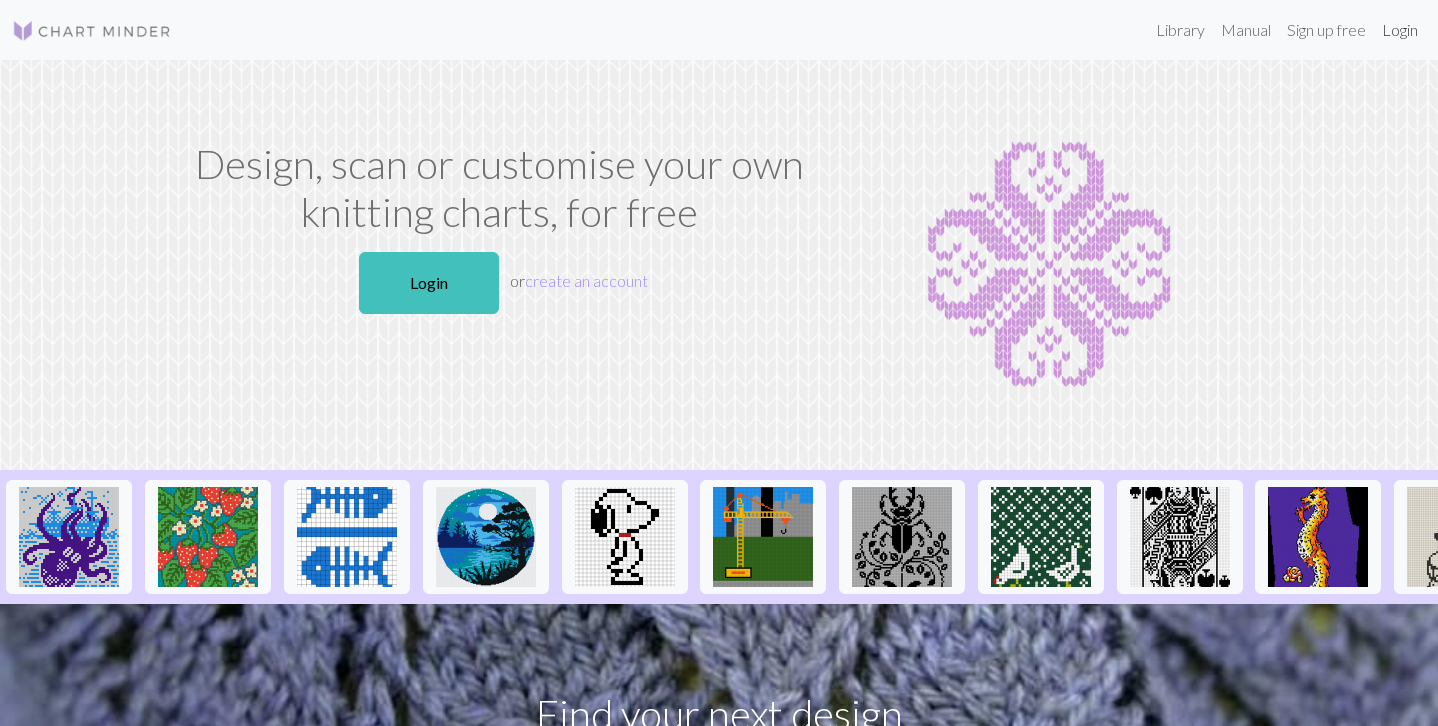 click on "Login" at bounding box center (1400, 30) 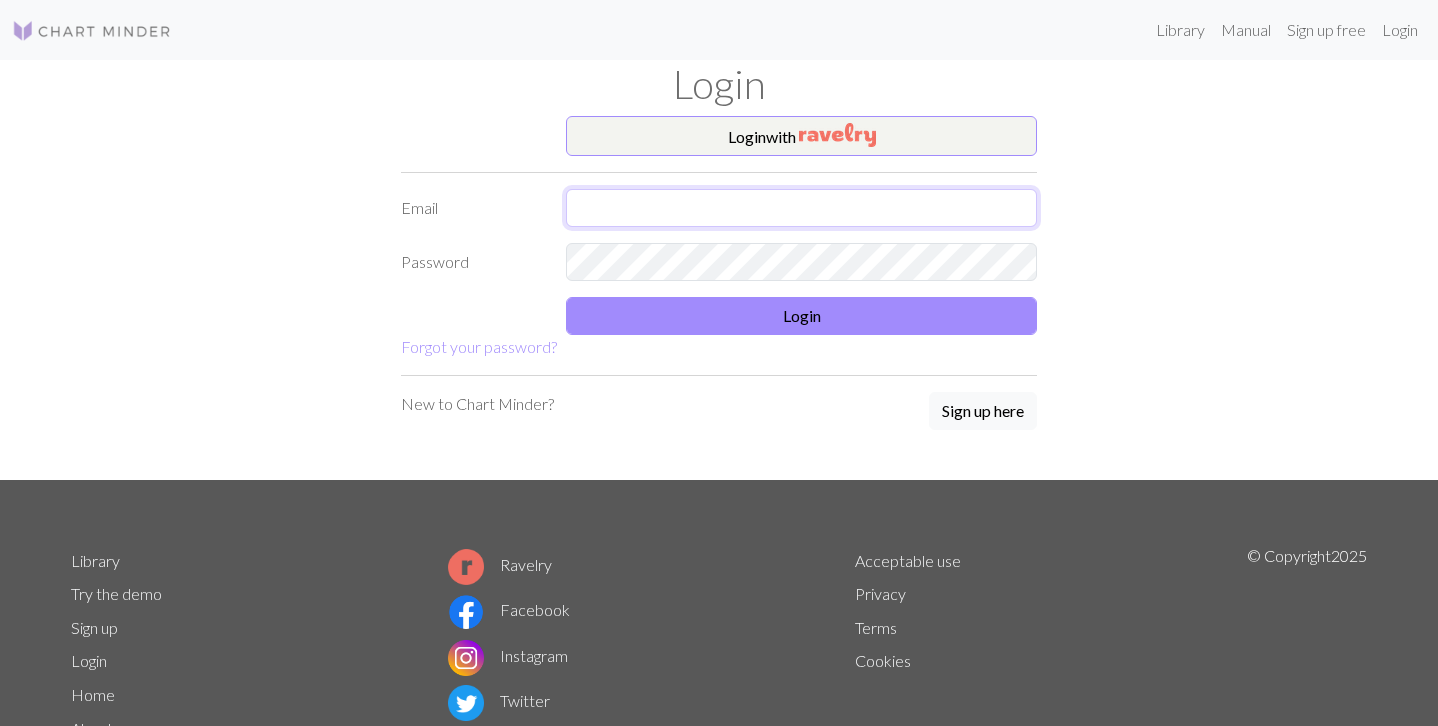 type on "jakob-meier-petersen@hotmail.com" 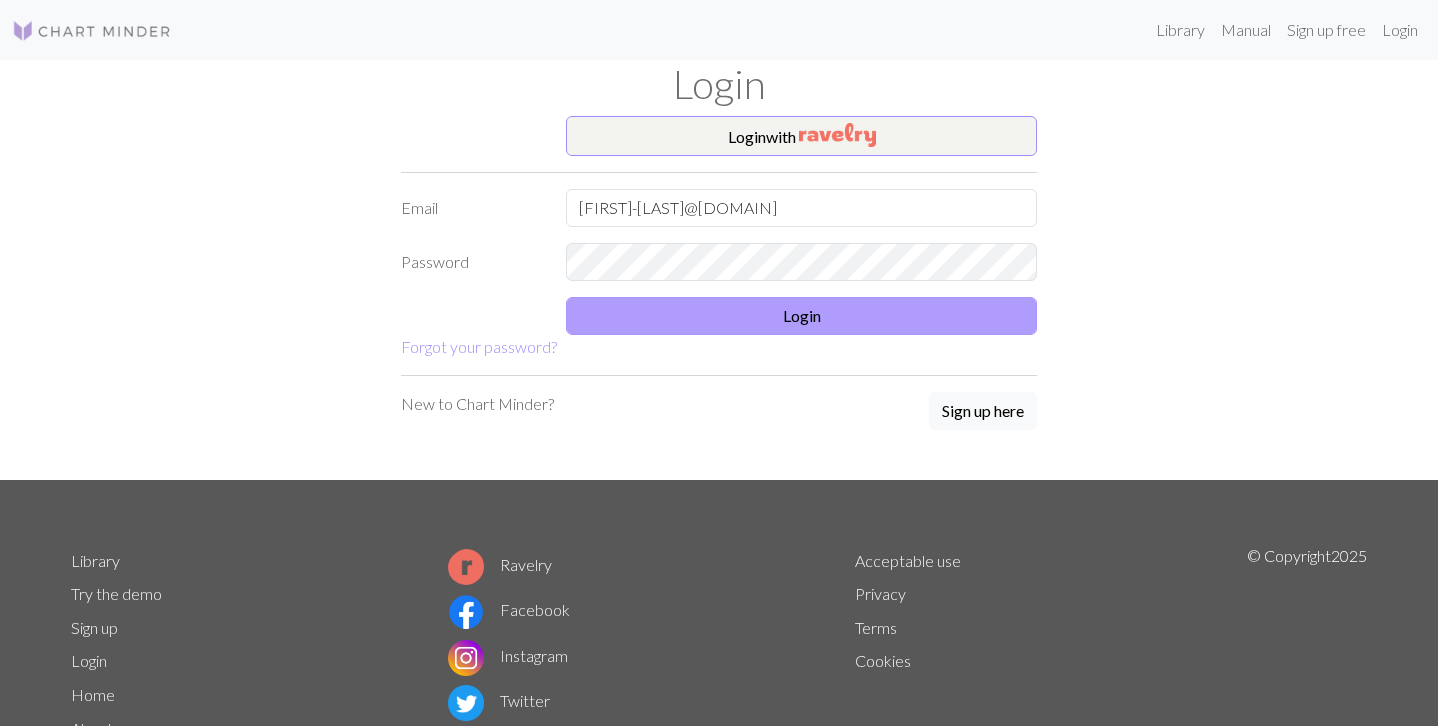 click on "Login" at bounding box center [801, 316] 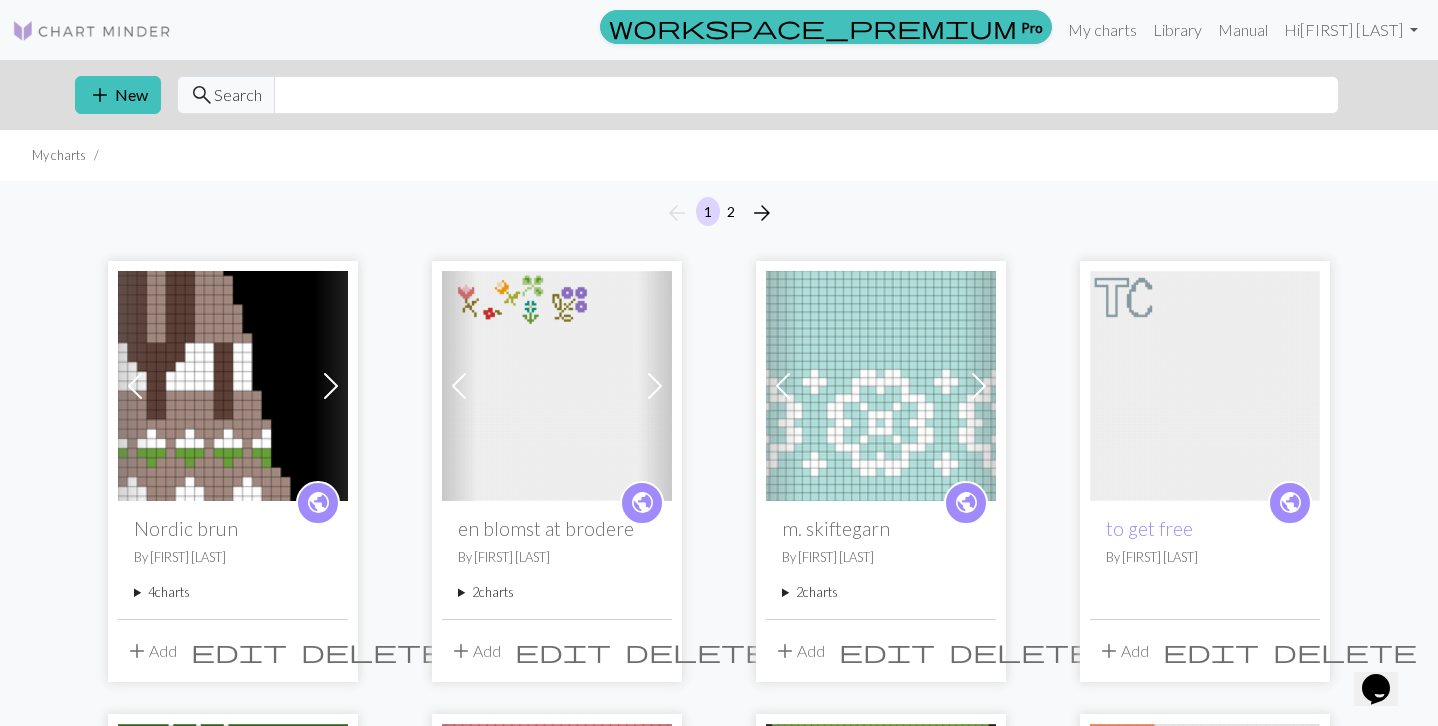 scroll, scrollTop: 0, scrollLeft: 0, axis: both 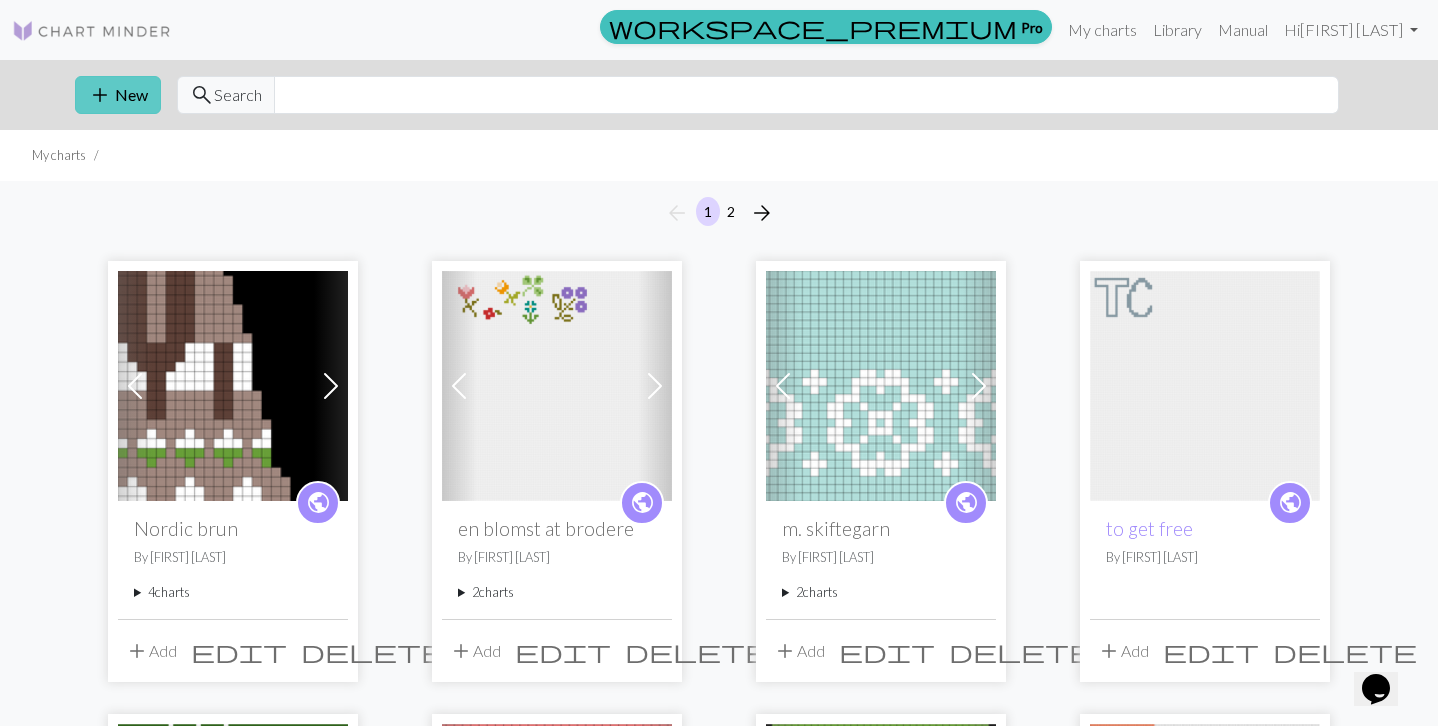 click on "add   New" at bounding box center [118, 95] 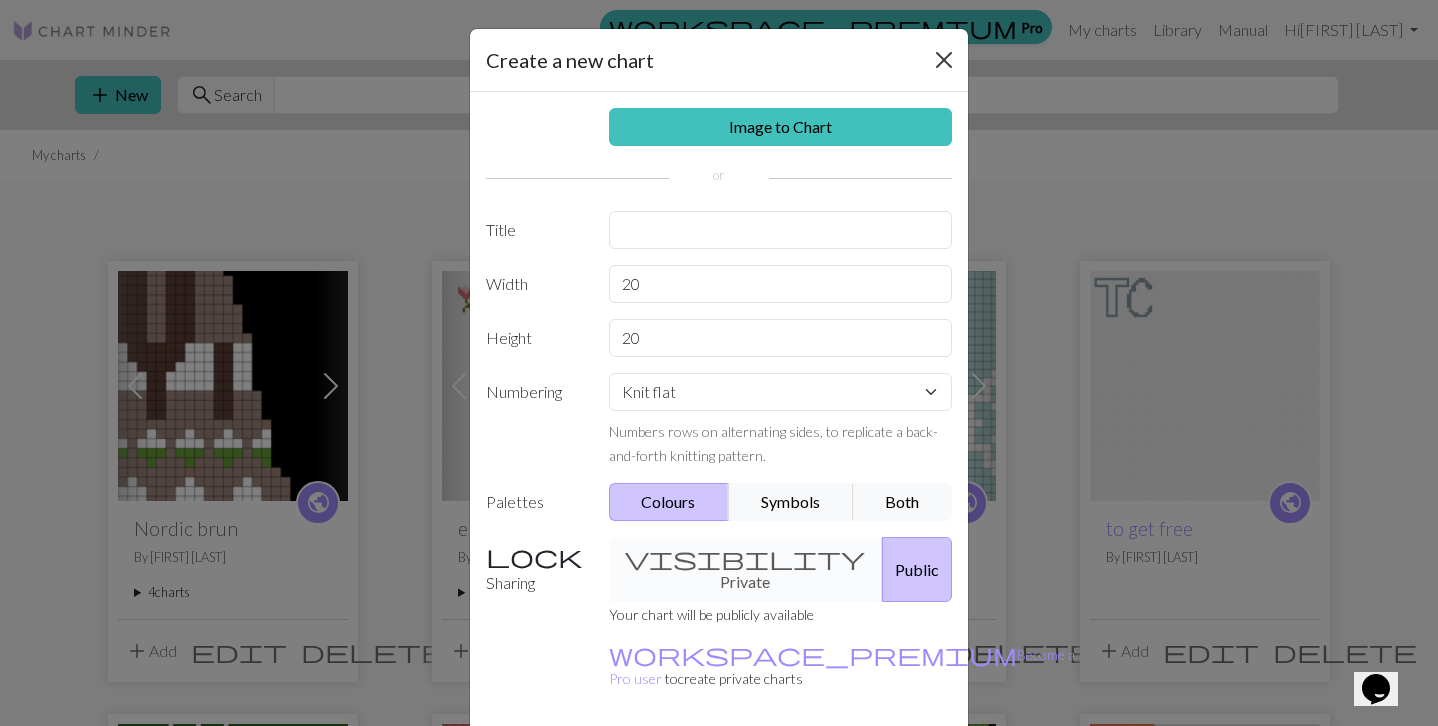 click at bounding box center [944, 60] 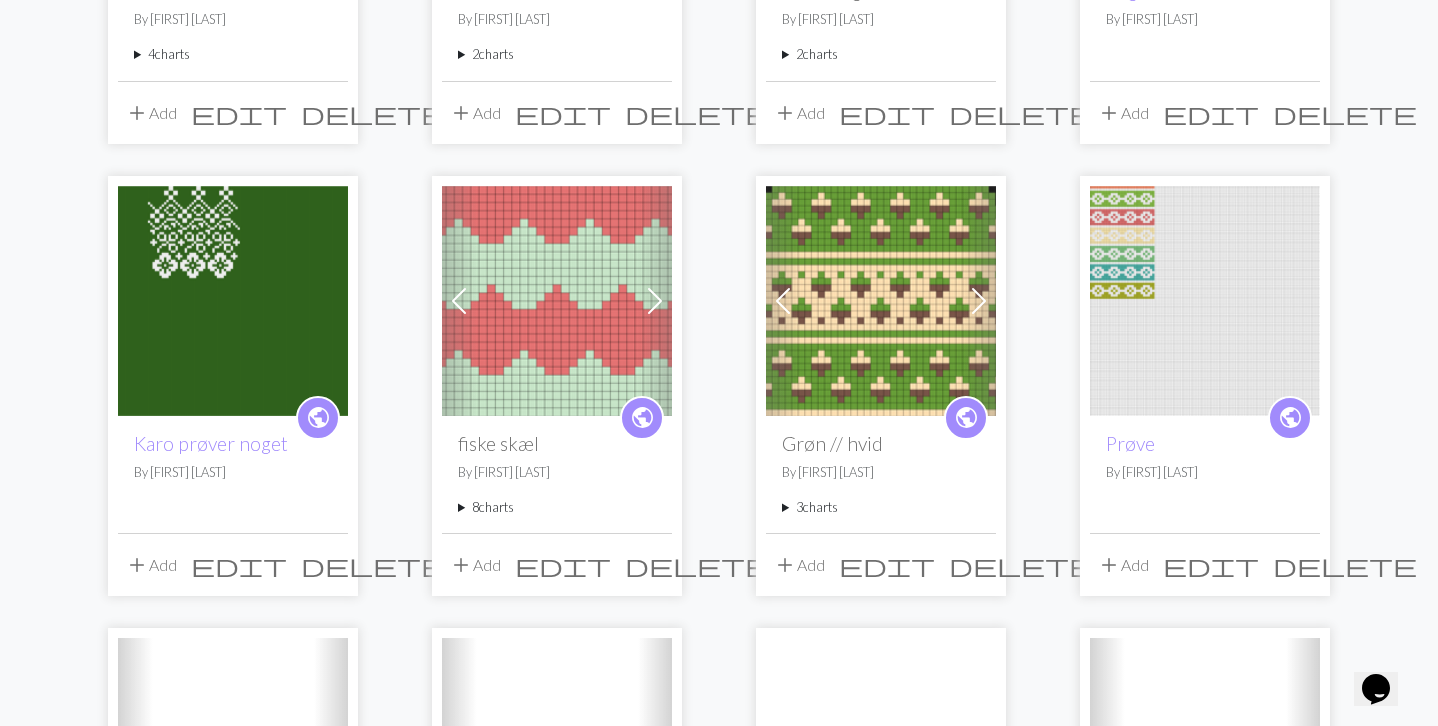 scroll, scrollTop: 539, scrollLeft: 0, axis: vertical 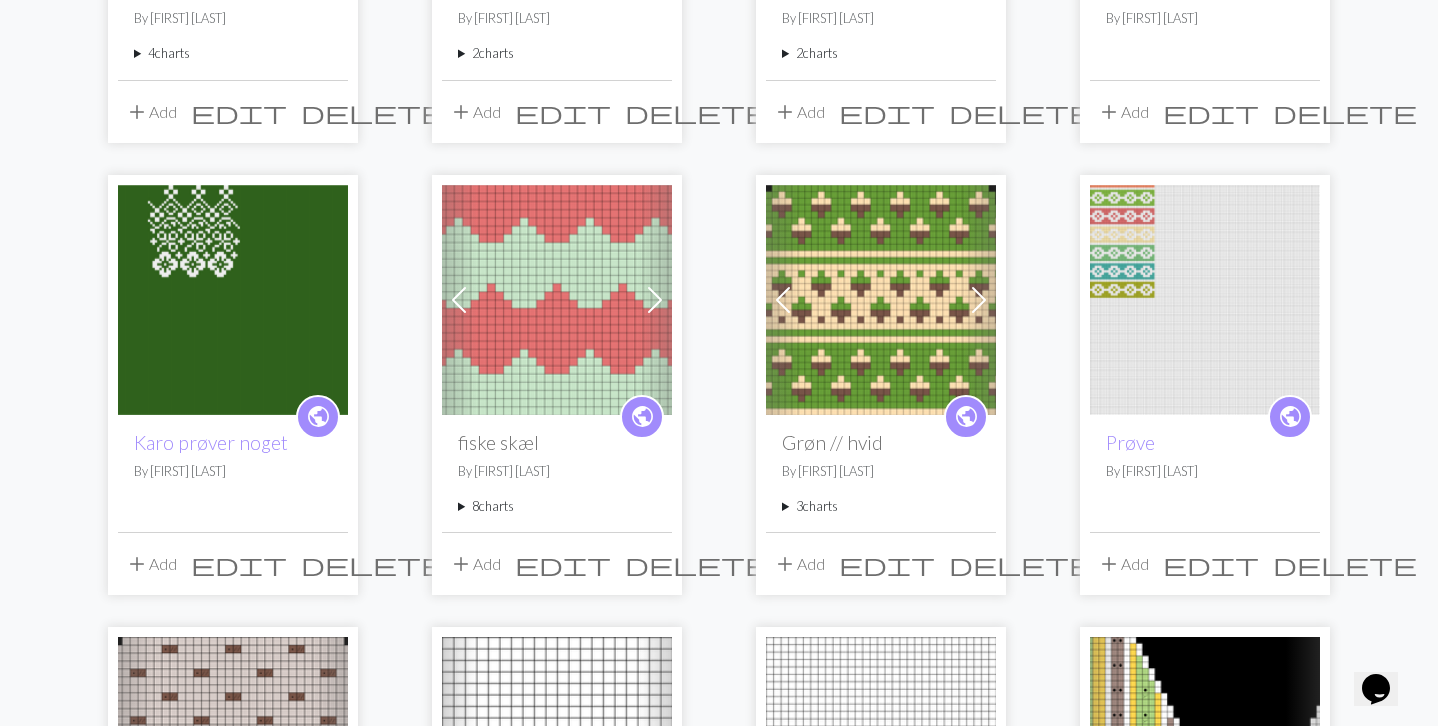 click on "8  charts" at bounding box center [557, 506] 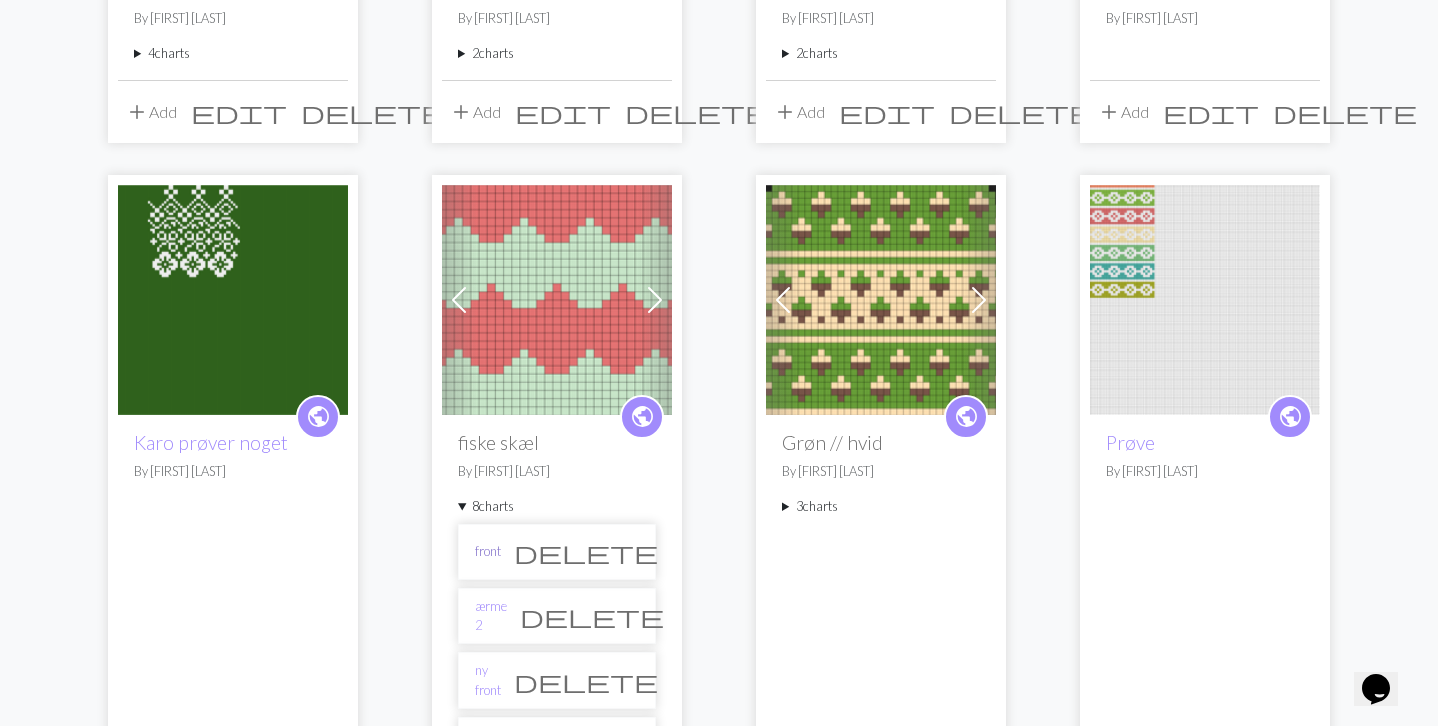 click on "front" at bounding box center (488, 551) 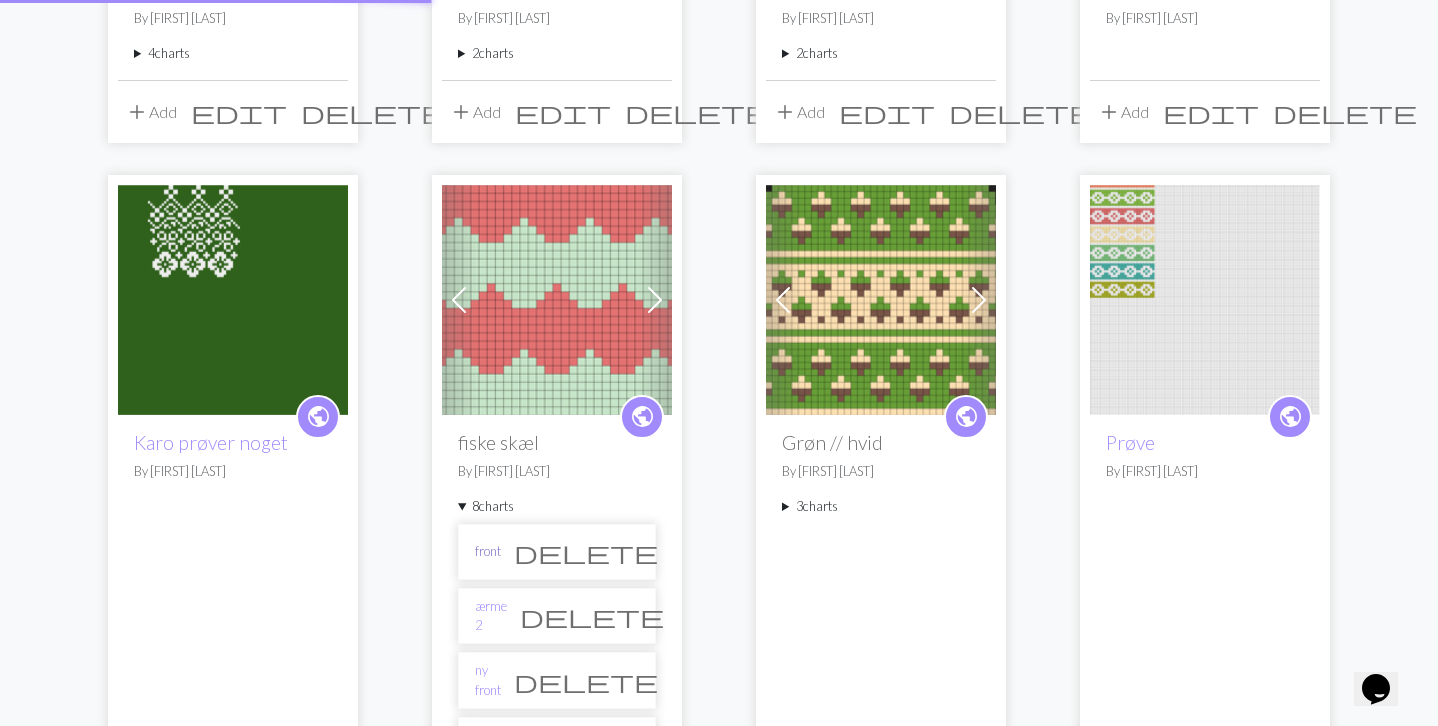 scroll, scrollTop: 0, scrollLeft: 0, axis: both 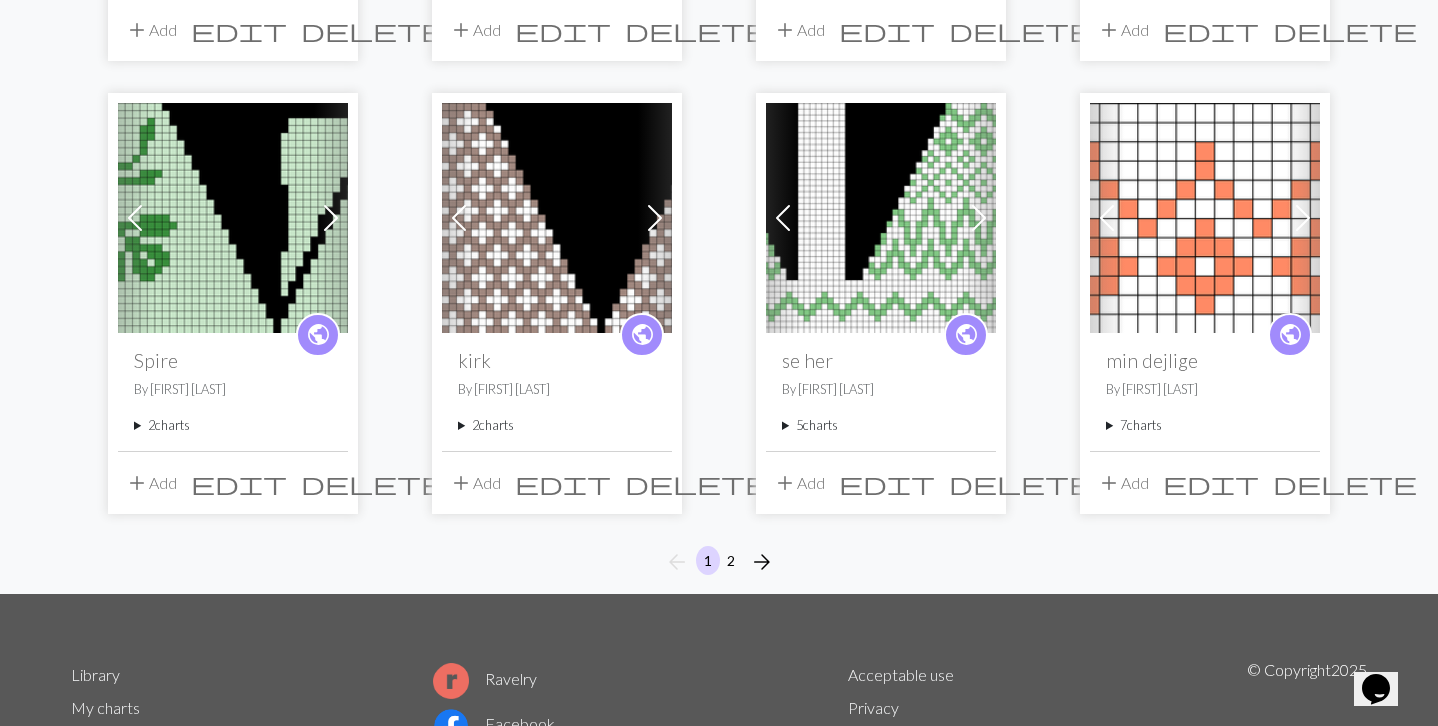 click on "arrow_forward" at bounding box center [762, 562] 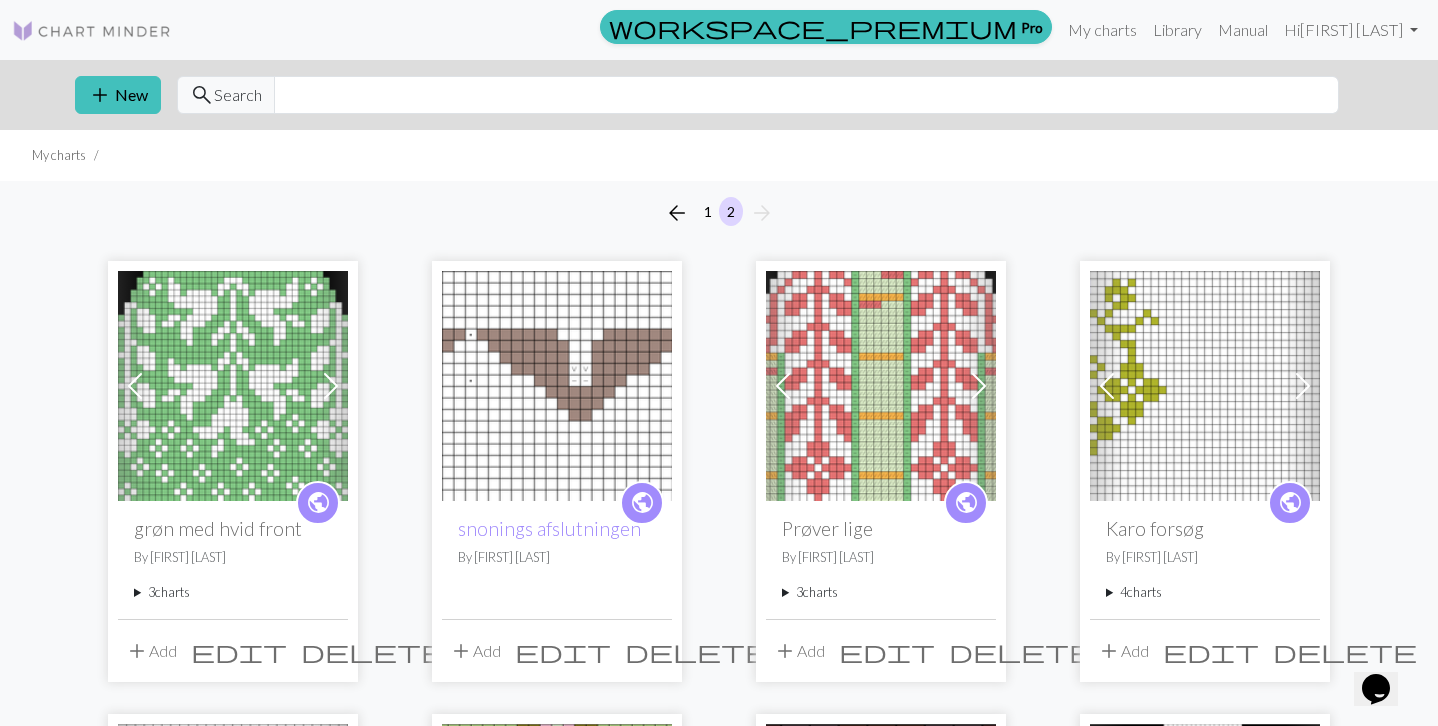 scroll, scrollTop: 0, scrollLeft: 0, axis: both 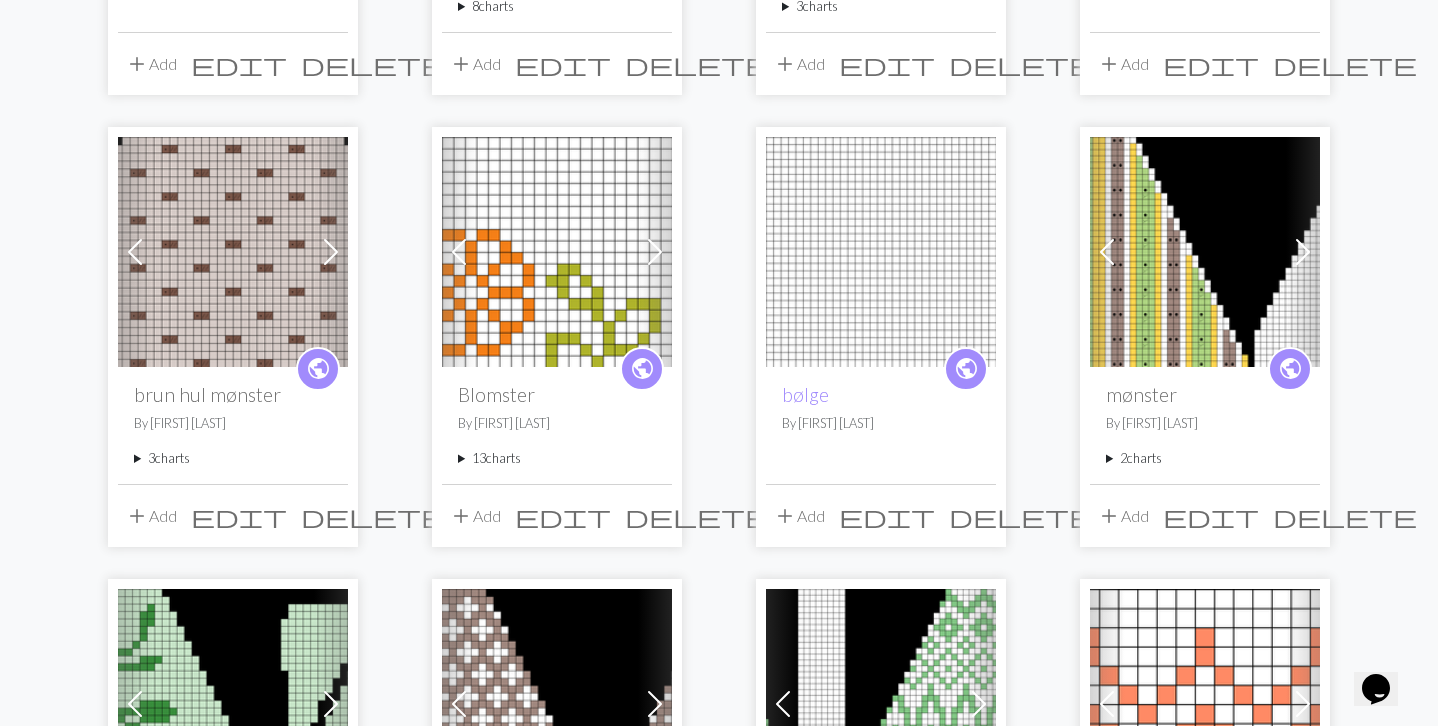 click on "2  charts" at bounding box center (1205, 458) 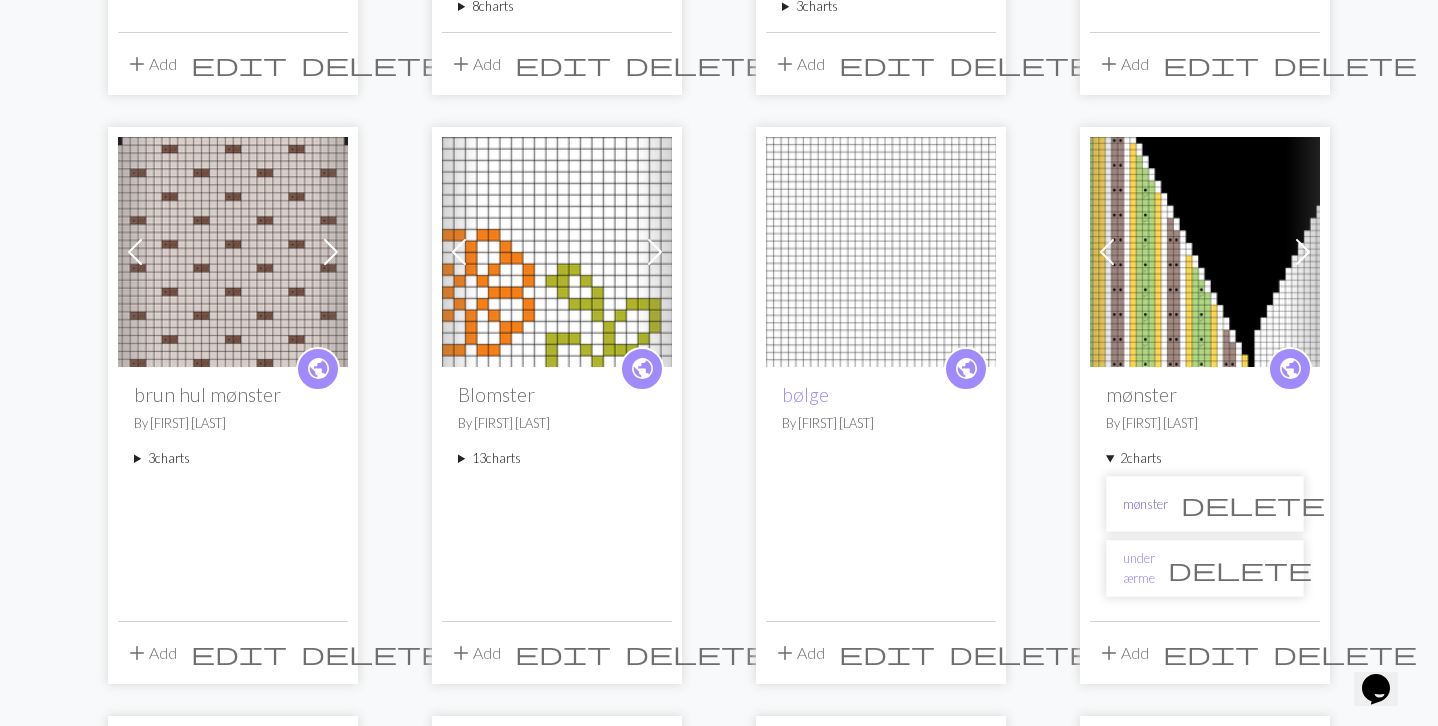 click on "mønster" at bounding box center (1145, 504) 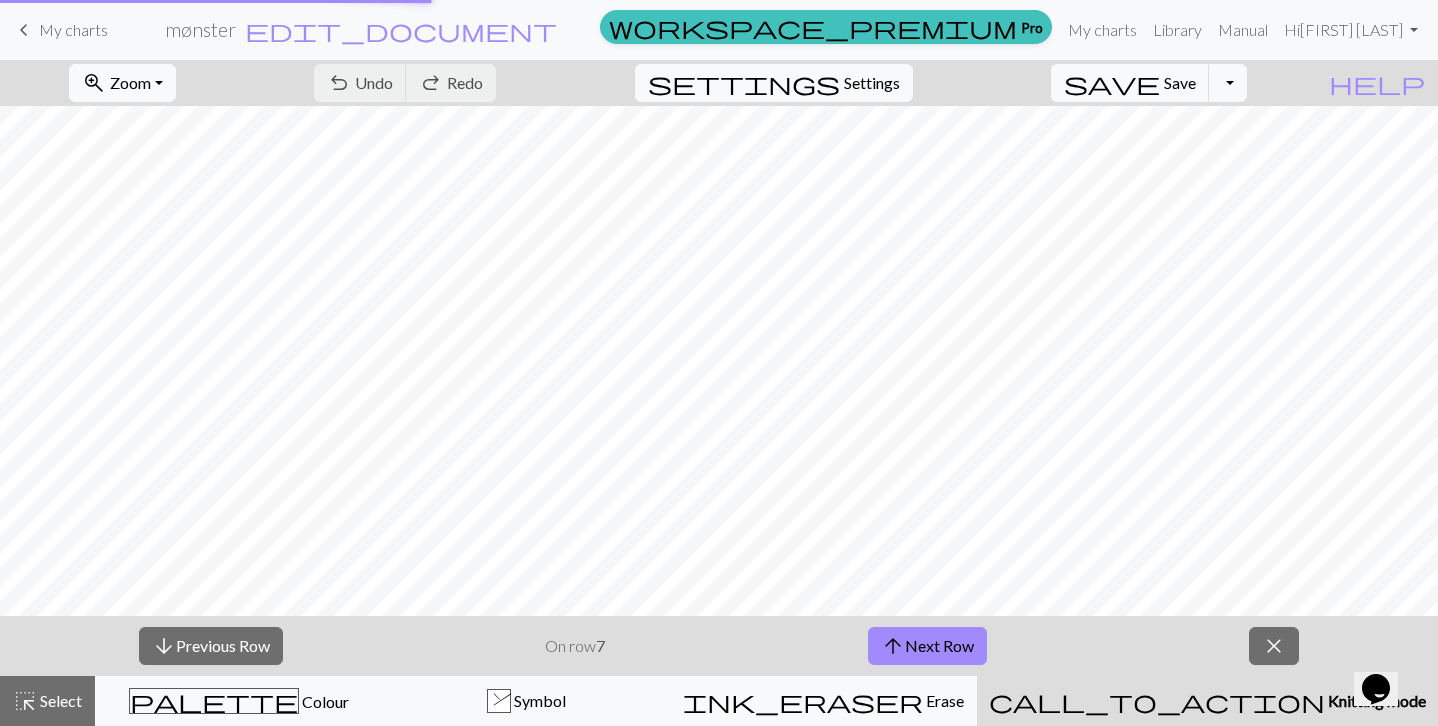 scroll, scrollTop: 0, scrollLeft: 0, axis: both 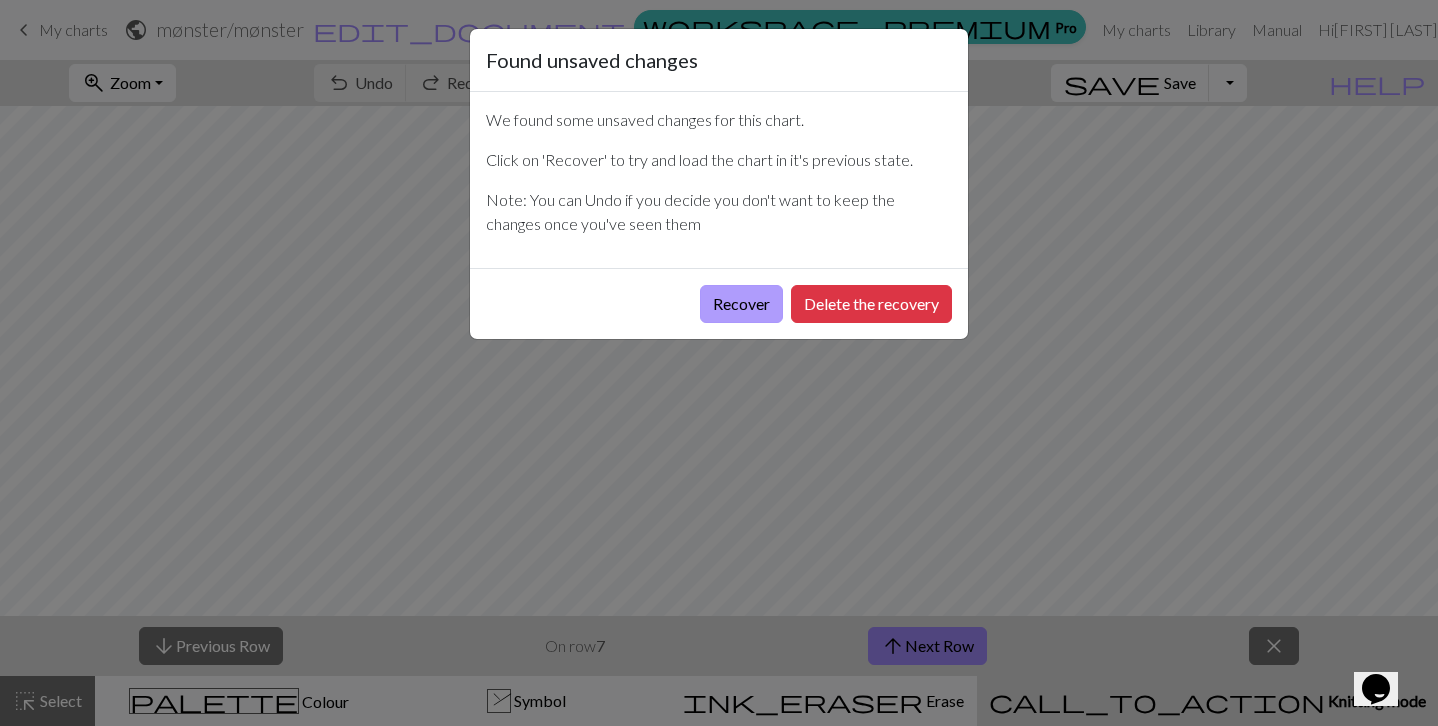 click on "Recover" at bounding box center [741, 304] 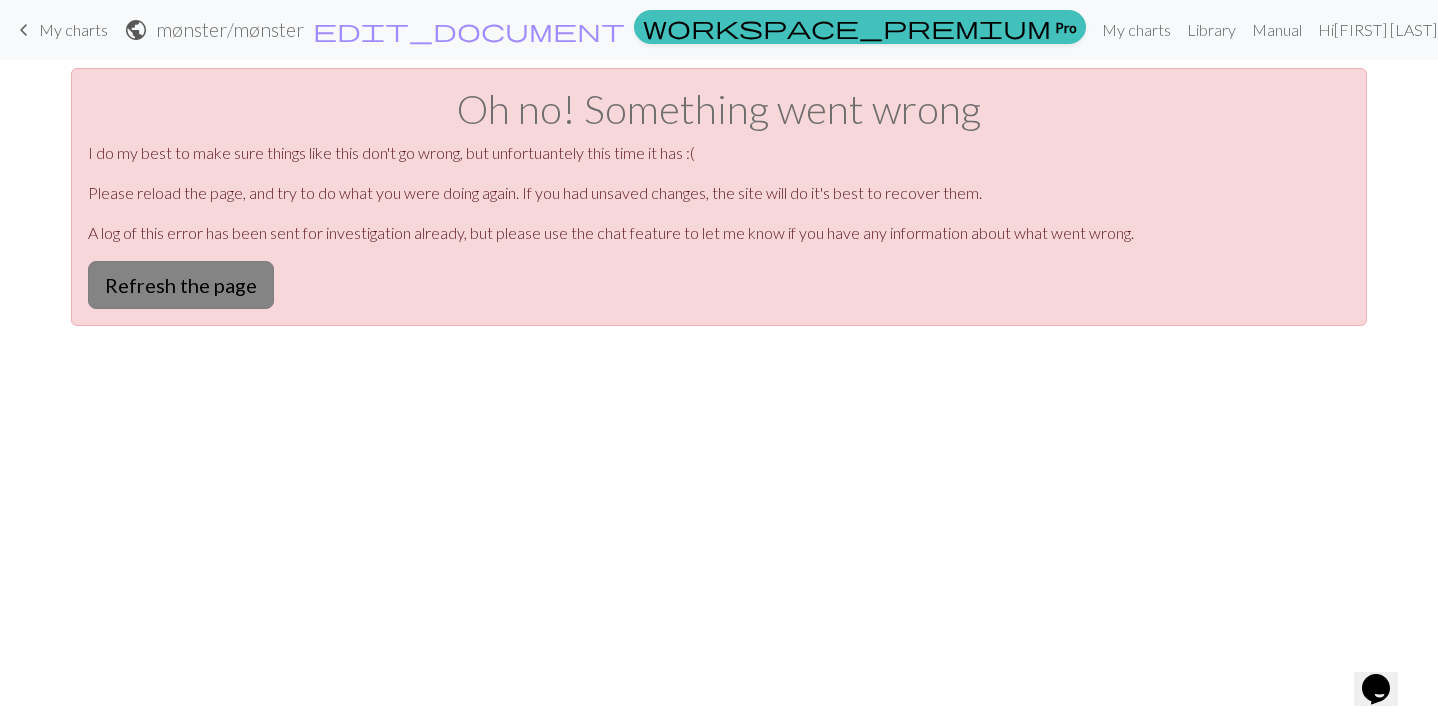 click on "Refresh the page" at bounding box center [181, 285] 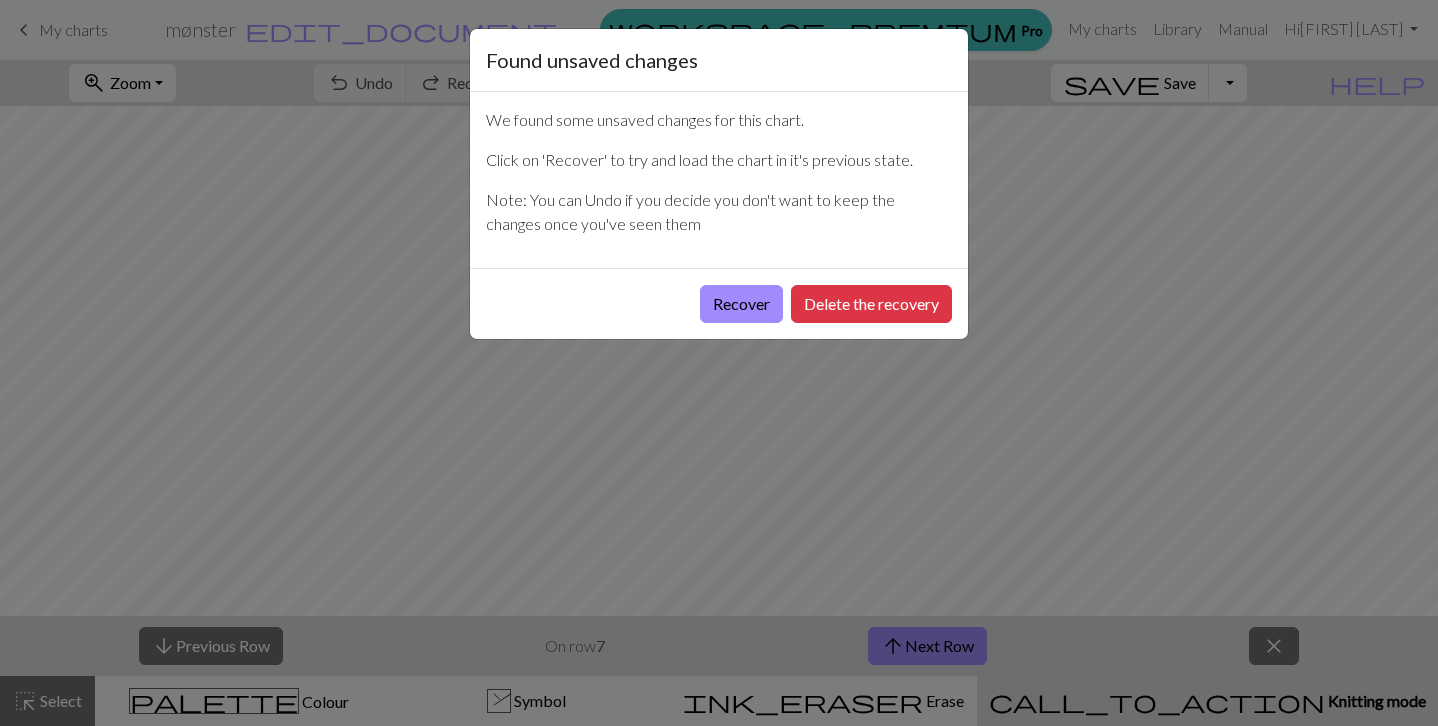scroll, scrollTop: 0, scrollLeft: 0, axis: both 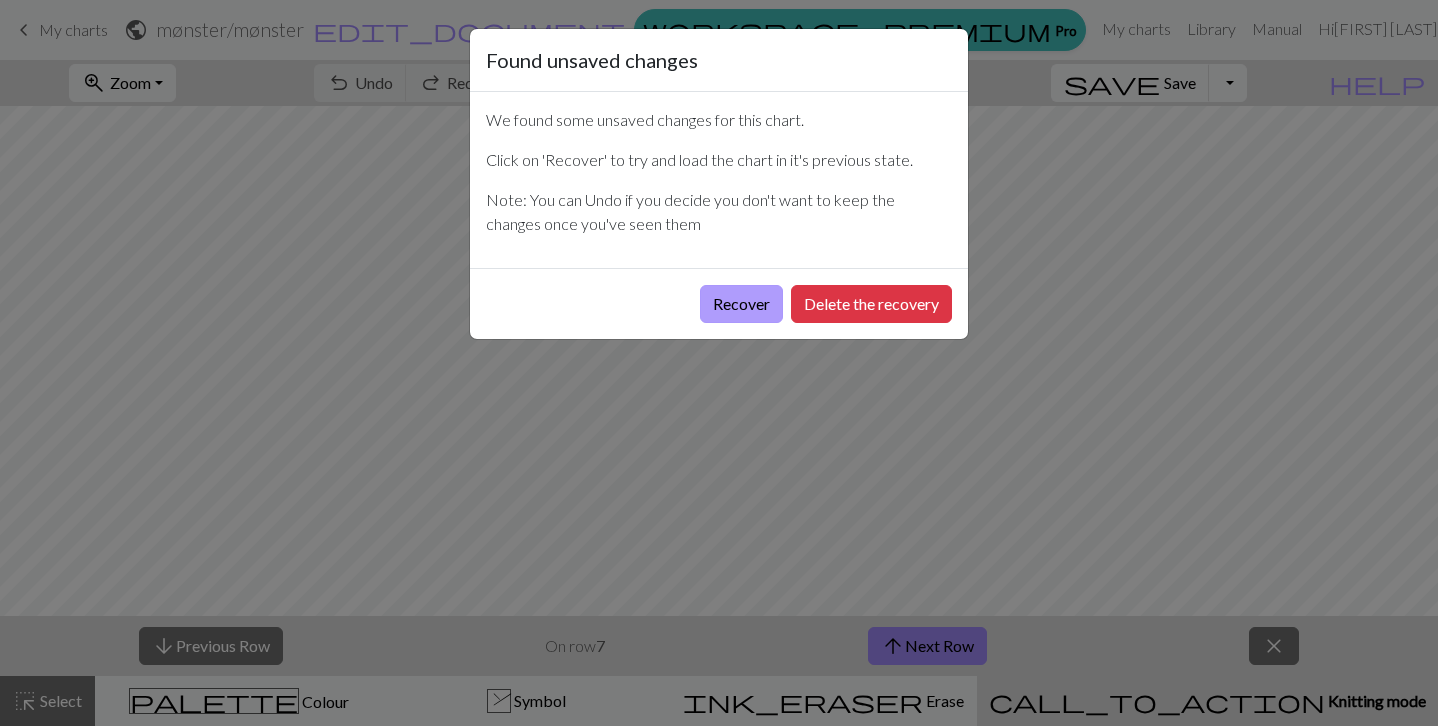 click on "Recover" at bounding box center (741, 304) 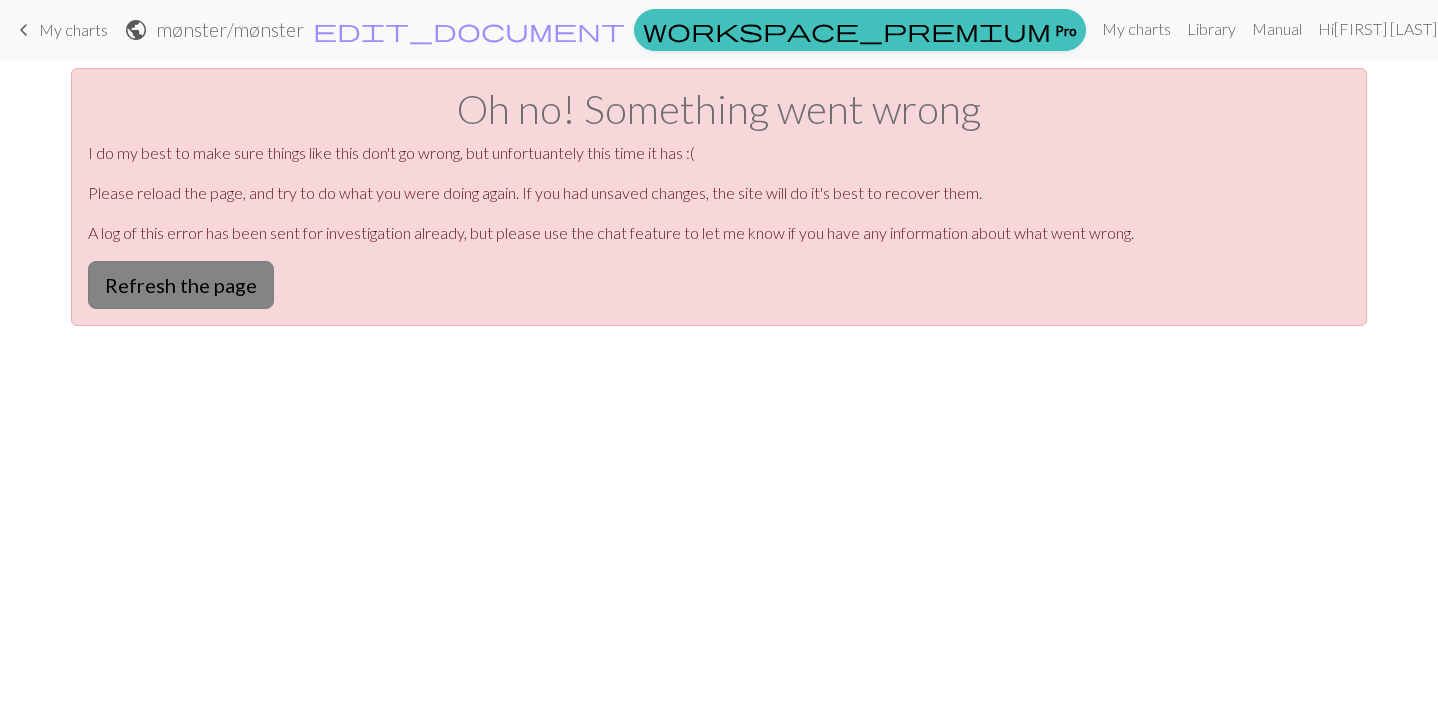 click on "Refresh the page" at bounding box center [181, 285] 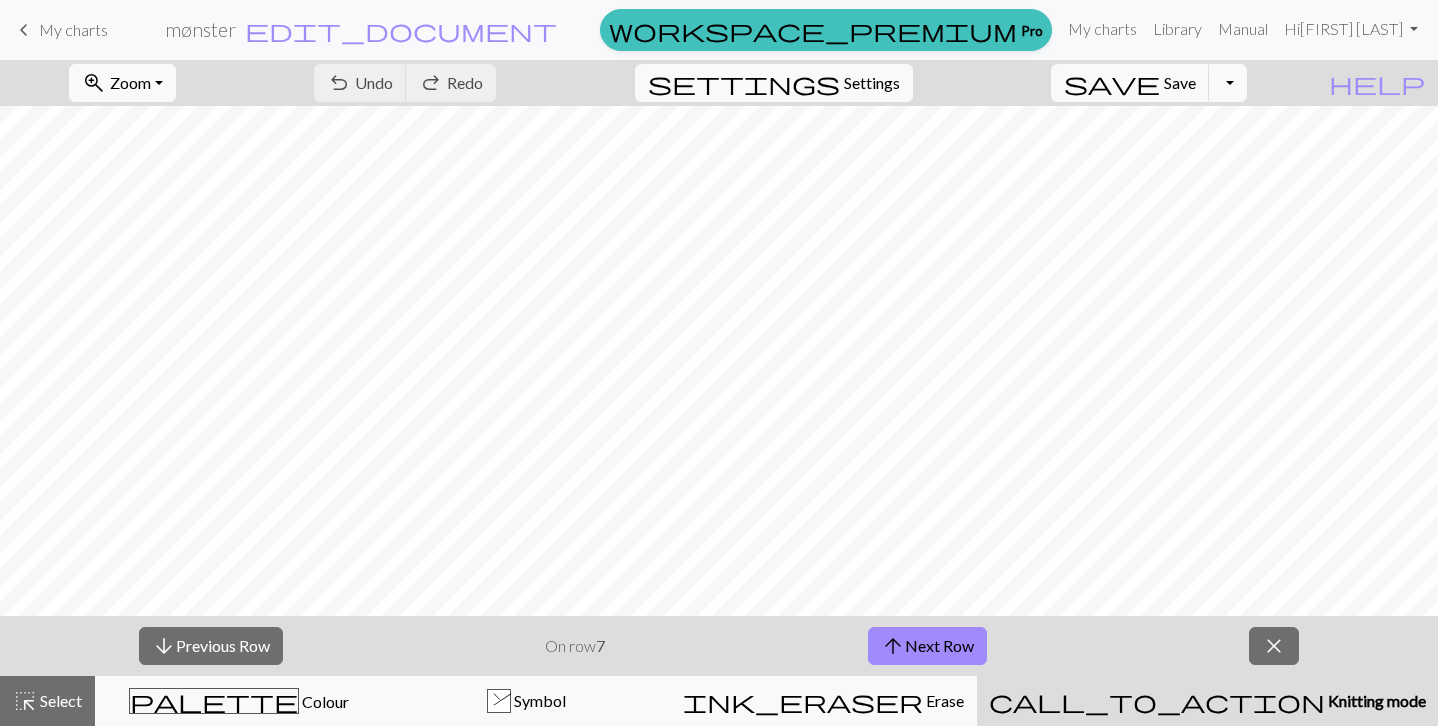scroll, scrollTop: 0, scrollLeft: 0, axis: both 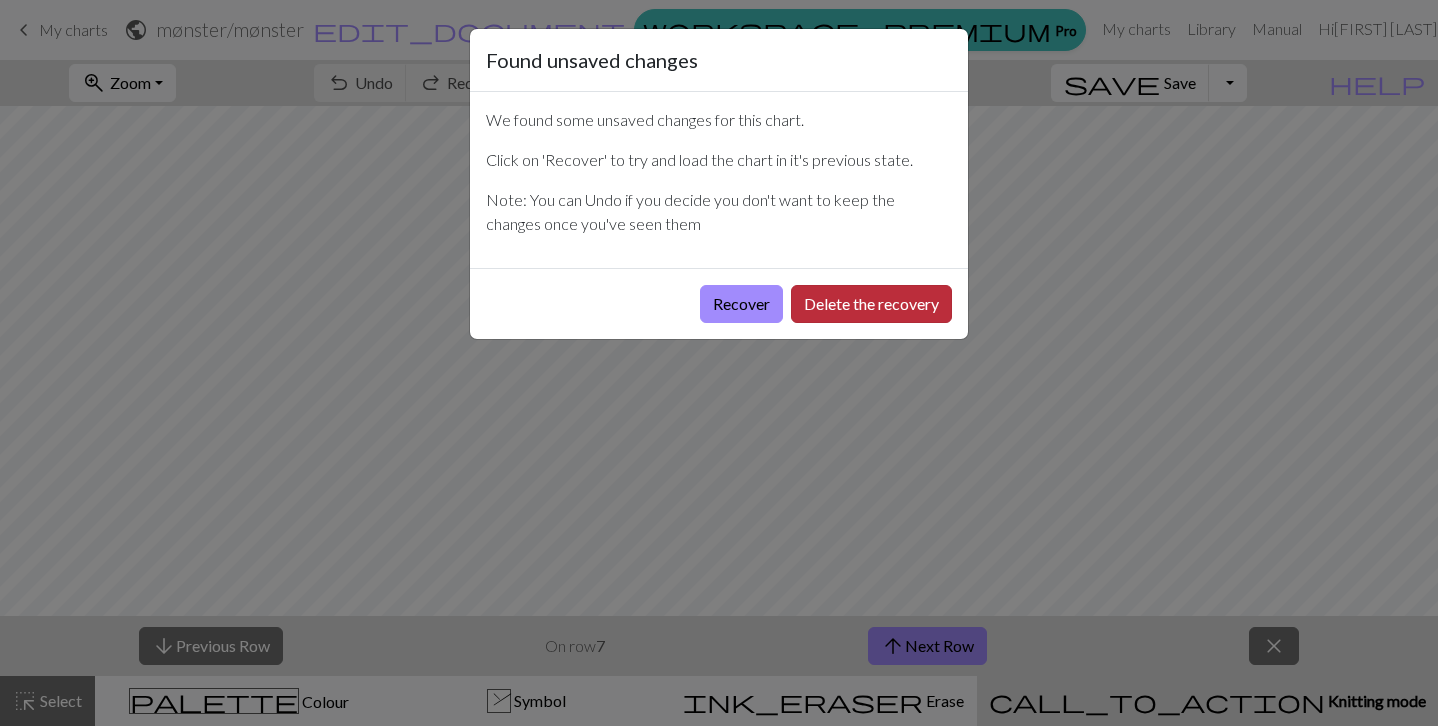 click on "Delete the recovery" at bounding box center [871, 304] 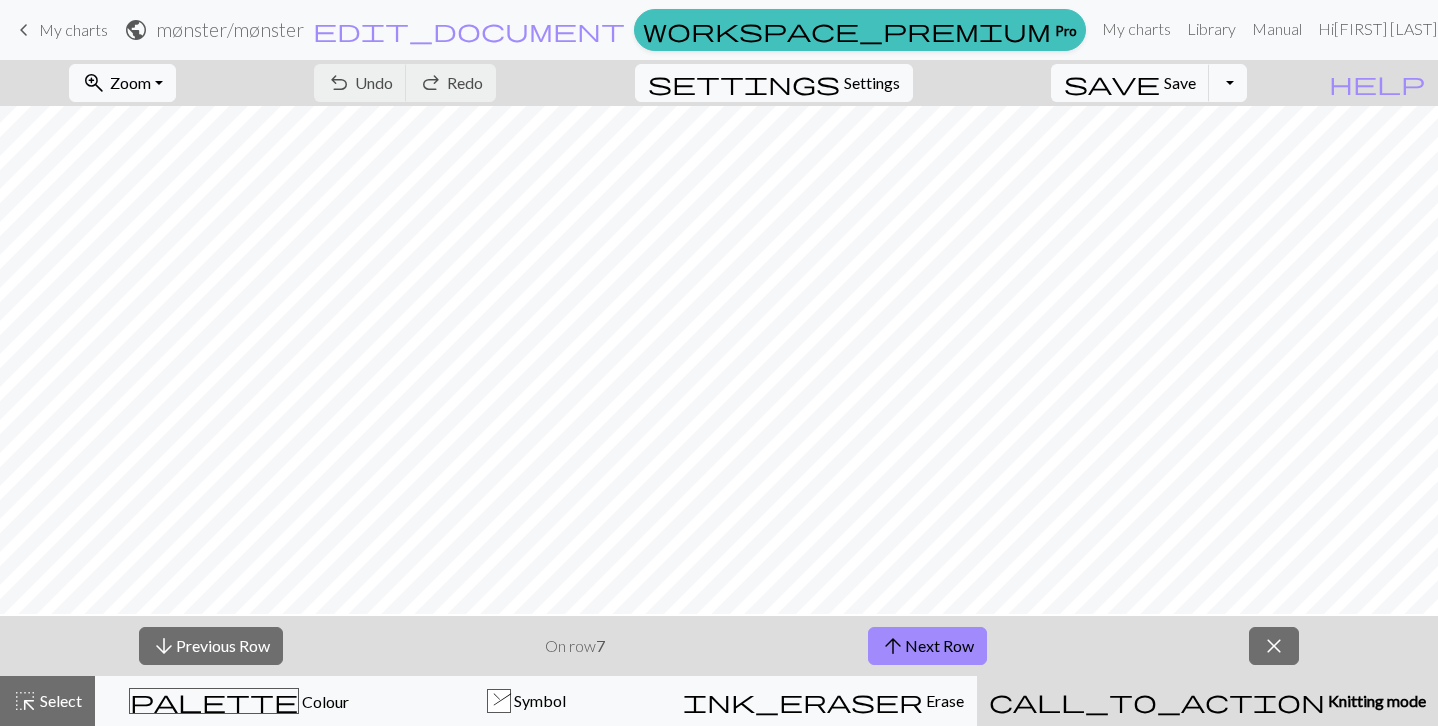 scroll, scrollTop: 75, scrollLeft: 278, axis: both 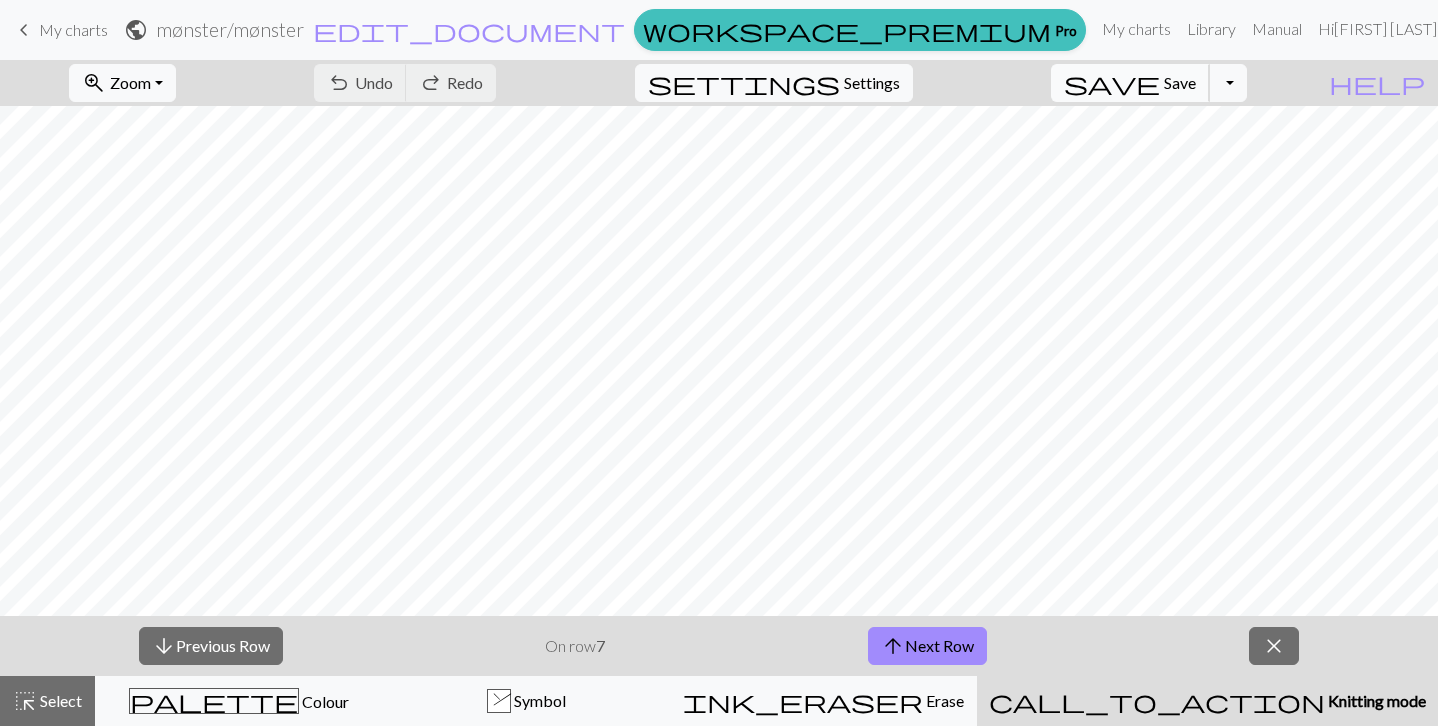 click on "save" at bounding box center [1112, 83] 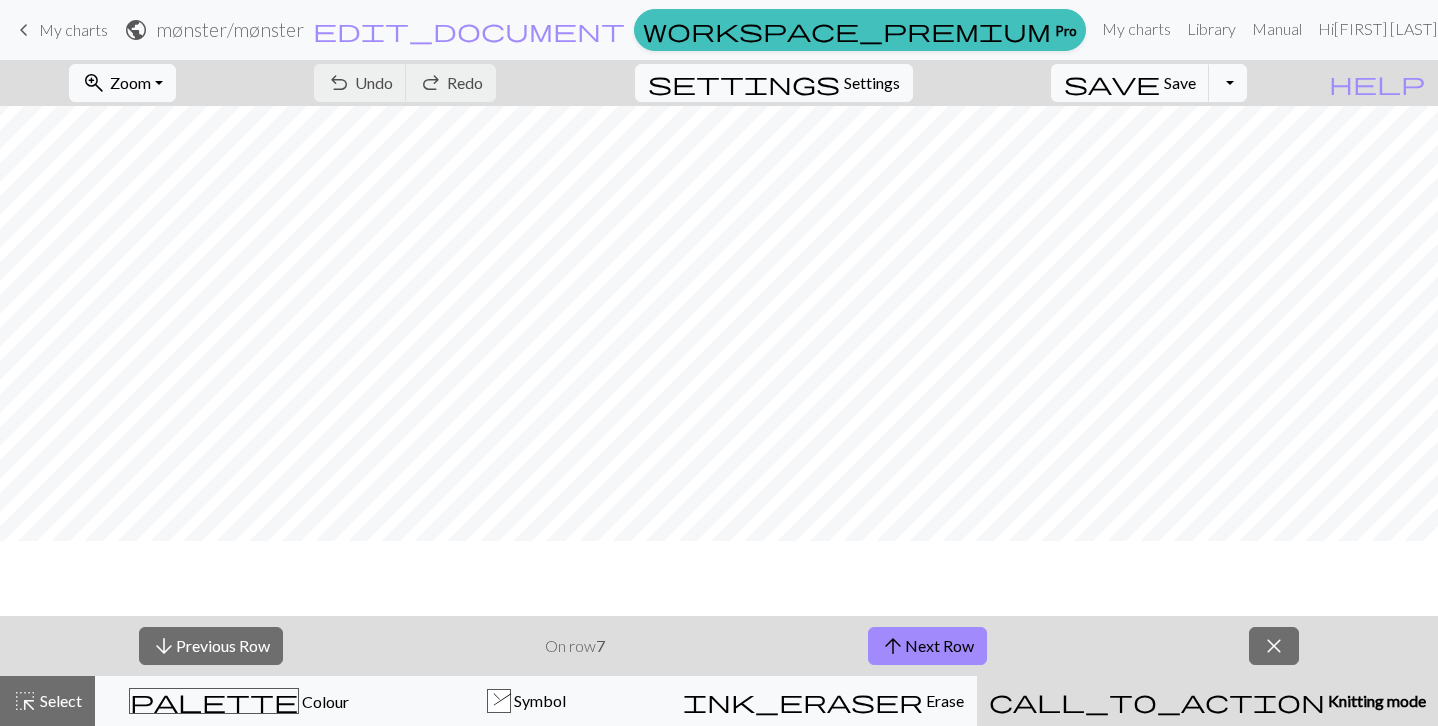scroll, scrollTop: 0, scrollLeft: 0, axis: both 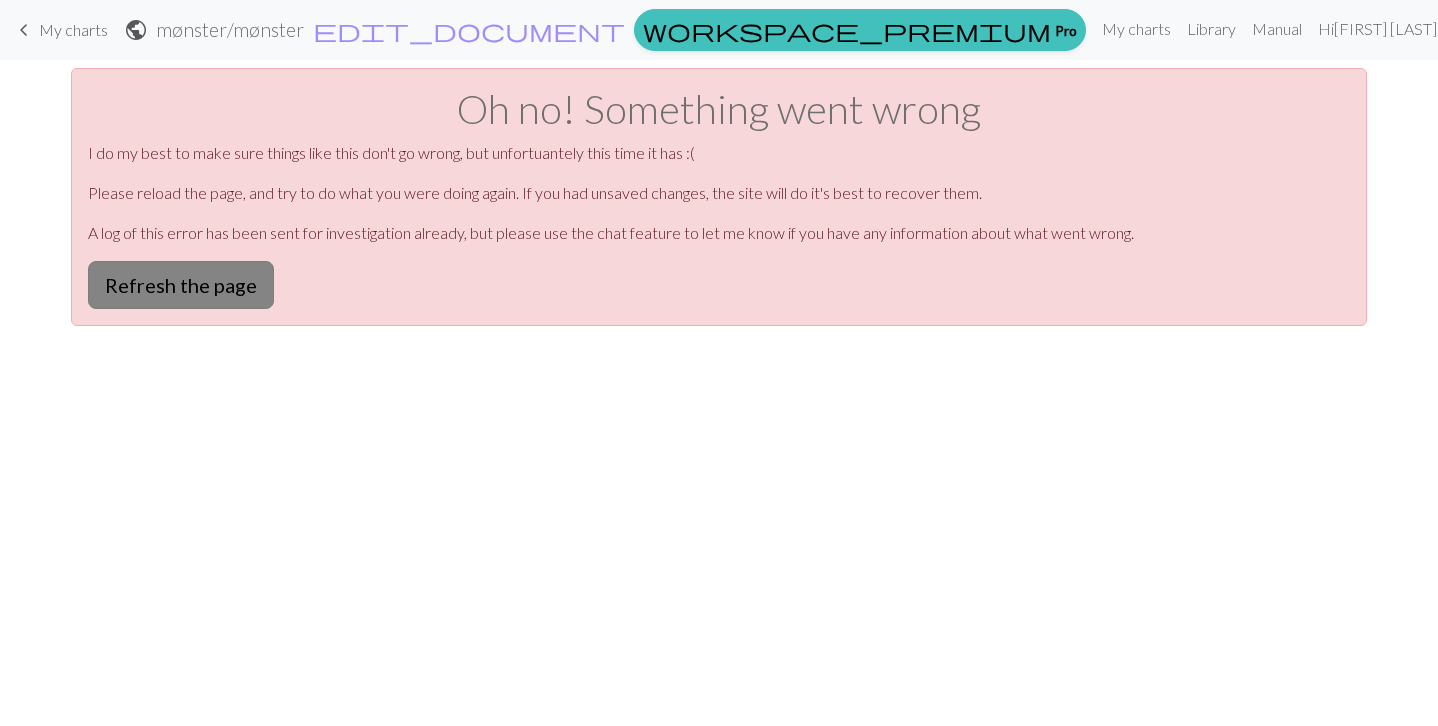 click on "Refresh the page" at bounding box center (181, 285) 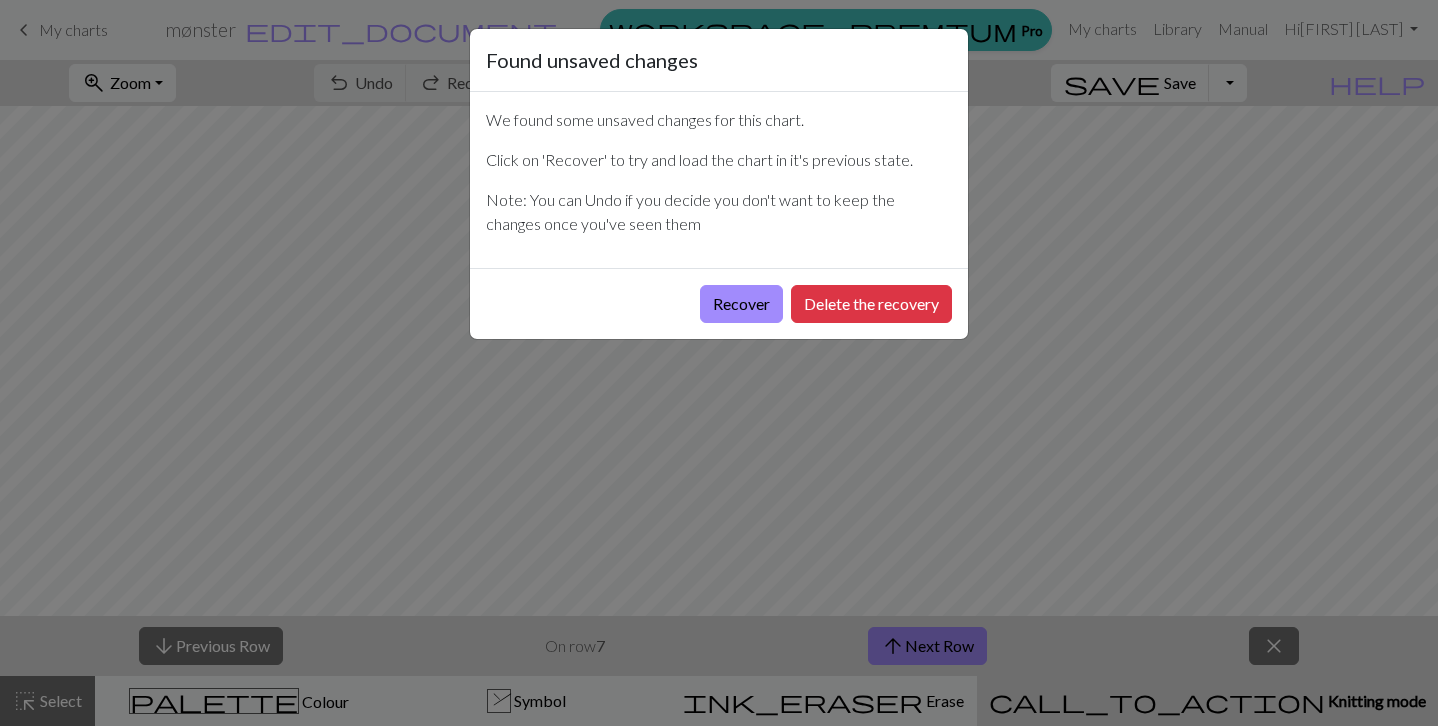 scroll, scrollTop: 0, scrollLeft: 0, axis: both 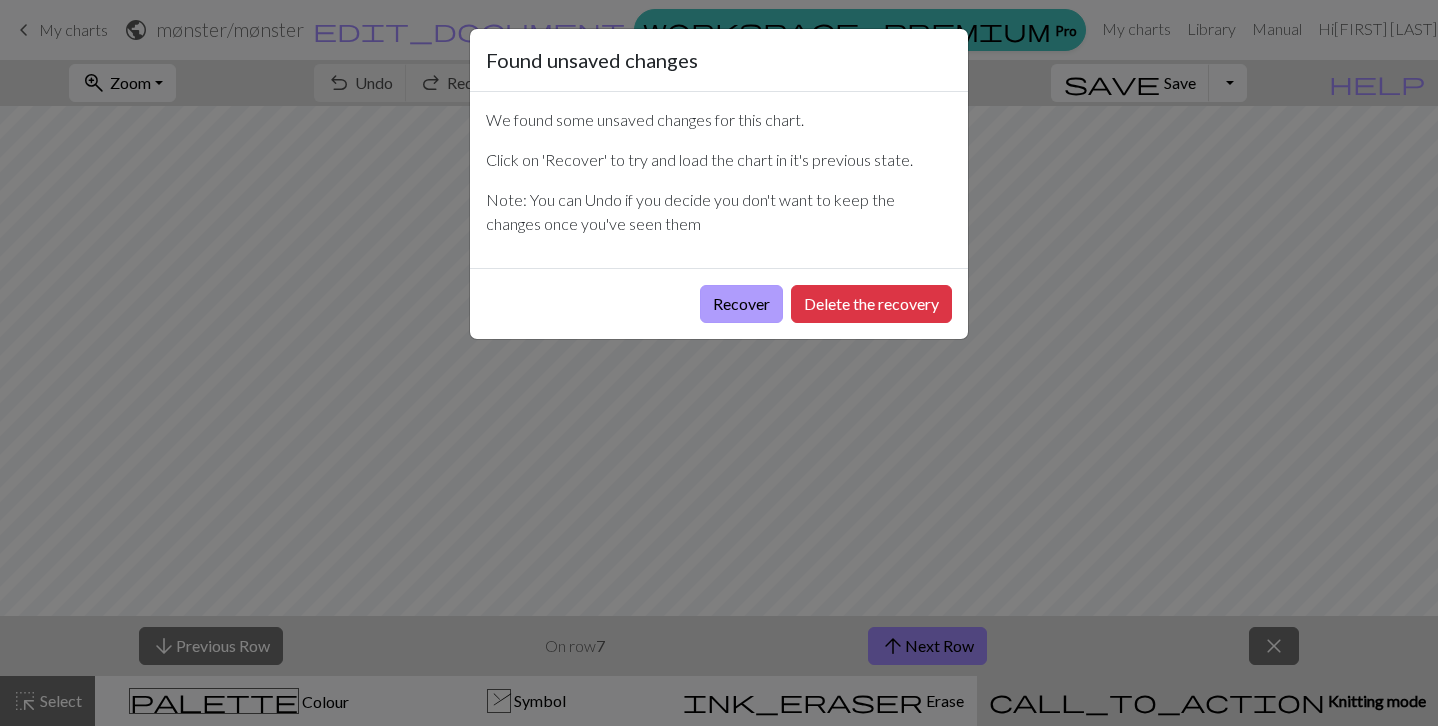 click on "Recover" at bounding box center (741, 304) 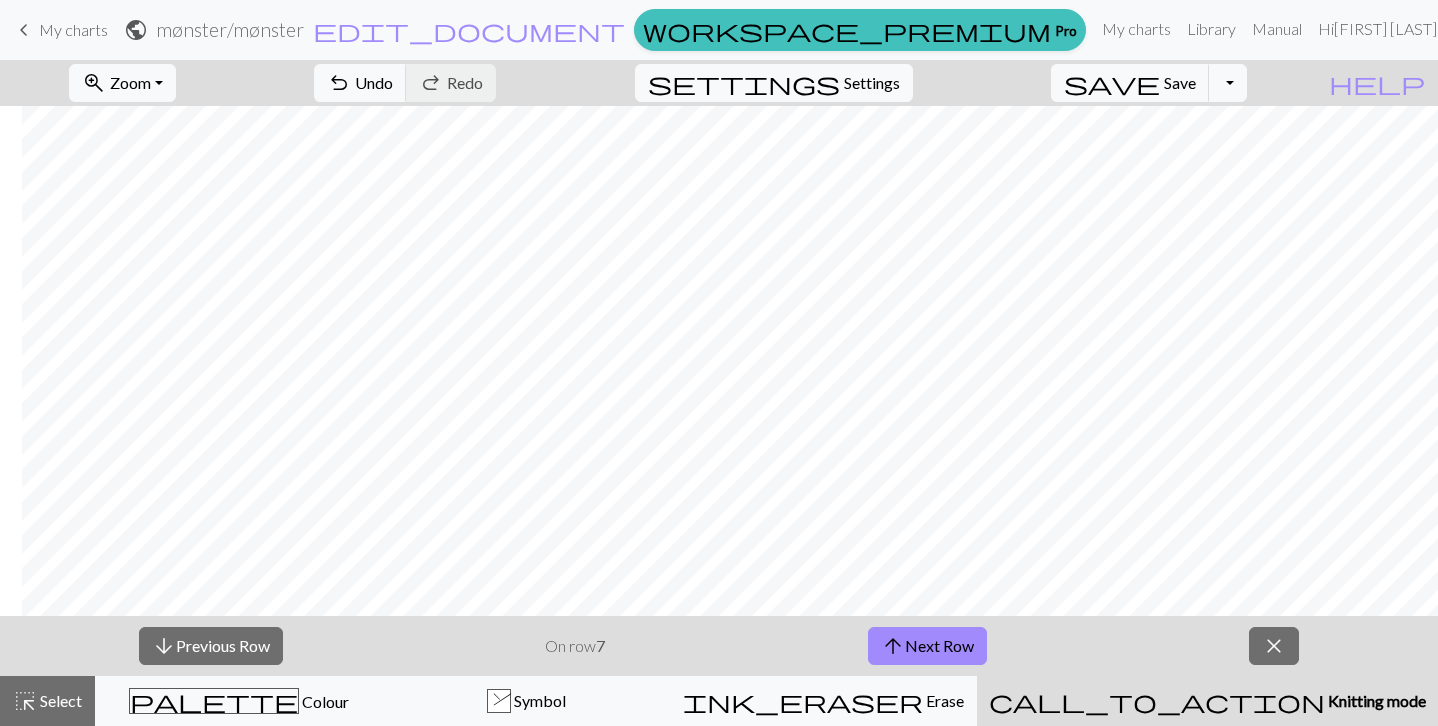 scroll, scrollTop: 2, scrollLeft: 161, axis: both 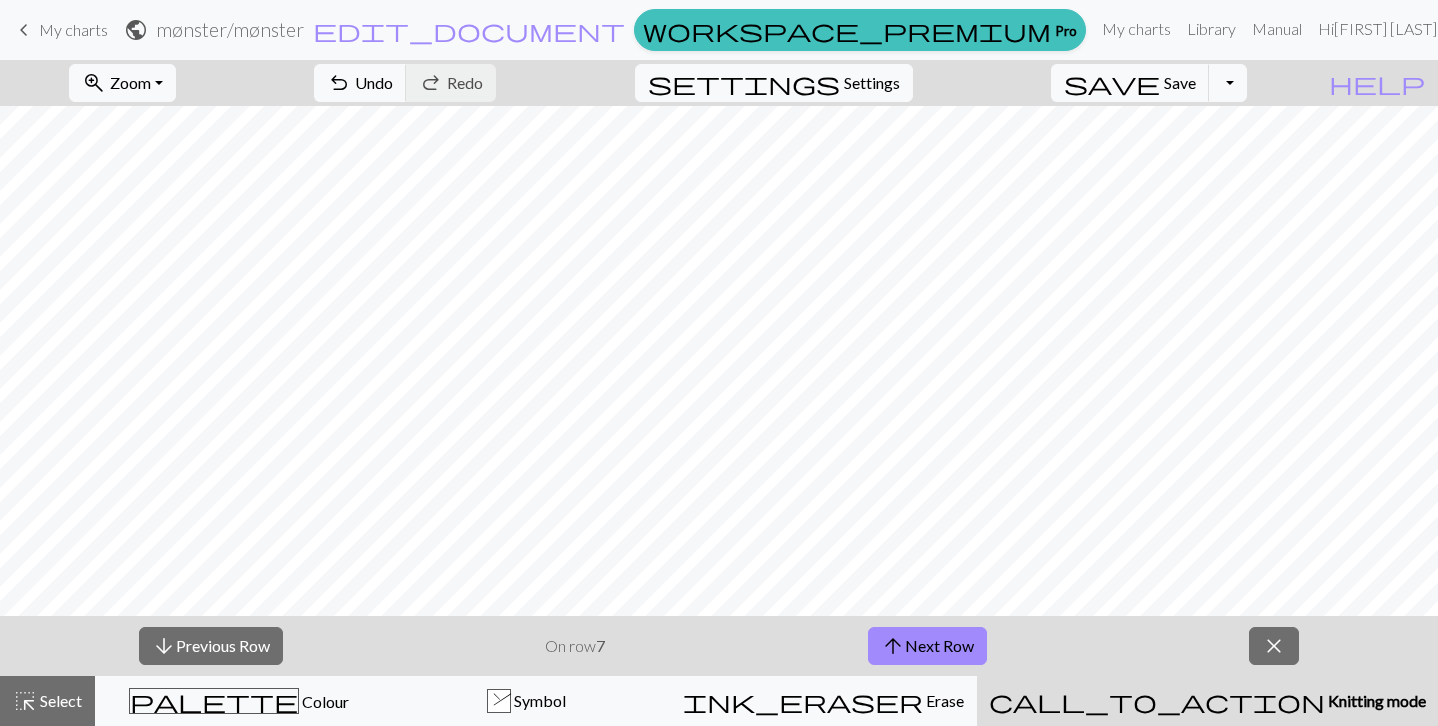 click on "keyboard_arrow_left" at bounding box center (24, 30) 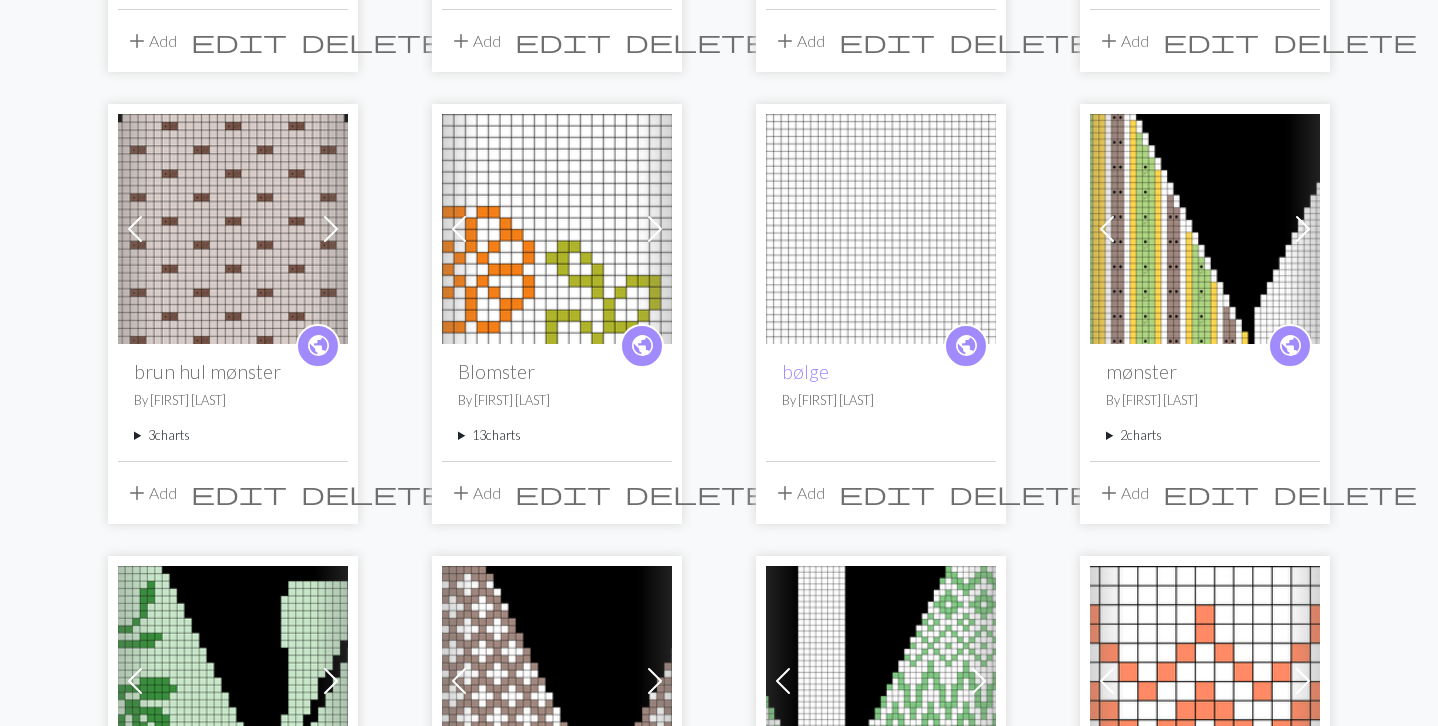 scroll, scrollTop: 1070, scrollLeft: 0, axis: vertical 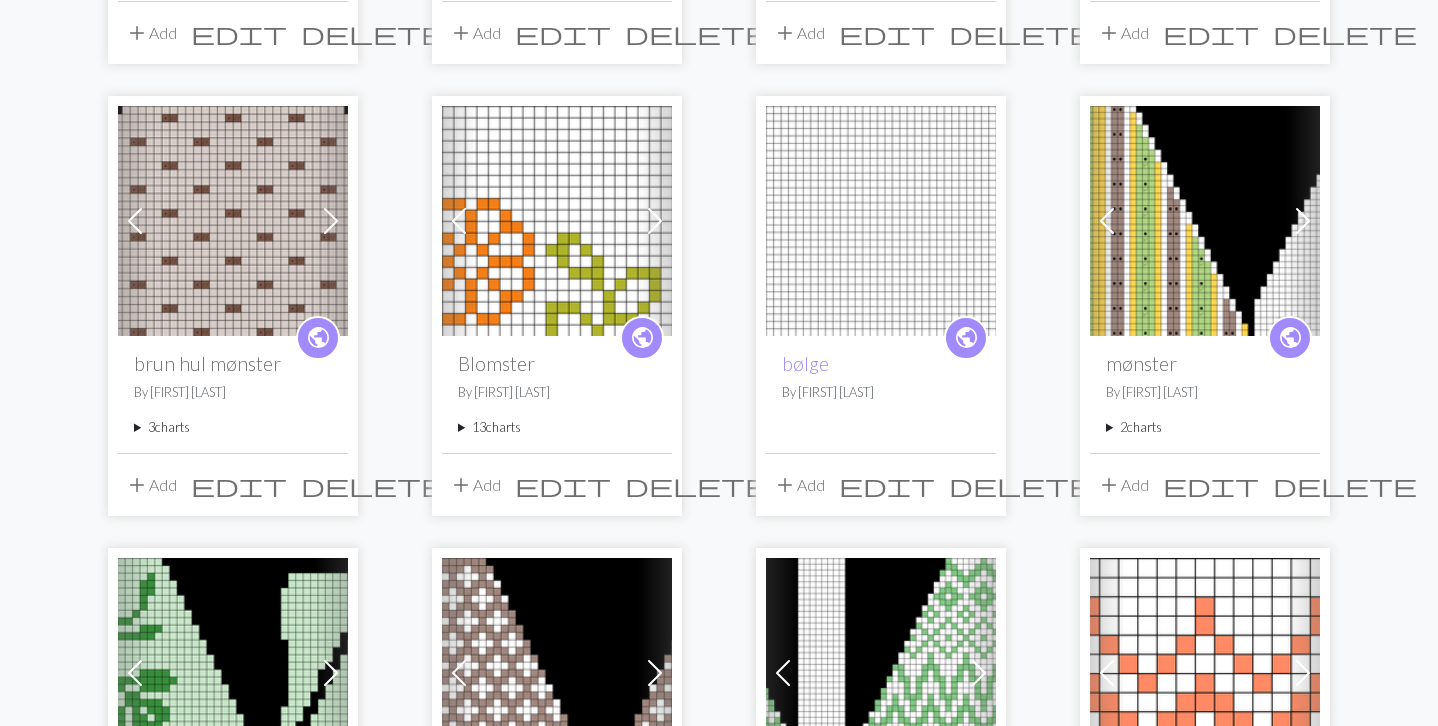 click on "2  charts" at bounding box center [1205, 427] 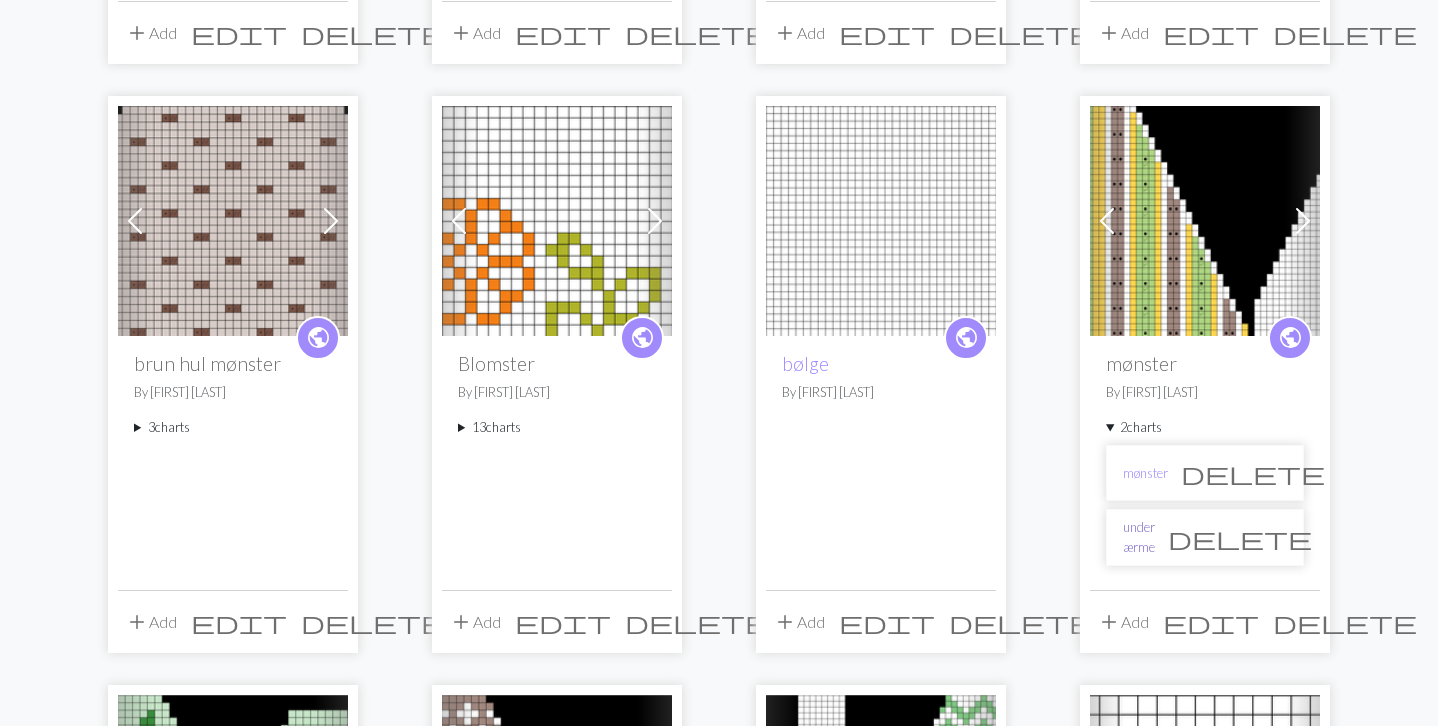 click on "under ærme" at bounding box center (1139, 537) 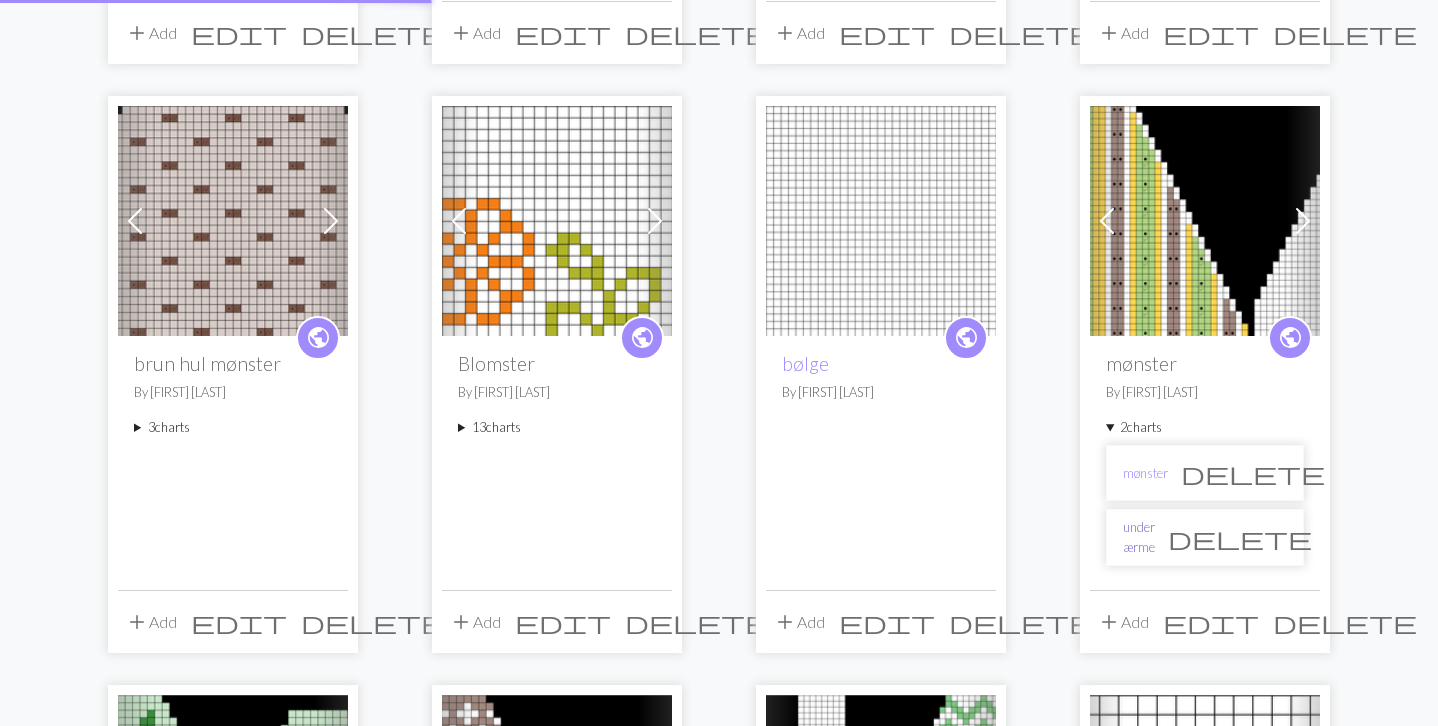 scroll, scrollTop: 0, scrollLeft: 0, axis: both 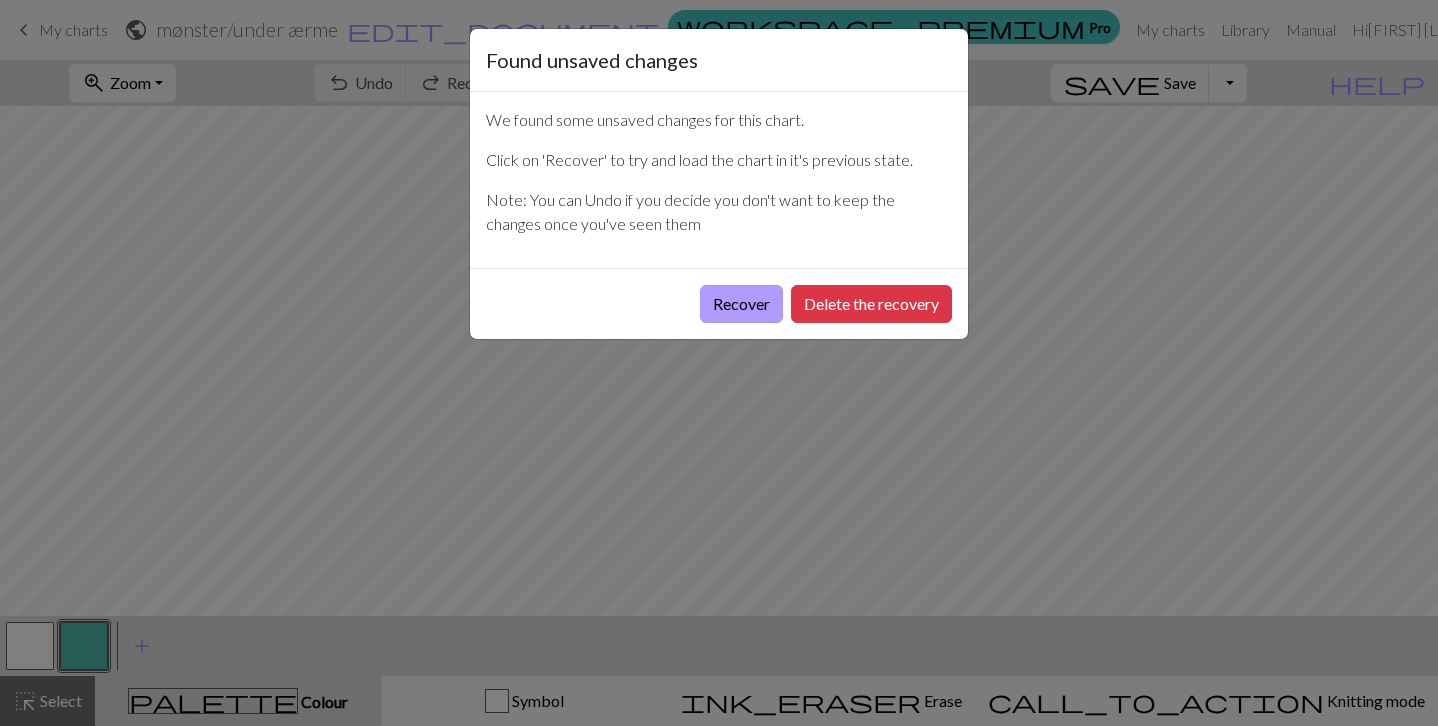 click on "Recover" at bounding box center [741, 304] 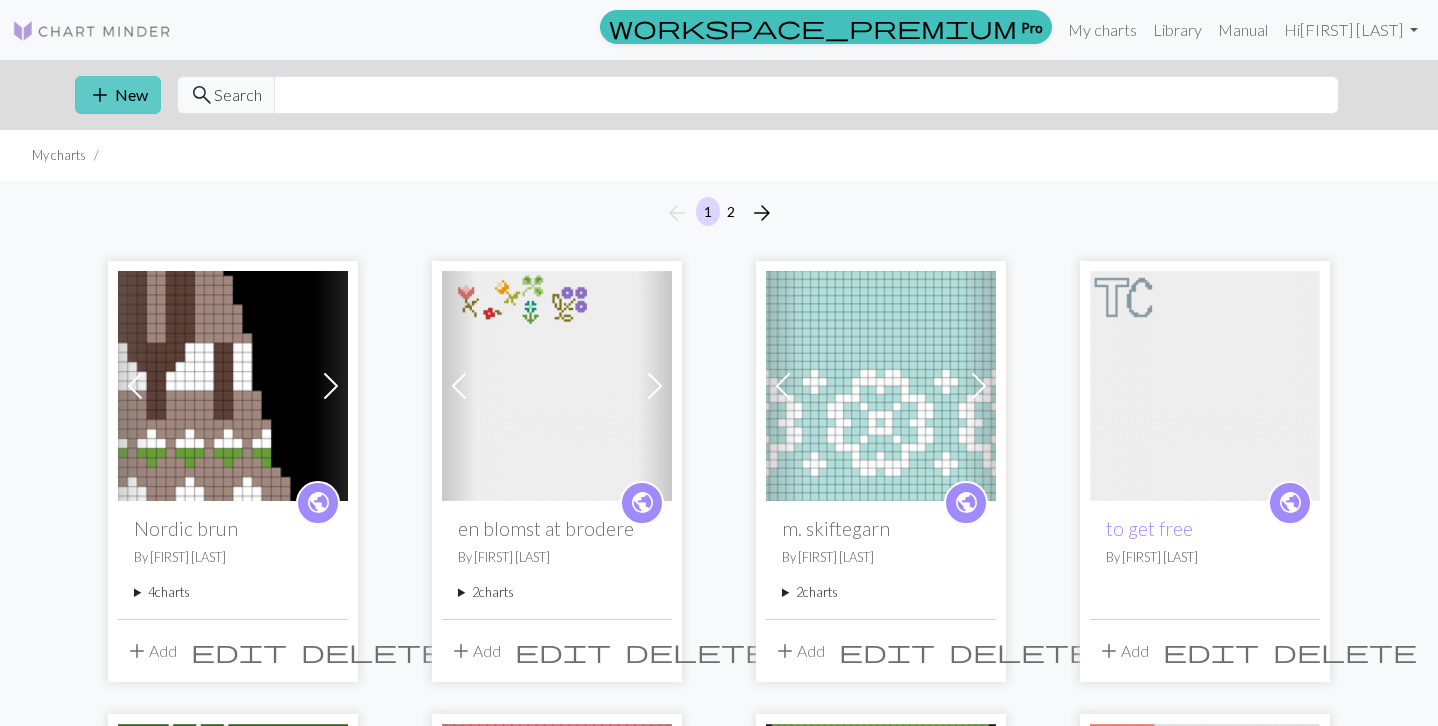click on "add" at bounding box center (100, 95) 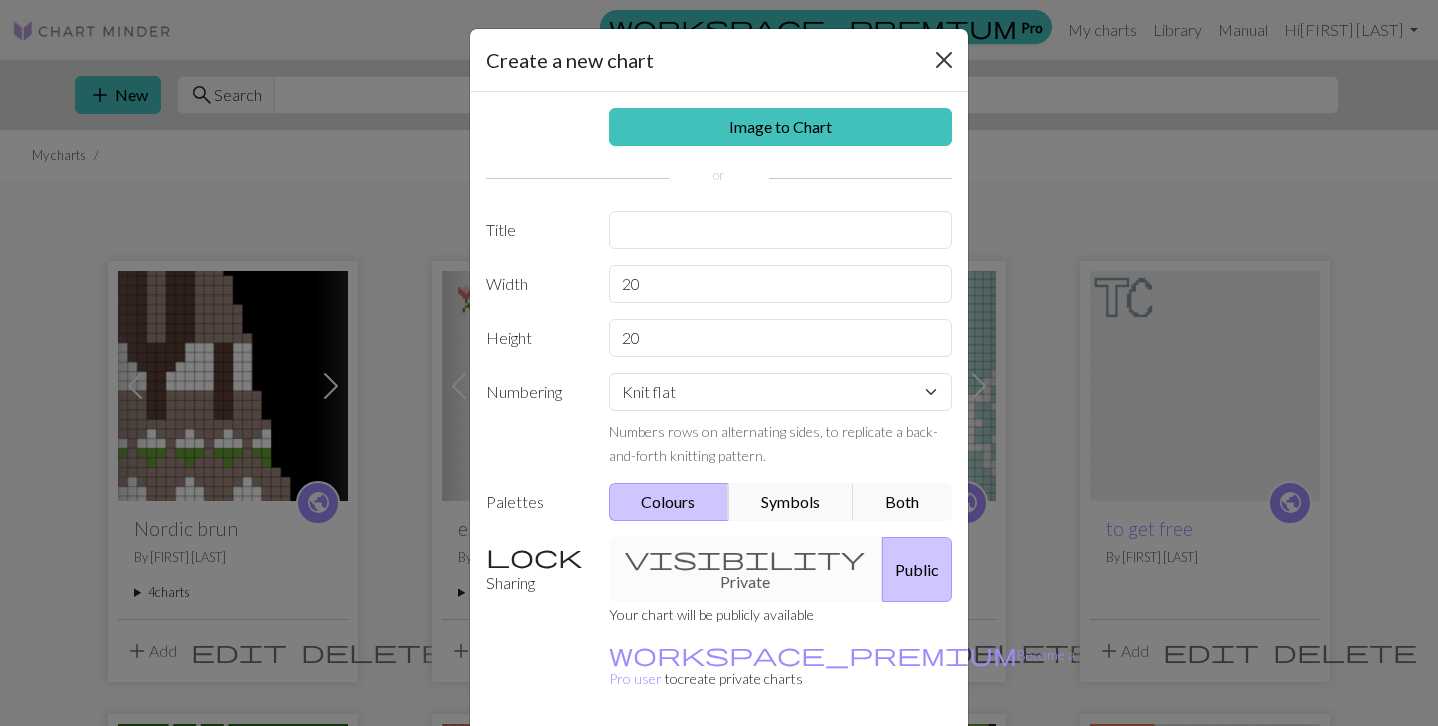 click at bounding box center [944, 60] 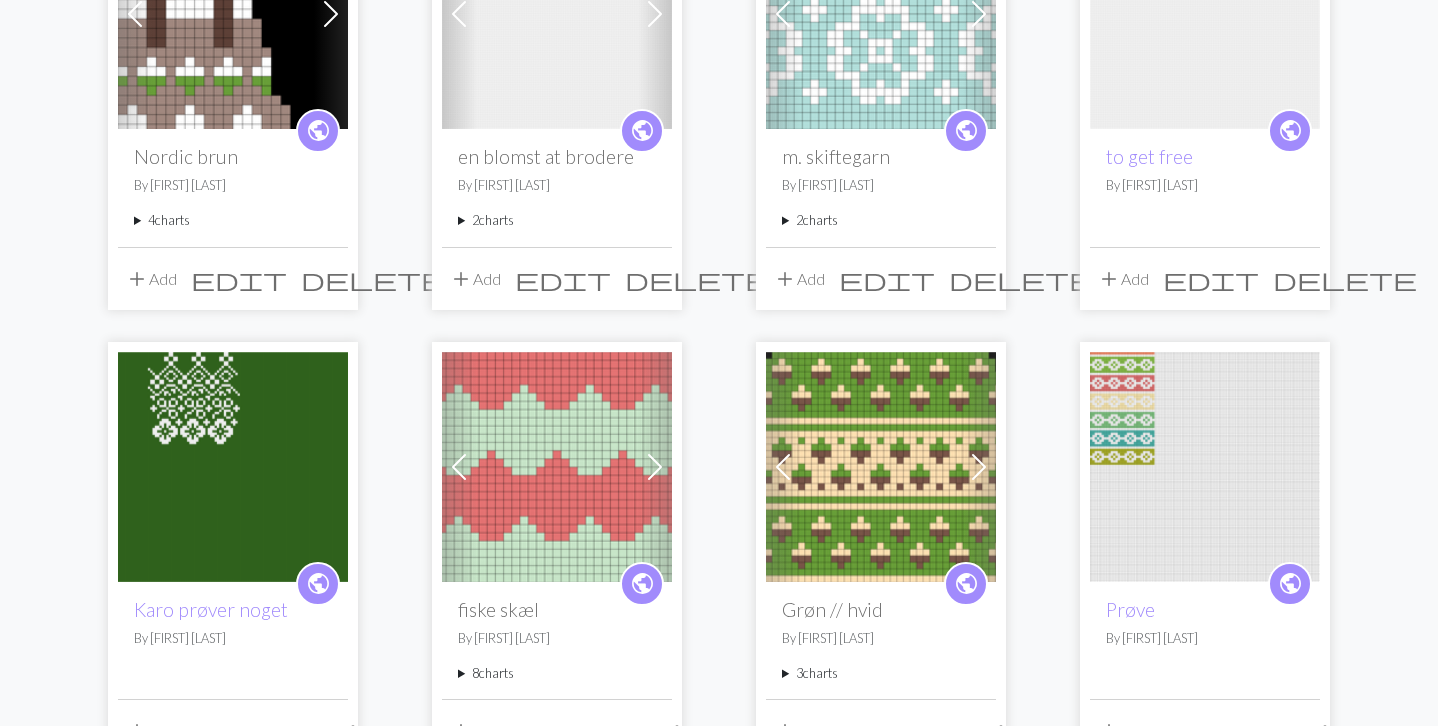 scroll, scrollTop: 387, scrollLeft: 0, axis: vertical 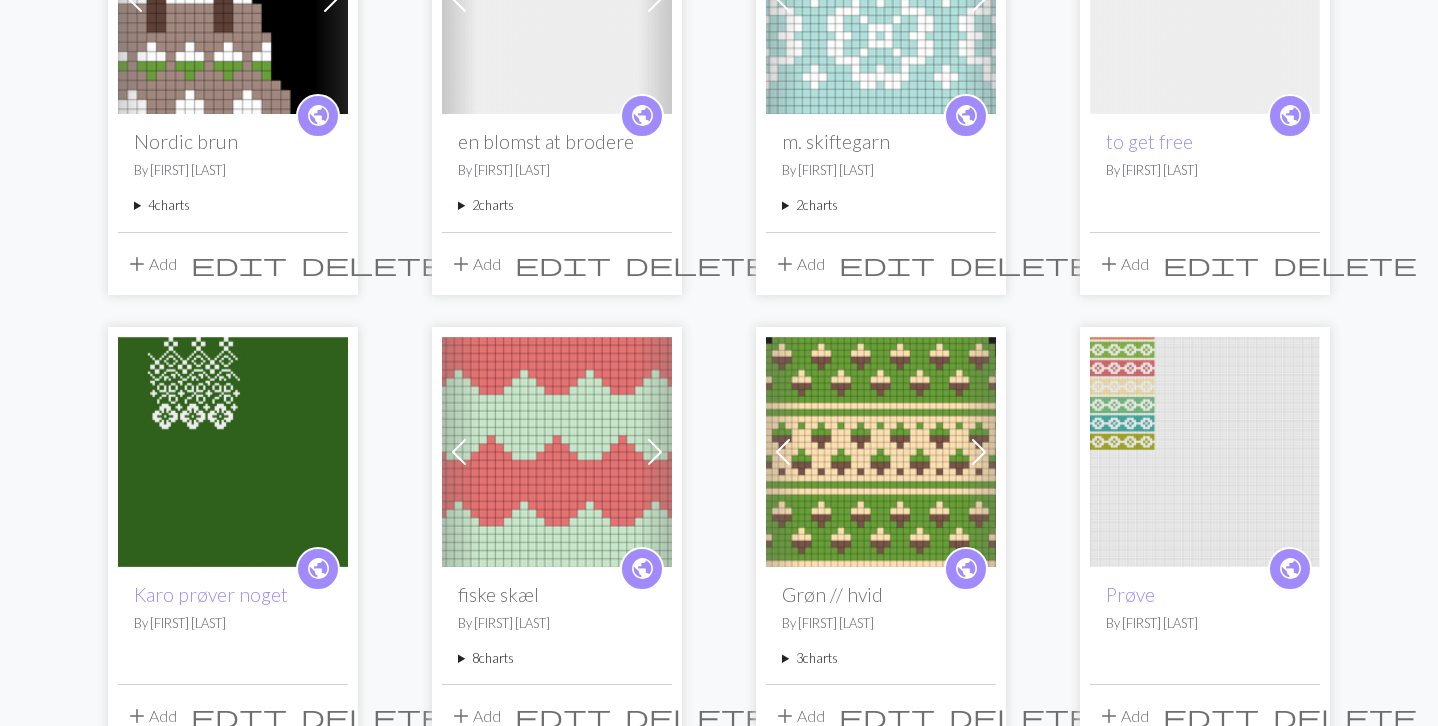 click on "8  charts" at bounding box center [557, 658] 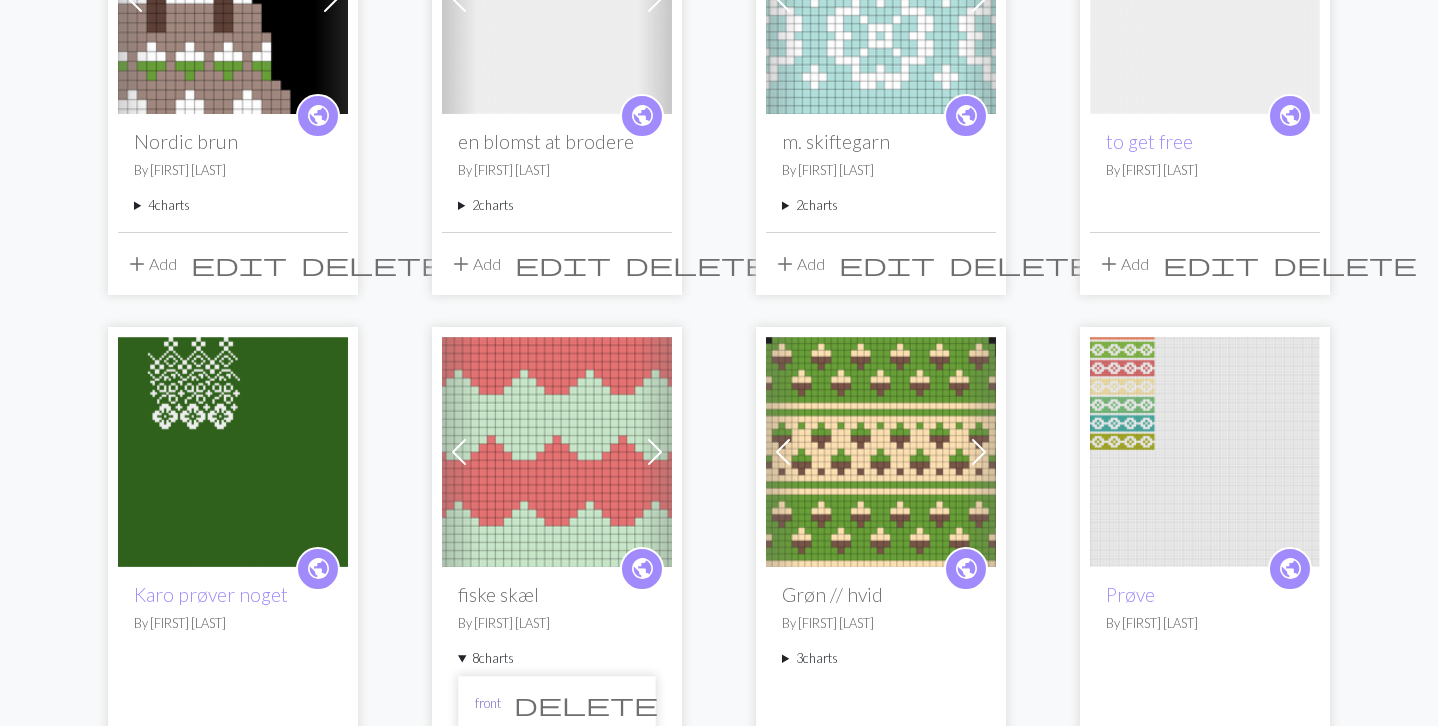 click on "front" at bounding box center (488, 703) 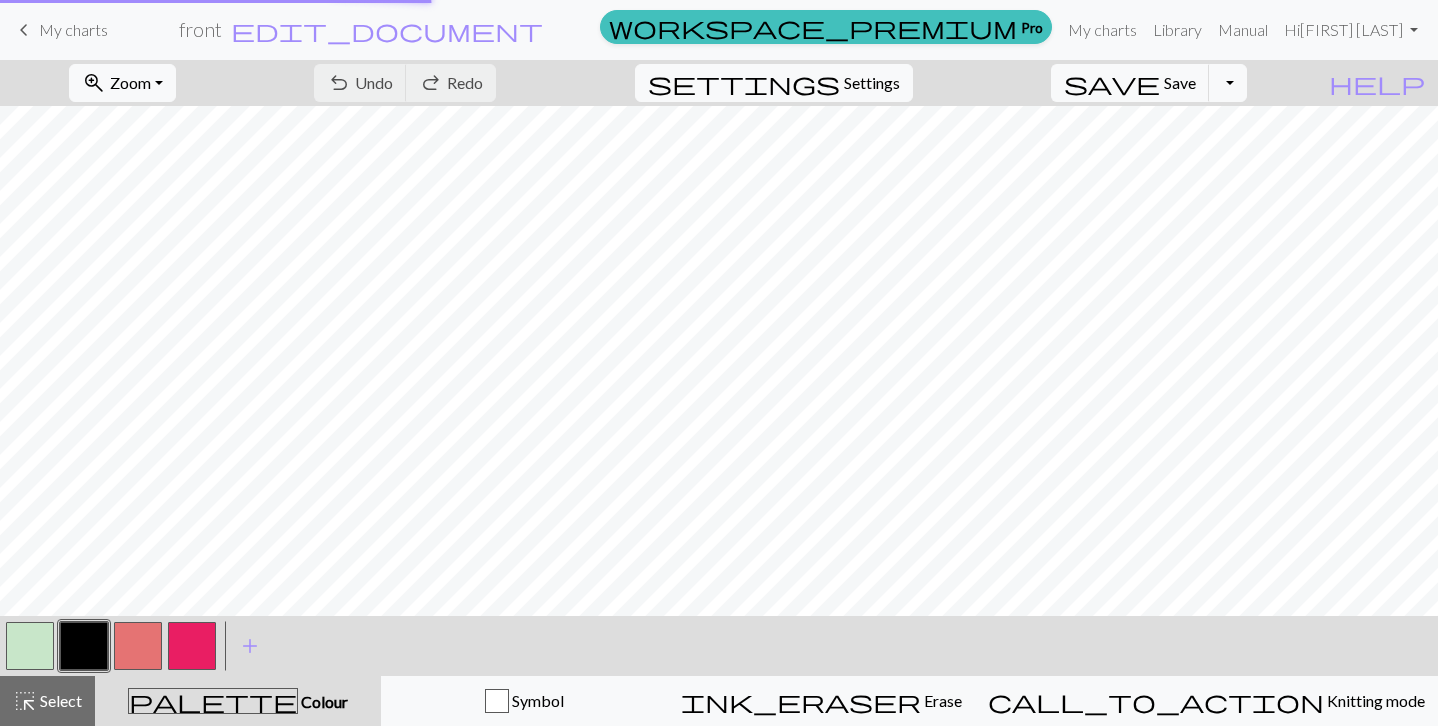 scroll, scrollTop: 0, scrollLeft: 0, axis: both 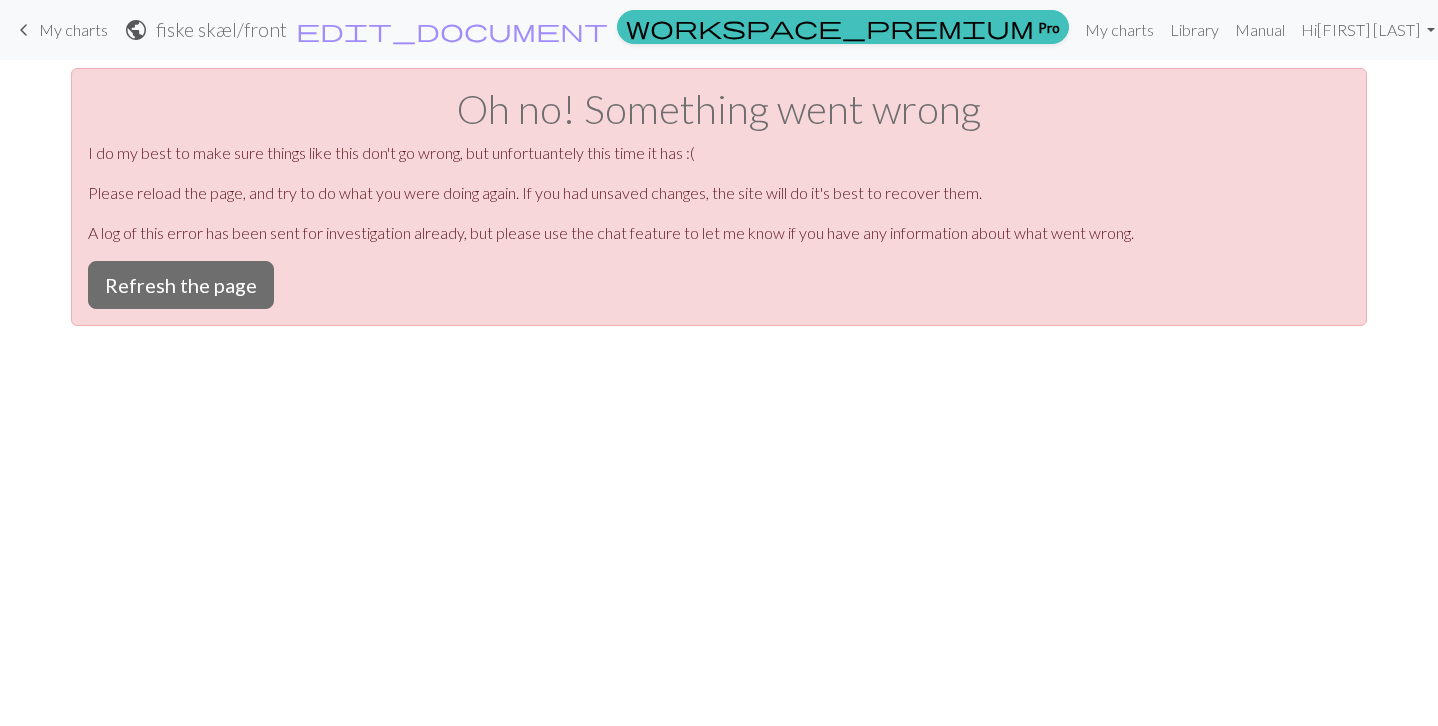click on "keyboard_arrow_left" at bounding box center [24, 30] 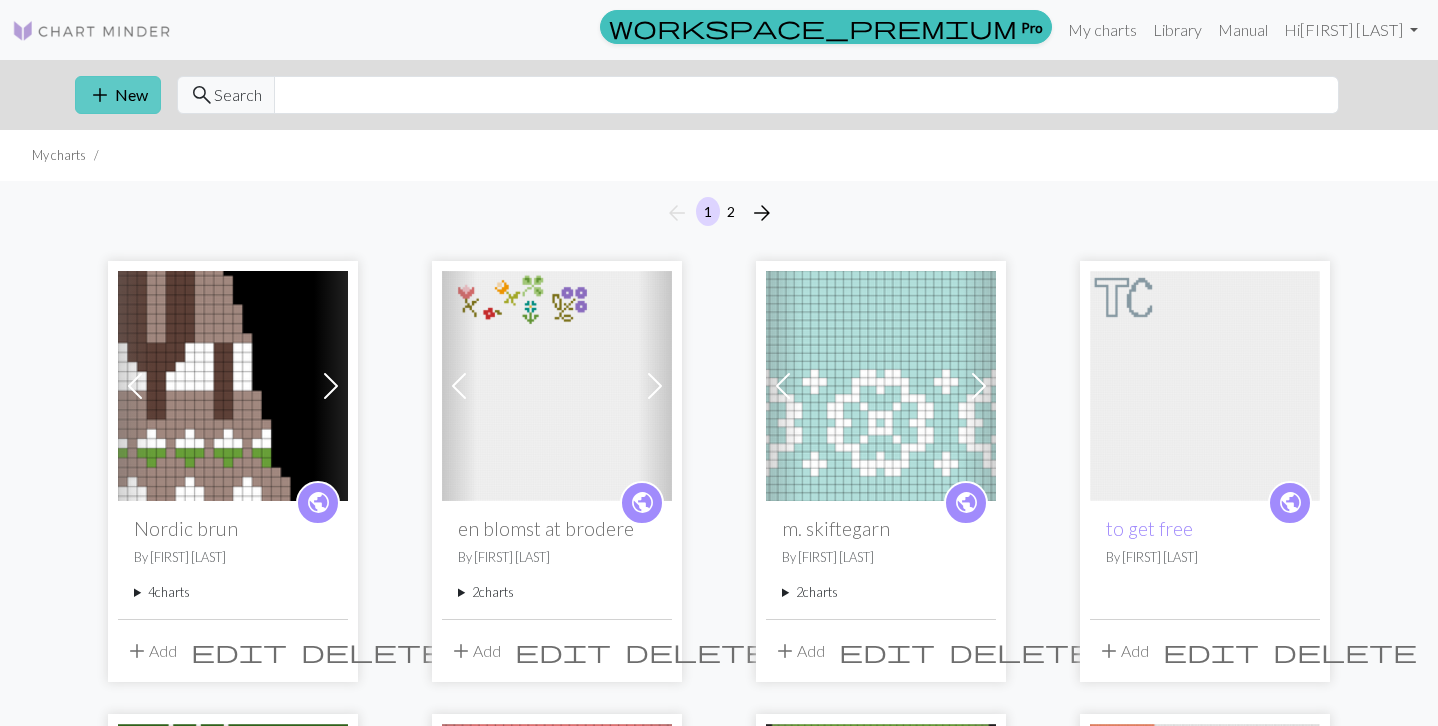 click on "add   New" at bounding box center [118, 95] 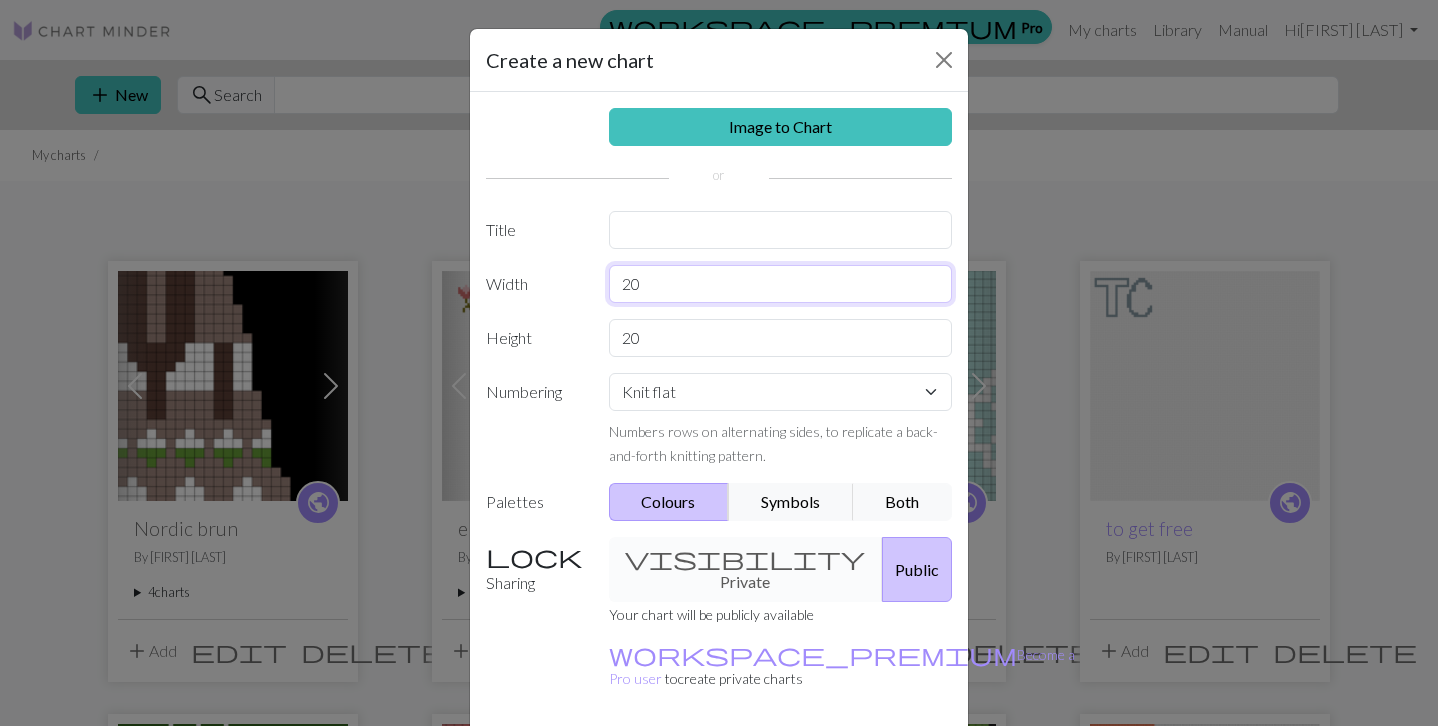 click on "20" at bounding box center (781, 284) 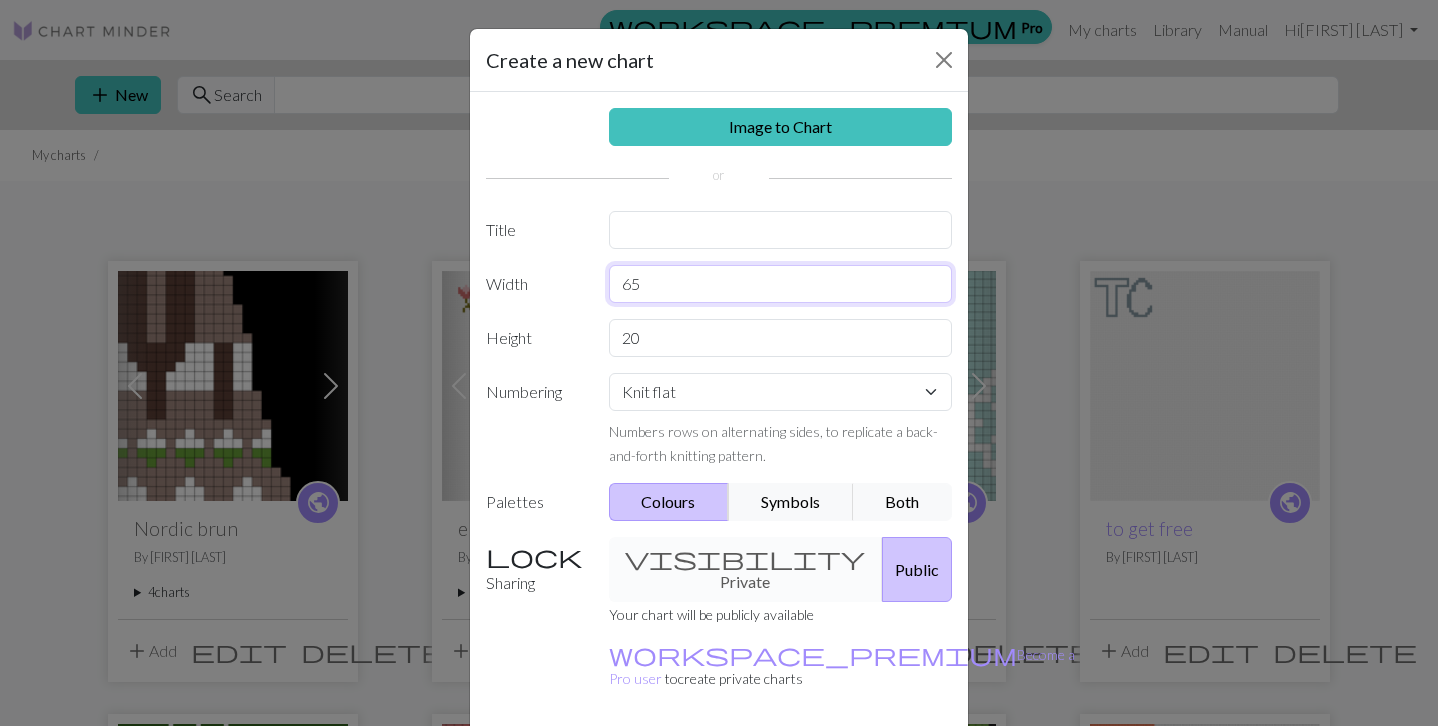 type on "65" 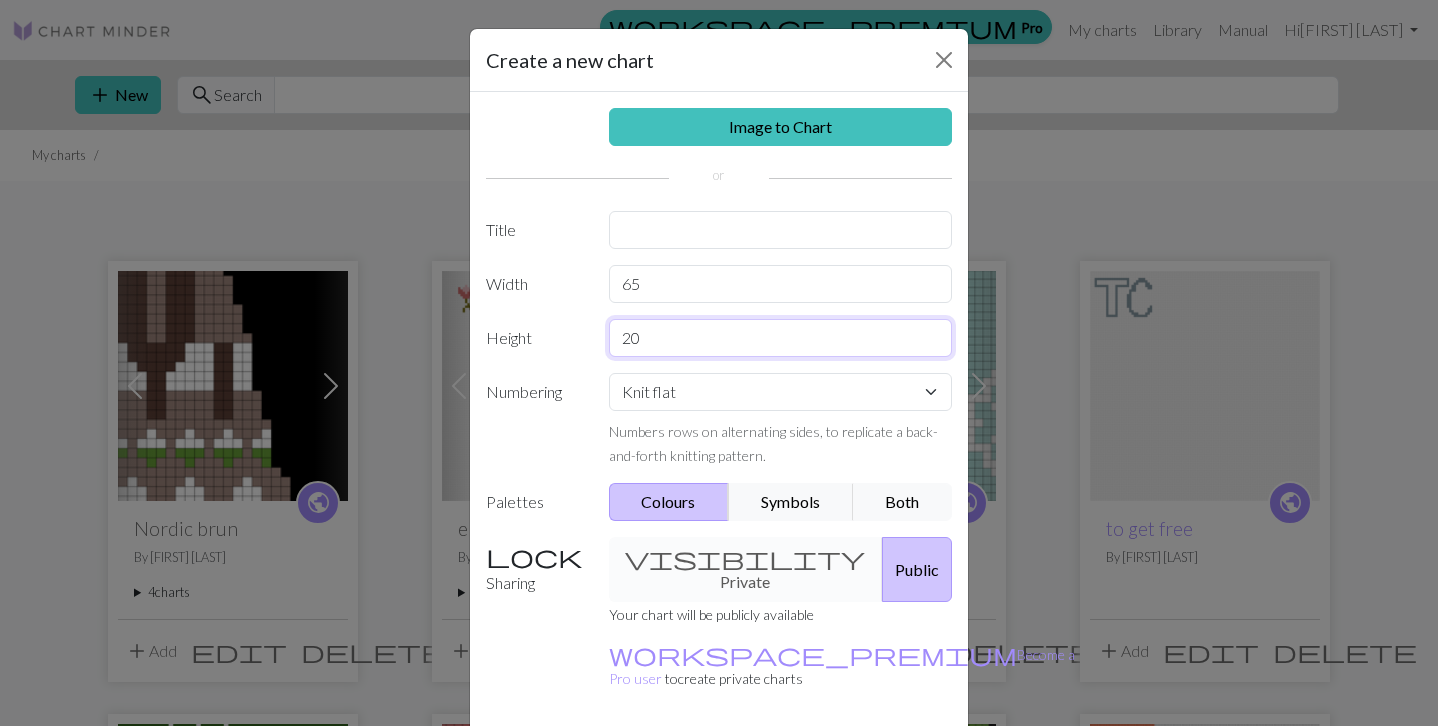 click on "20" at bounding box center [781, 338] 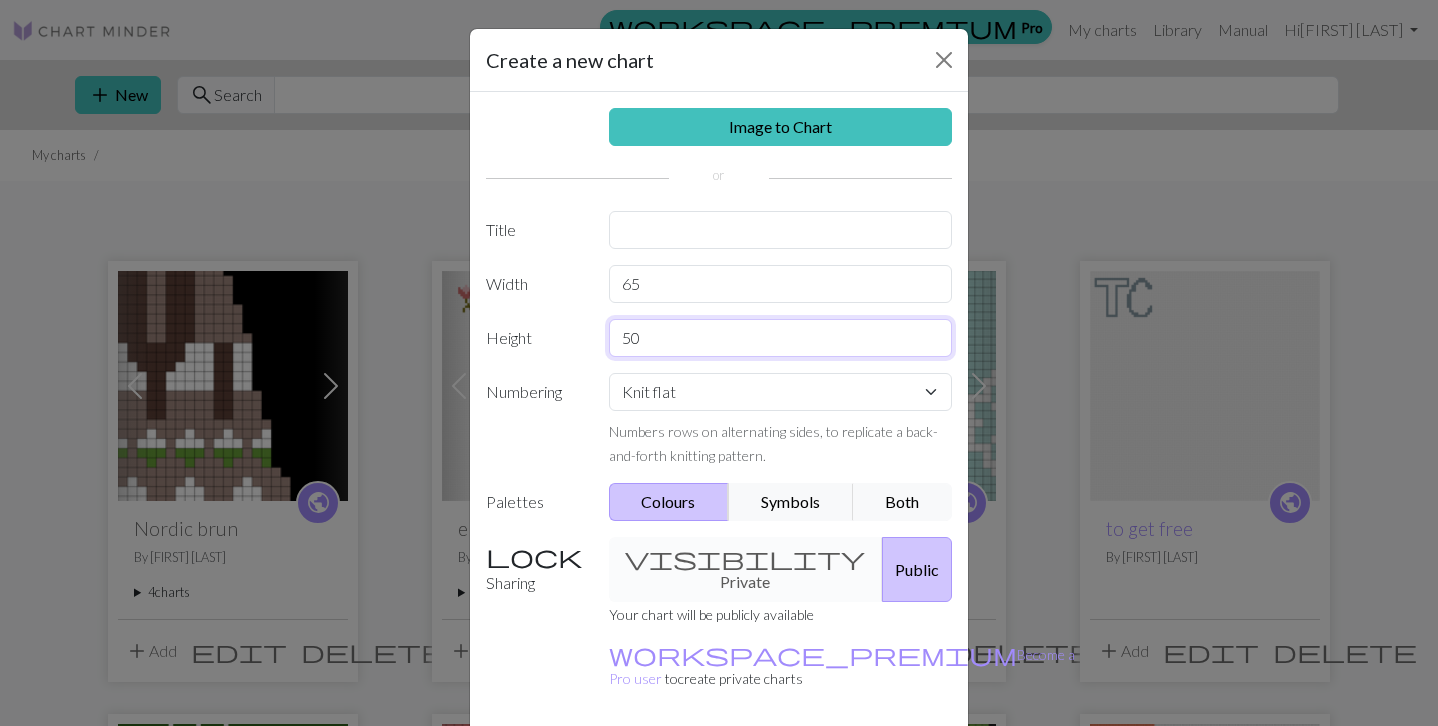 type on "50" 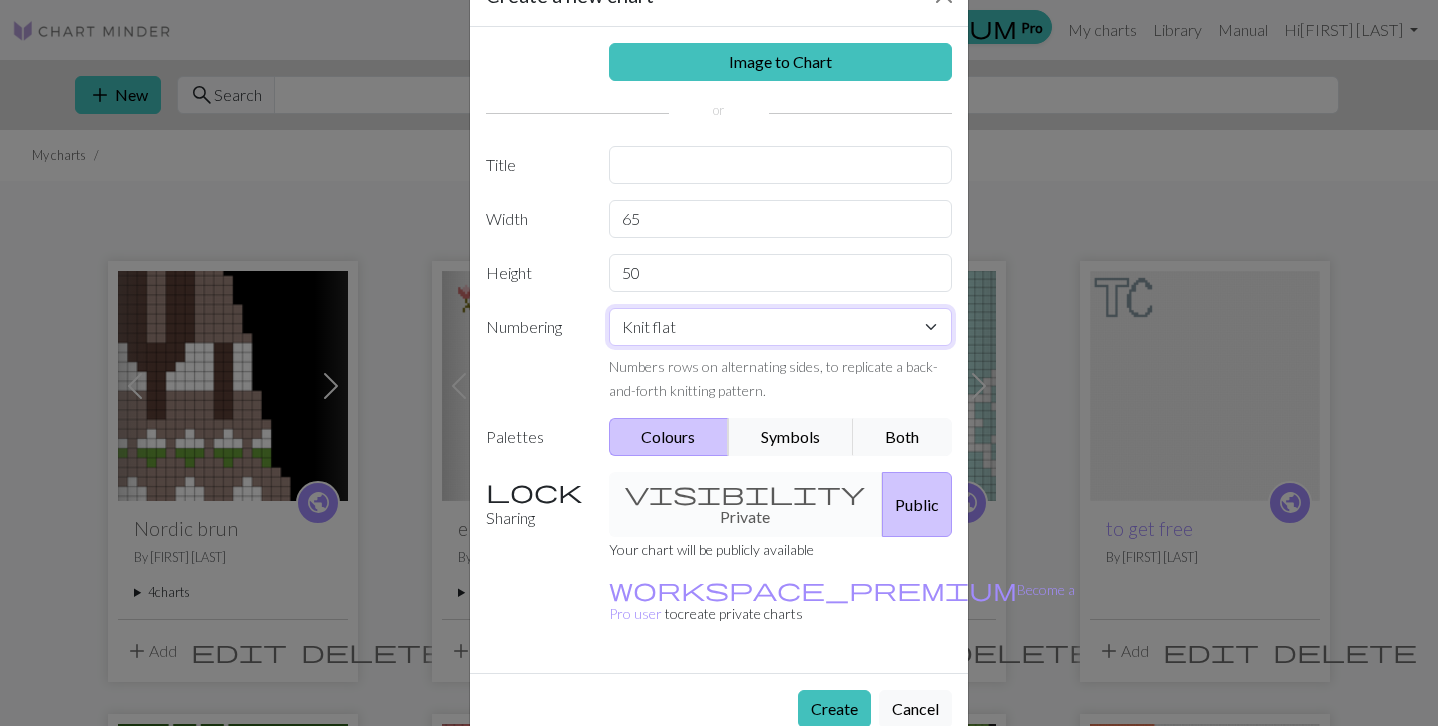 scroll, scrollTop: 64, scrollLeft: 0, axis: vertical 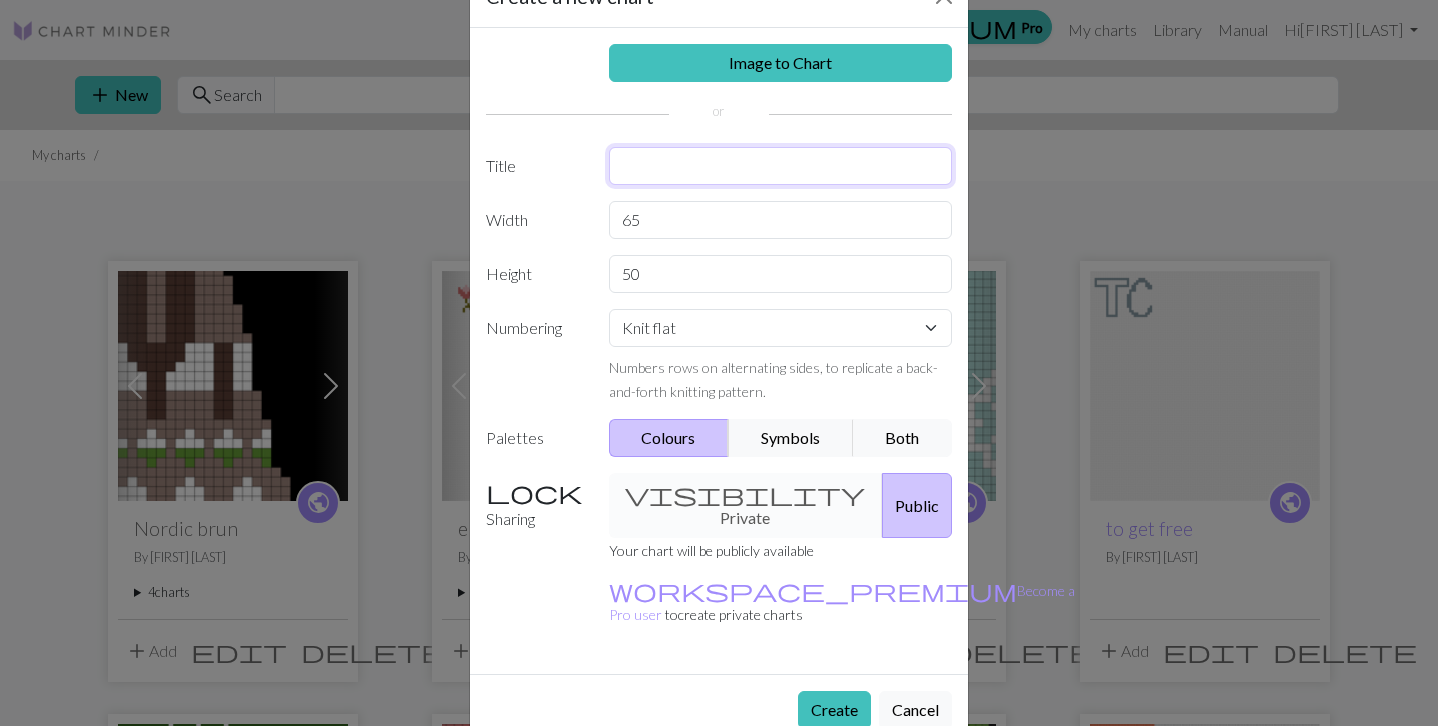 click at bounding box center [781, 166] 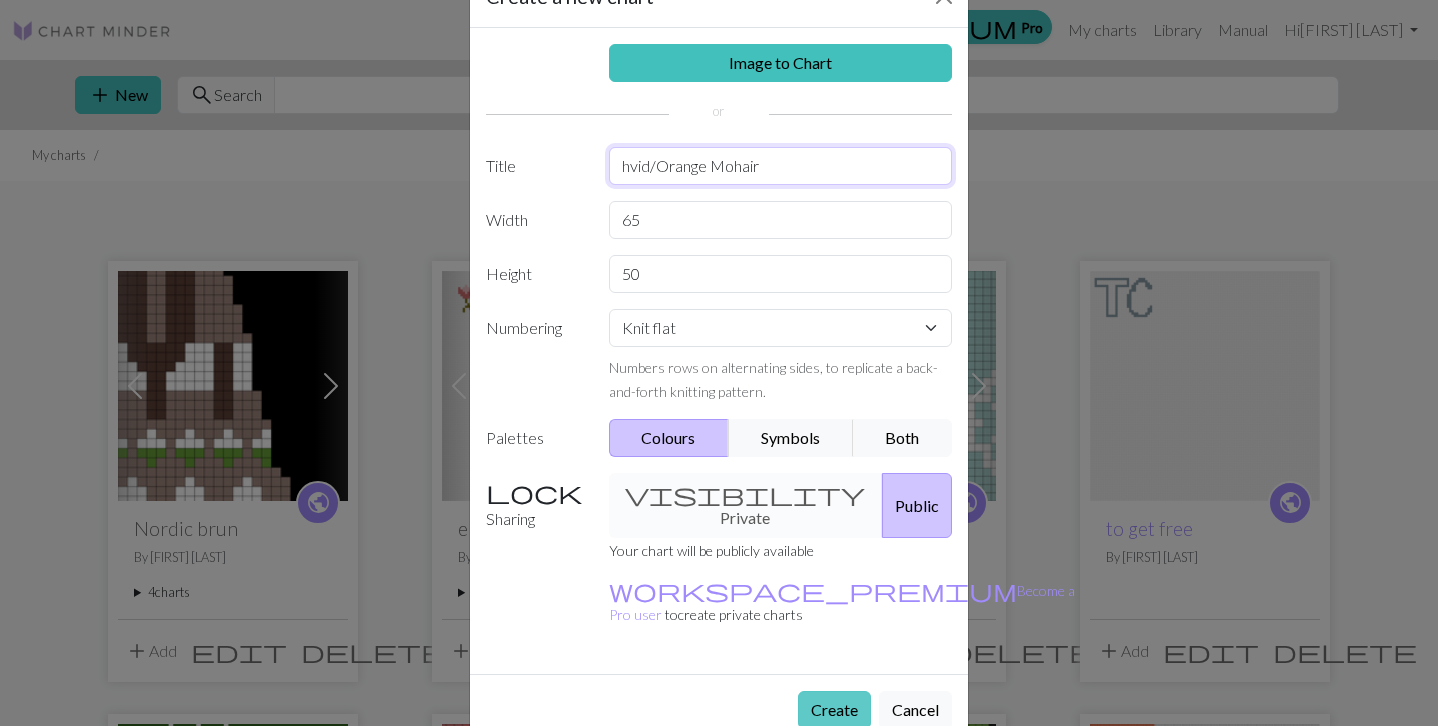 type on "hvid/Orange Mohair" 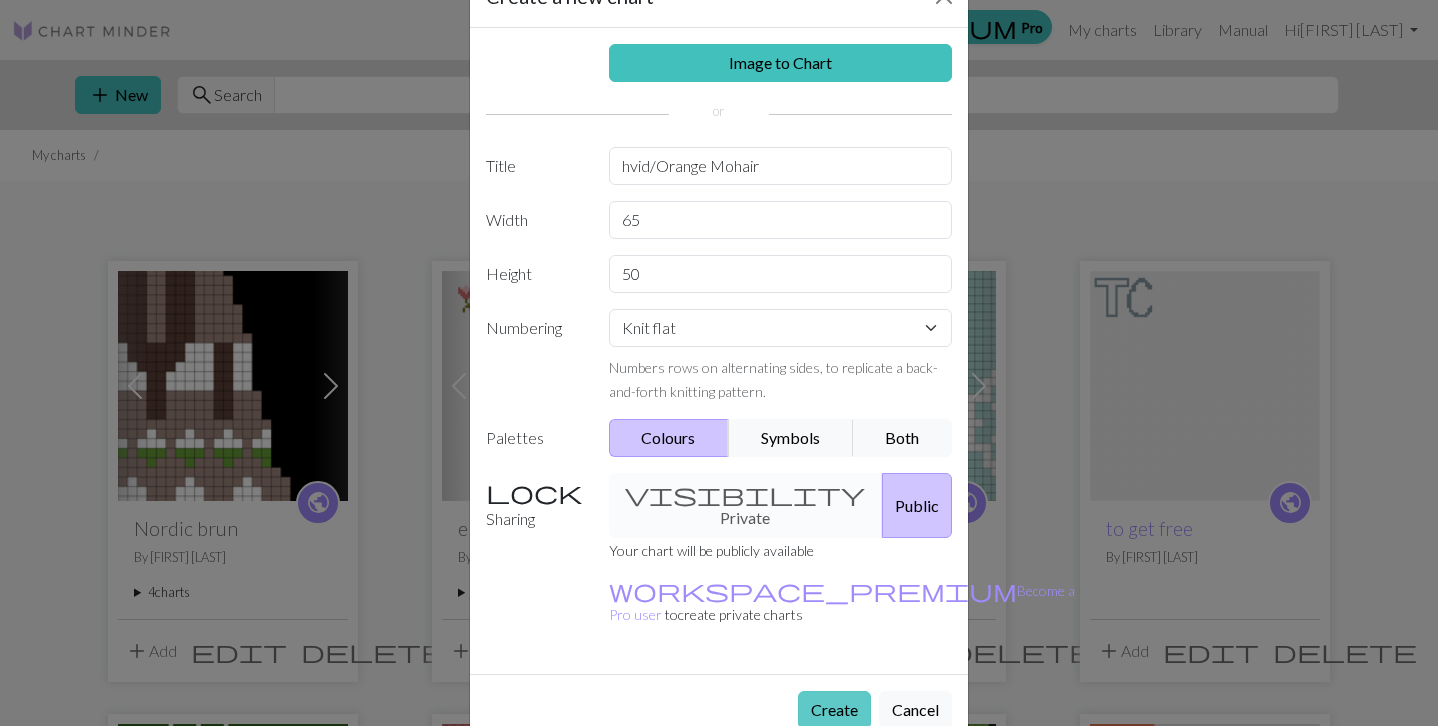 click on "Create" at bounding box center (834, 710) 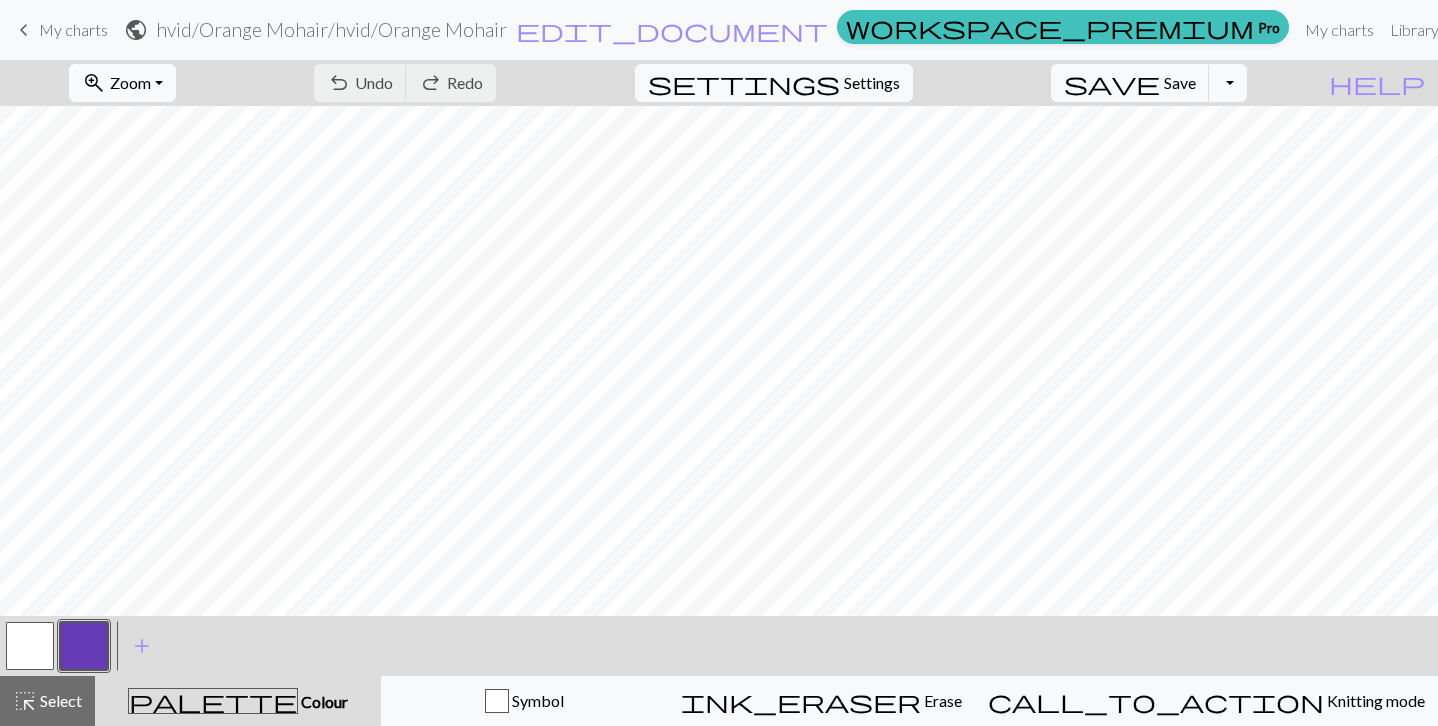 click on "zoom_in Zoom Zoom" at bounding box center [122, 83] 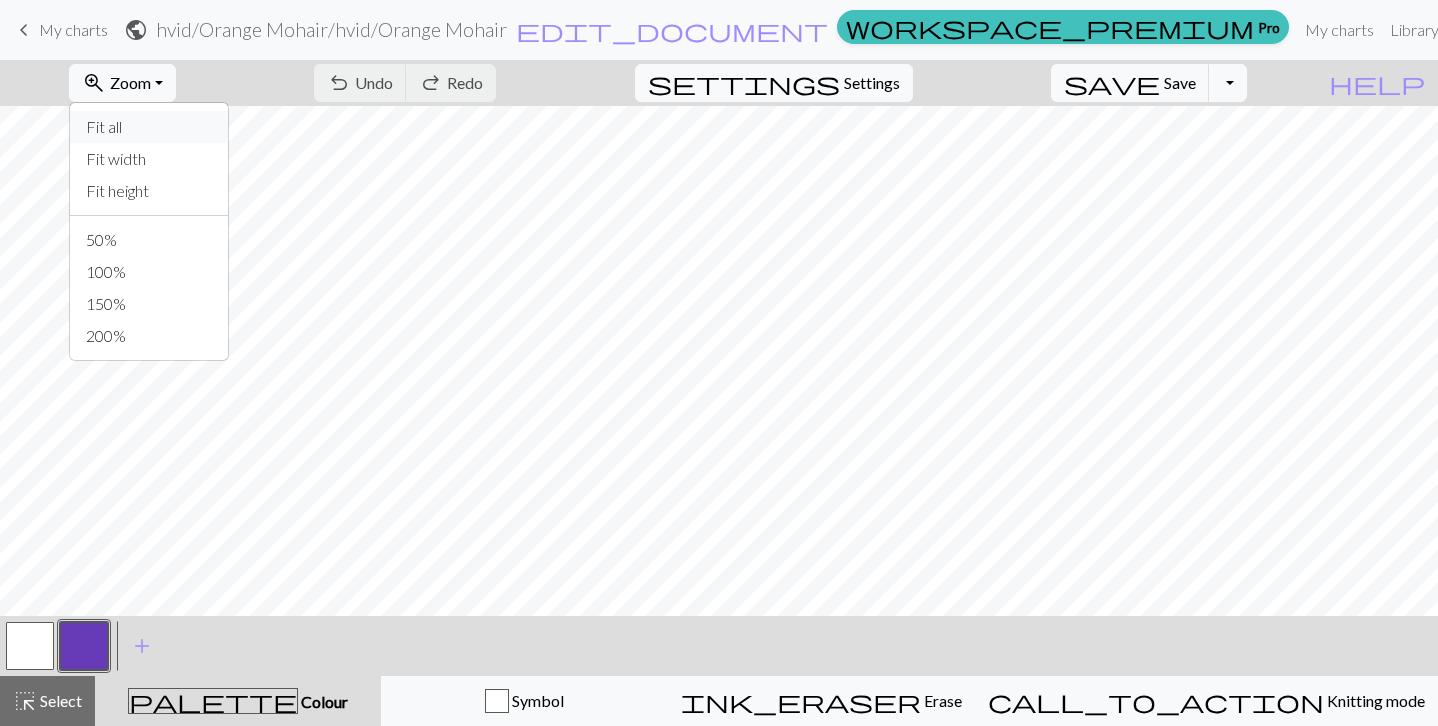 click on "Fit all" at bounding box center [149, 127] 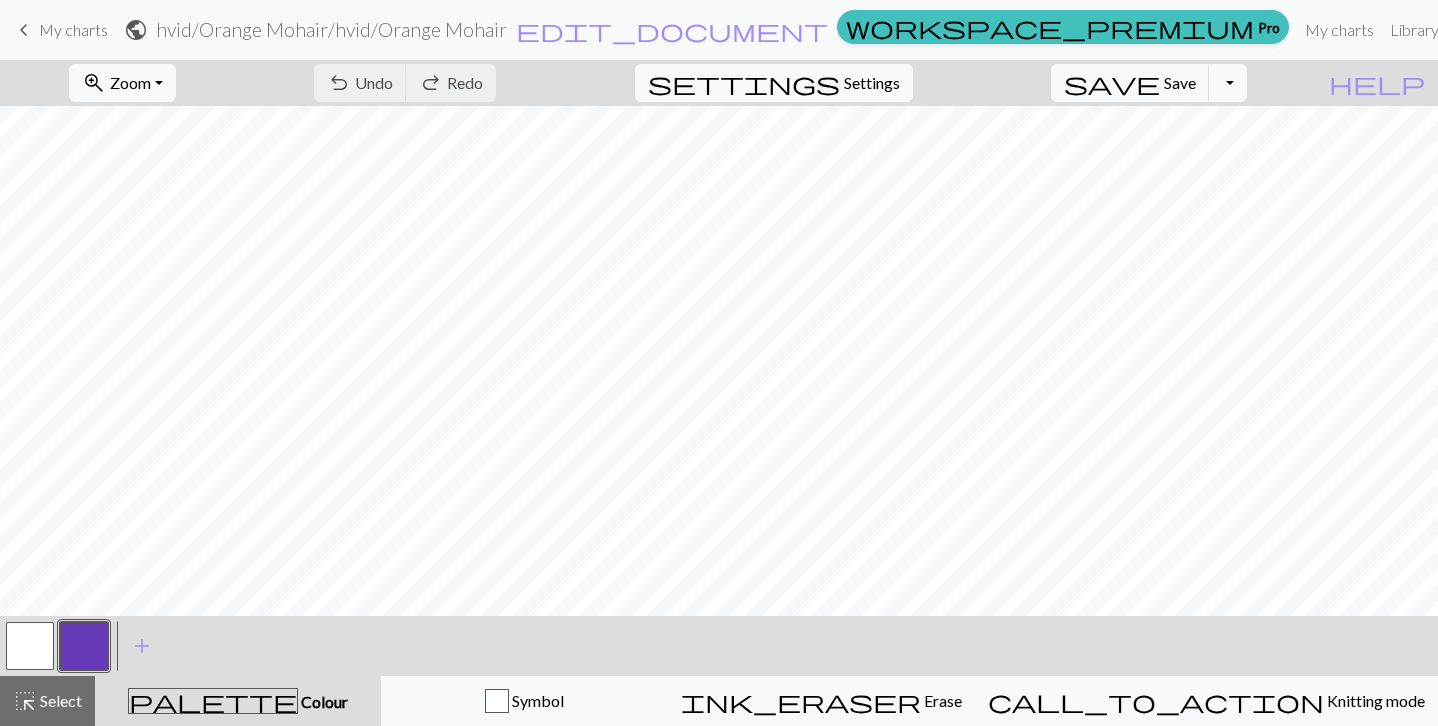 click at bounding box center (84, 646) 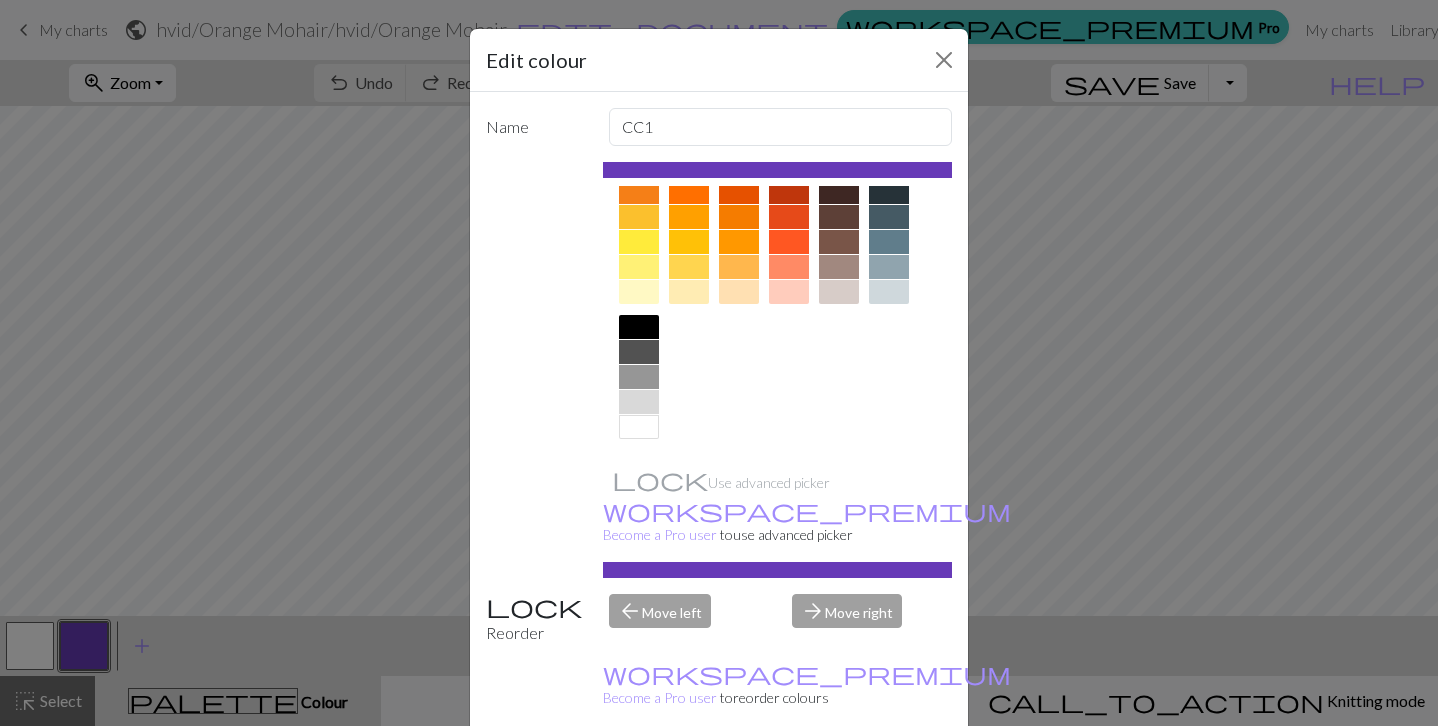 scroll, scrollTop: 292, scrollLeft: 0, axis: vertical 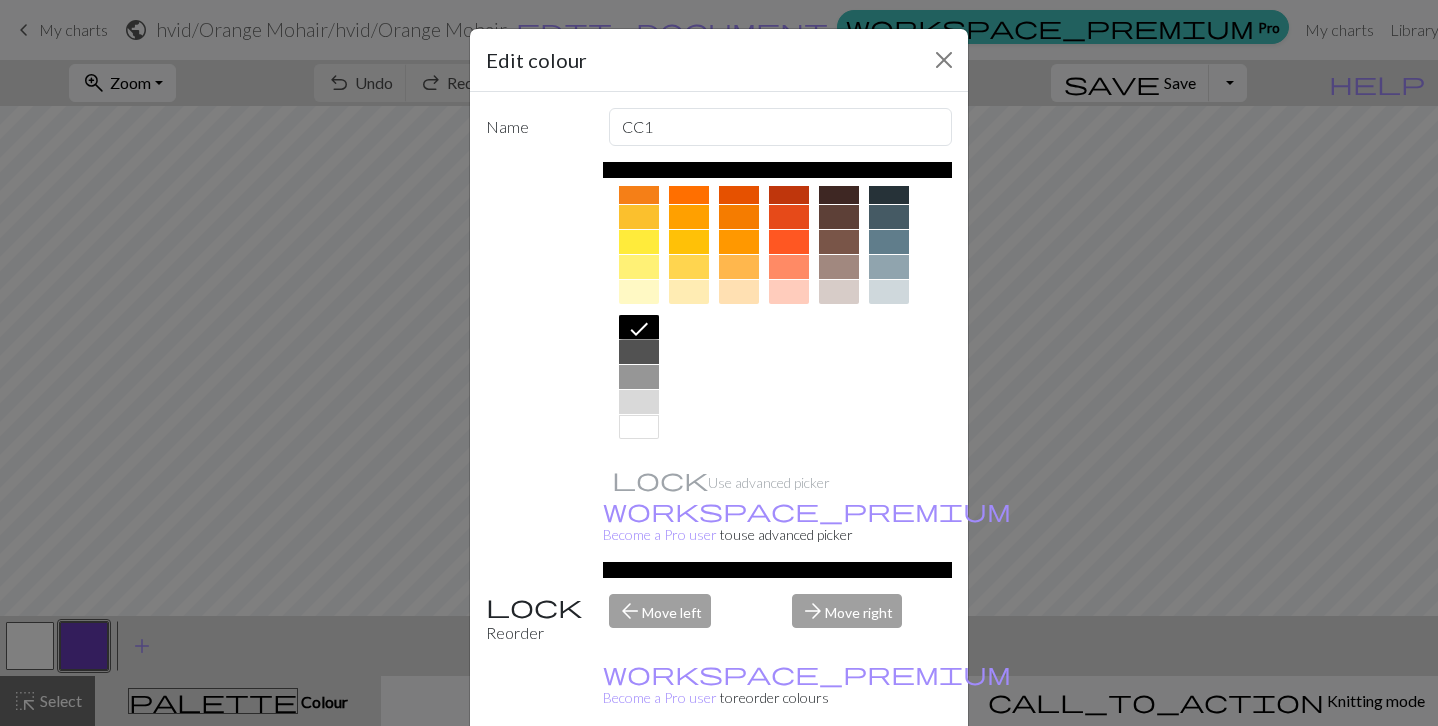 click on "Done" at bounding box center (839, 777) 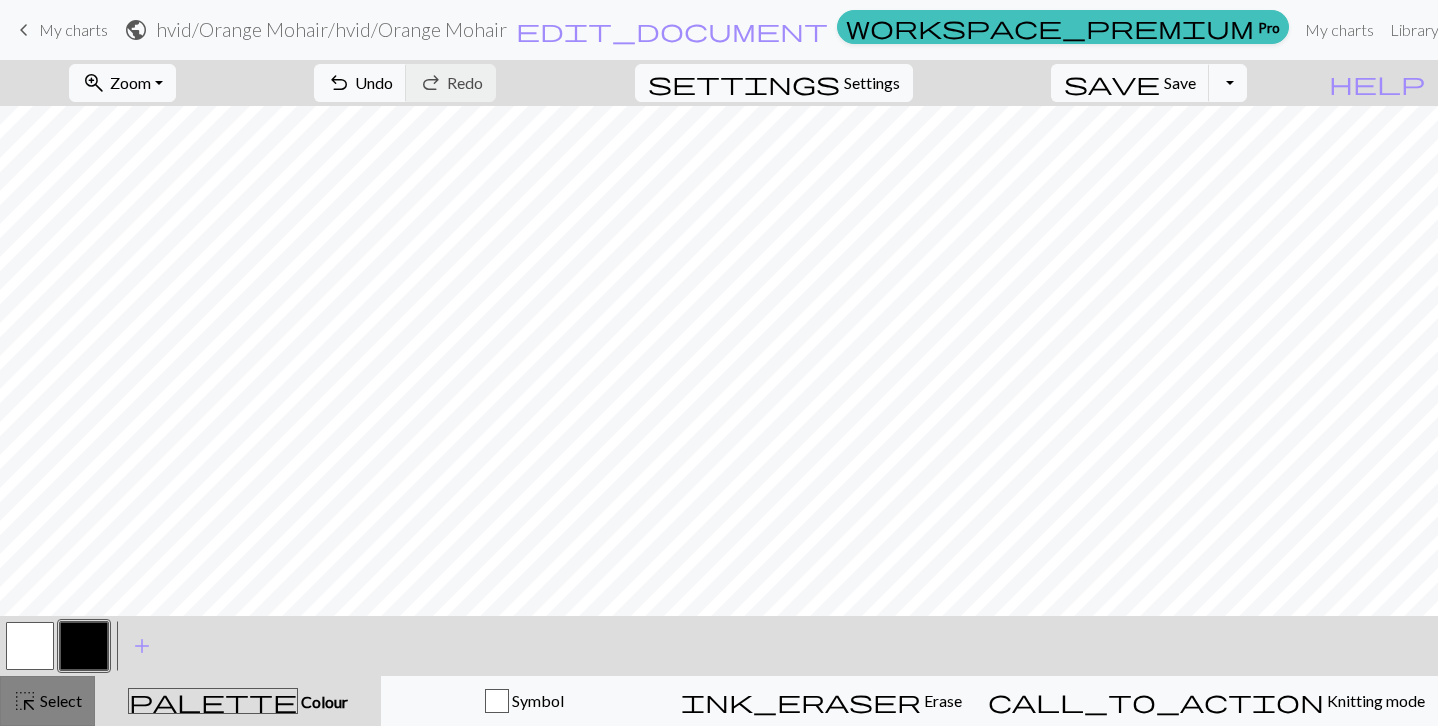 click on "Select" at bounding box center (59, 700) 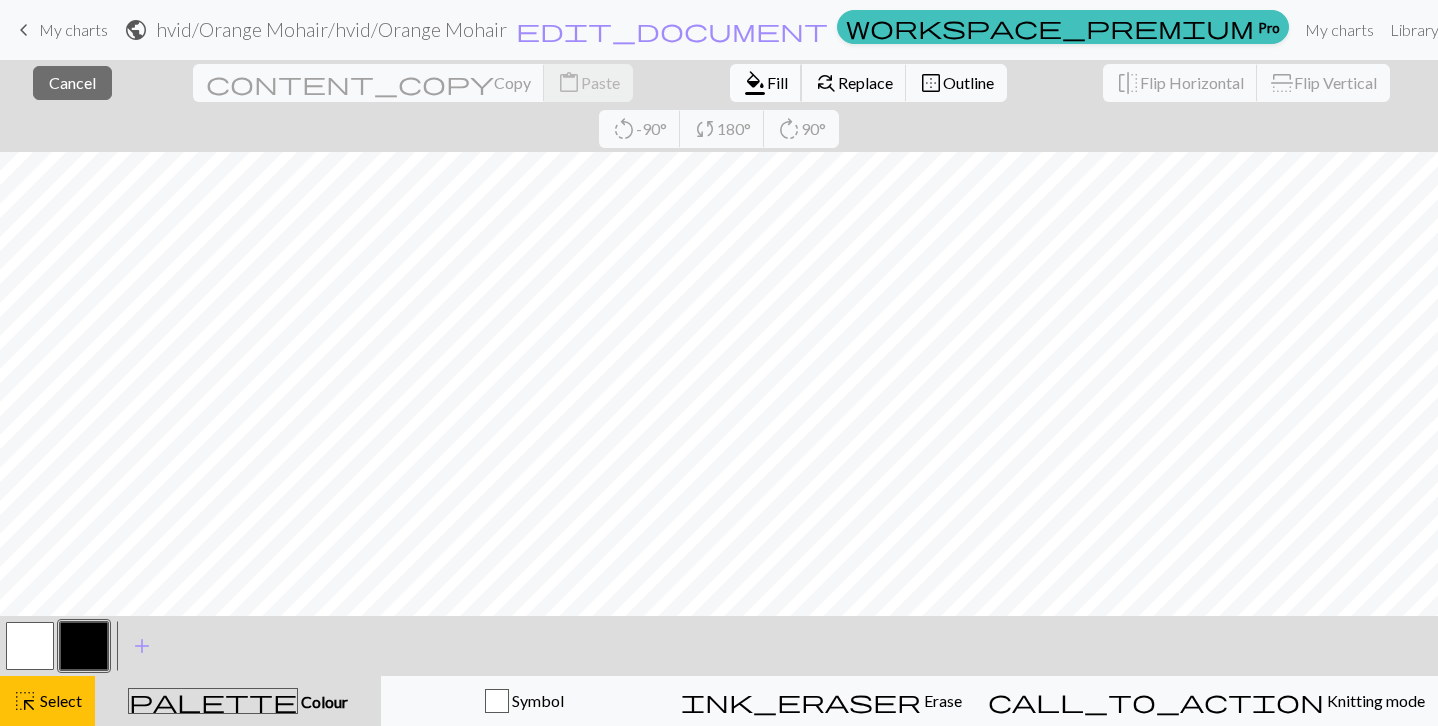 click on "format_color_fill" at bounding box center (755, 83) 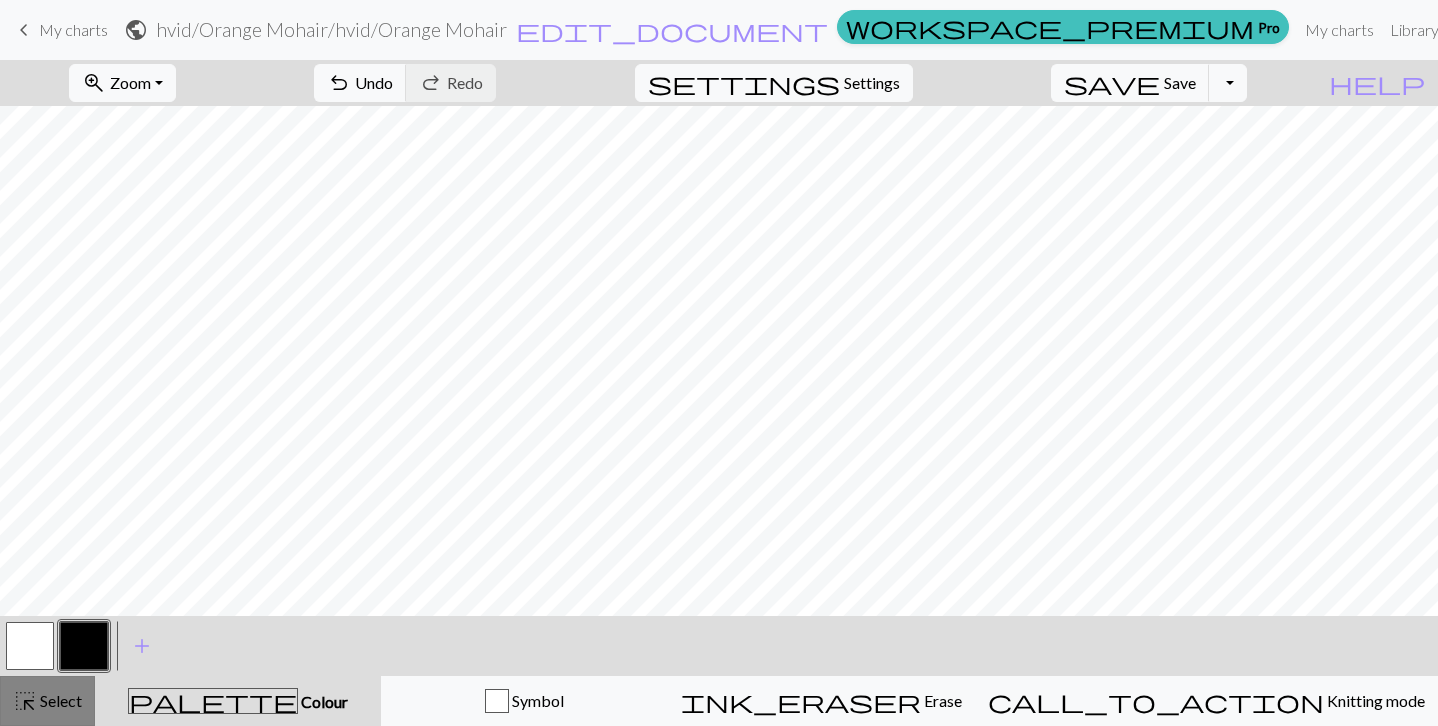 click on "Select" at bounding box center [59, 700] 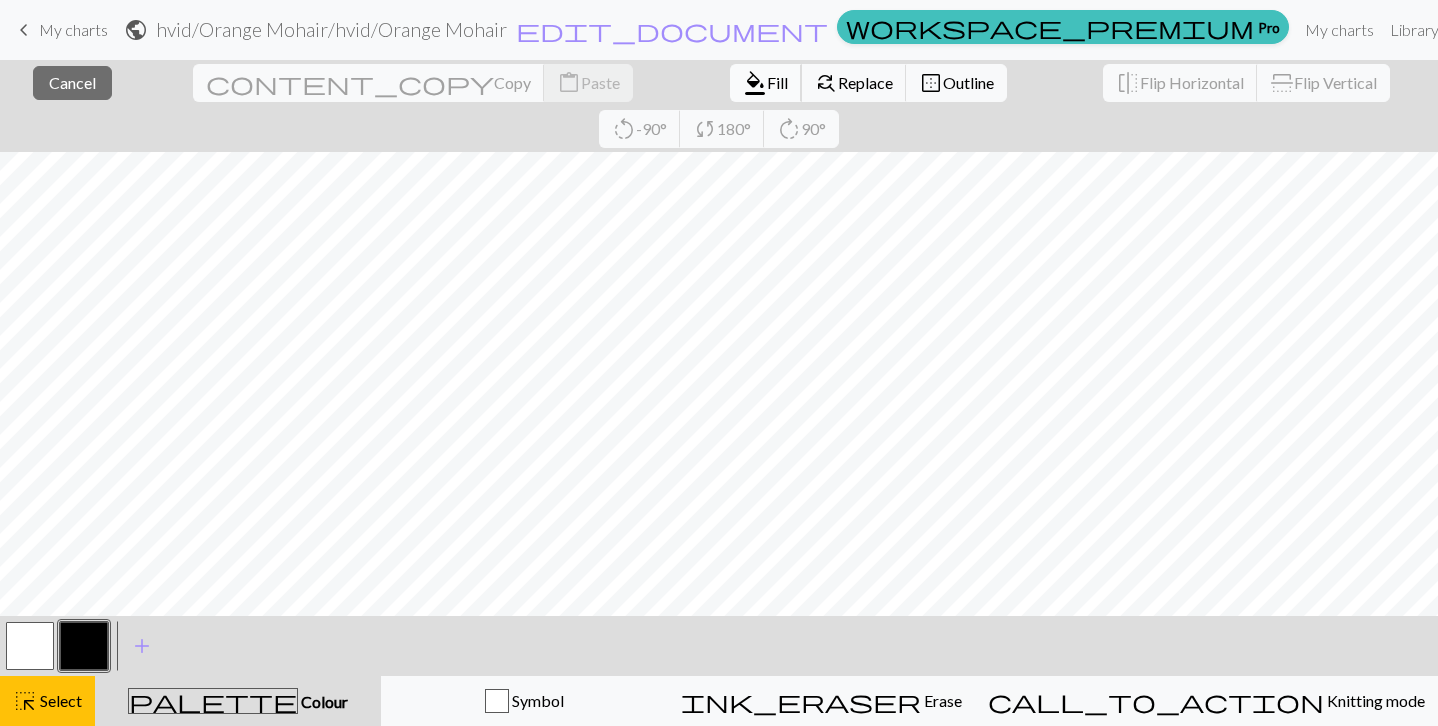 click on "Fill" at bounding box center (777, 82) 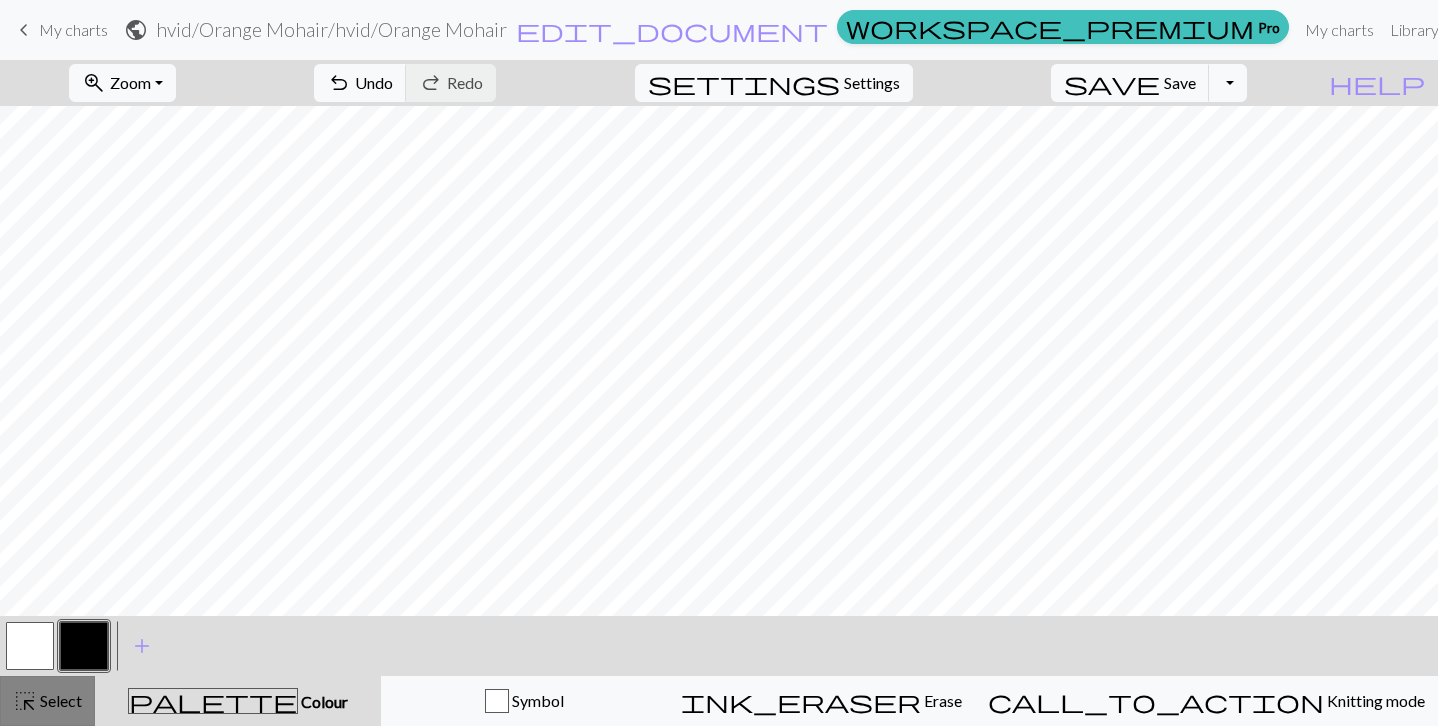 click on "Select" at bounding box center (59, 700) 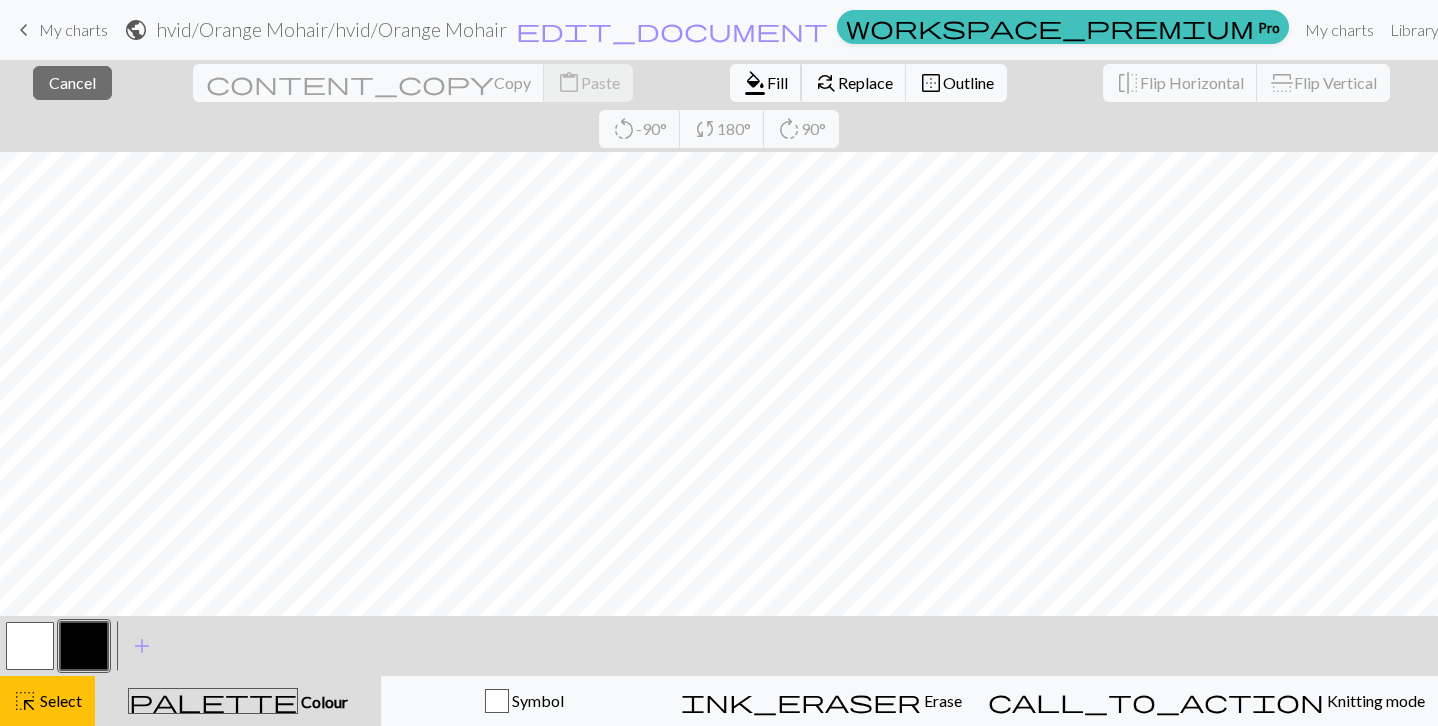 click on "format_color_fill  Fill" at bounding box center [766, 83] 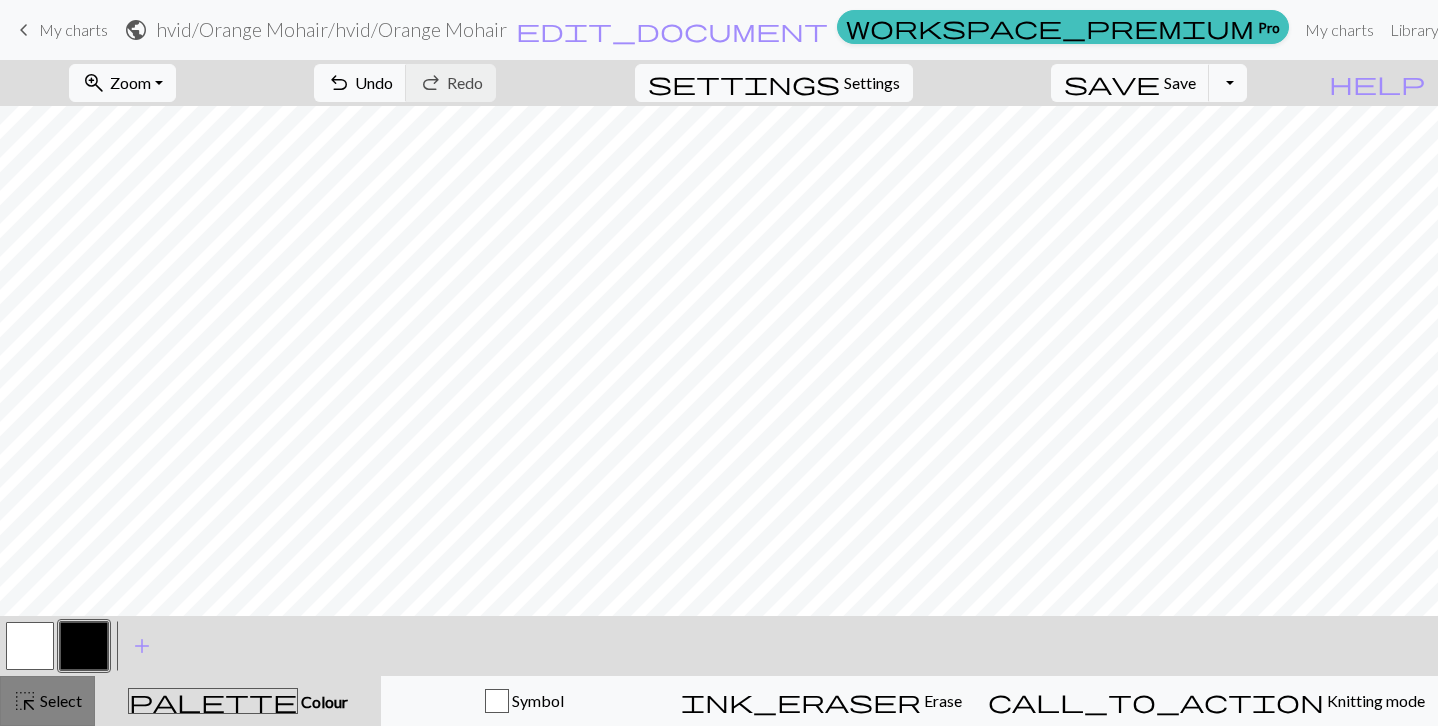 click on "highlight_alt" at bounding box center (25, 701) 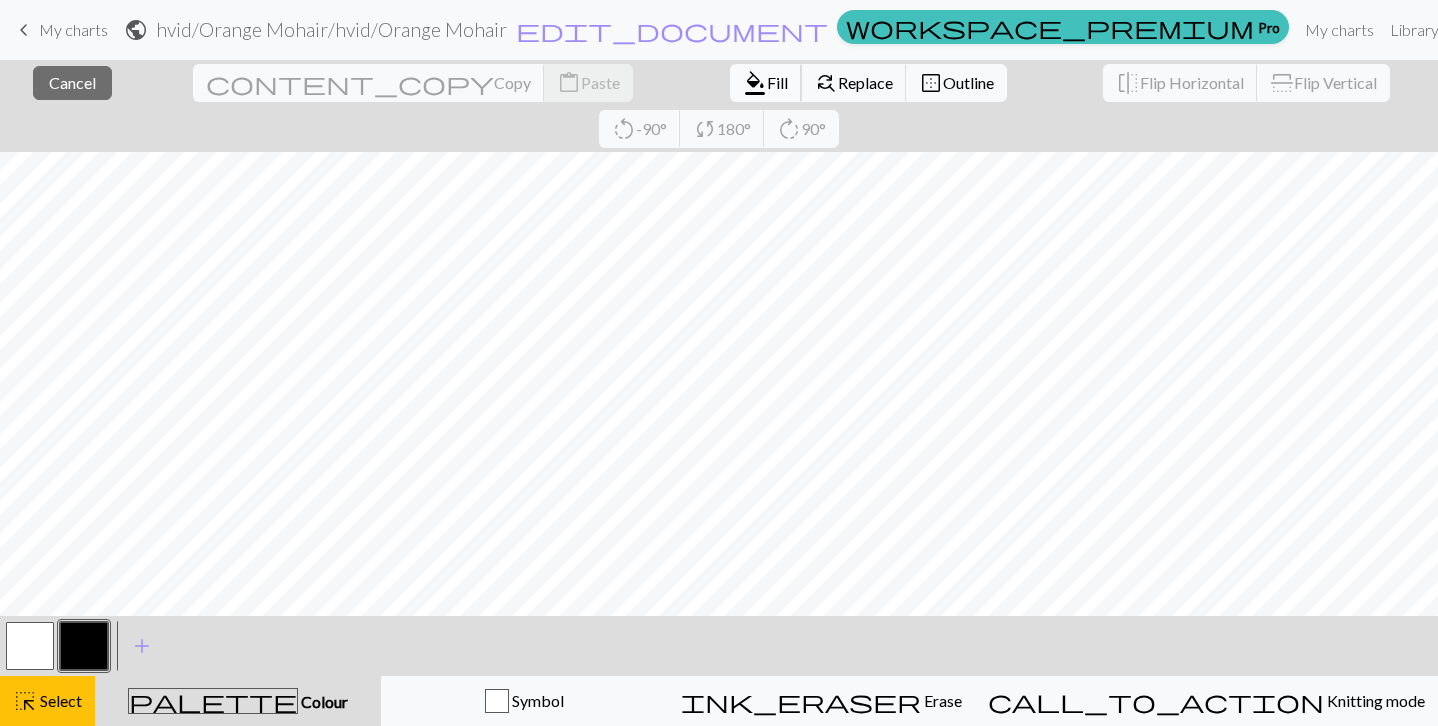 click on "format_color_fill" at bounding box center [755, 83] 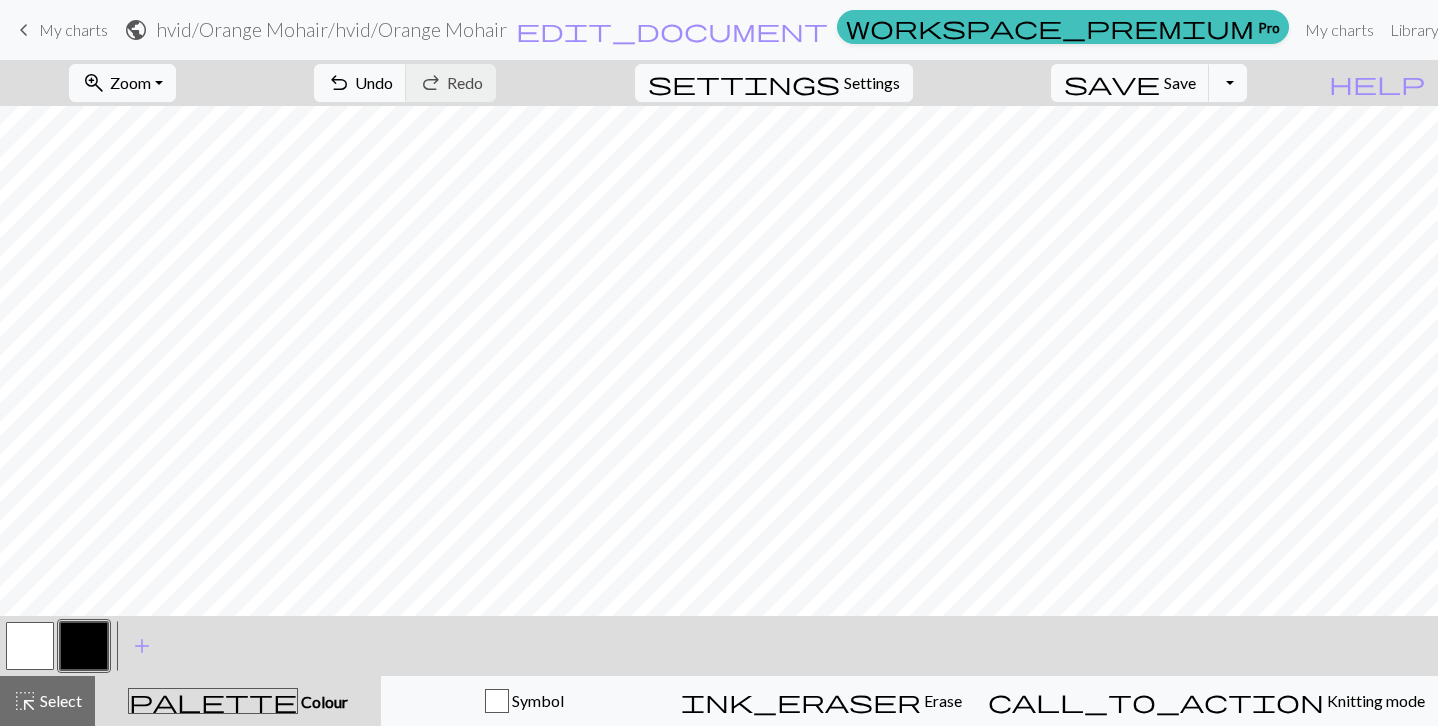 click at bounding box center [30, 646] 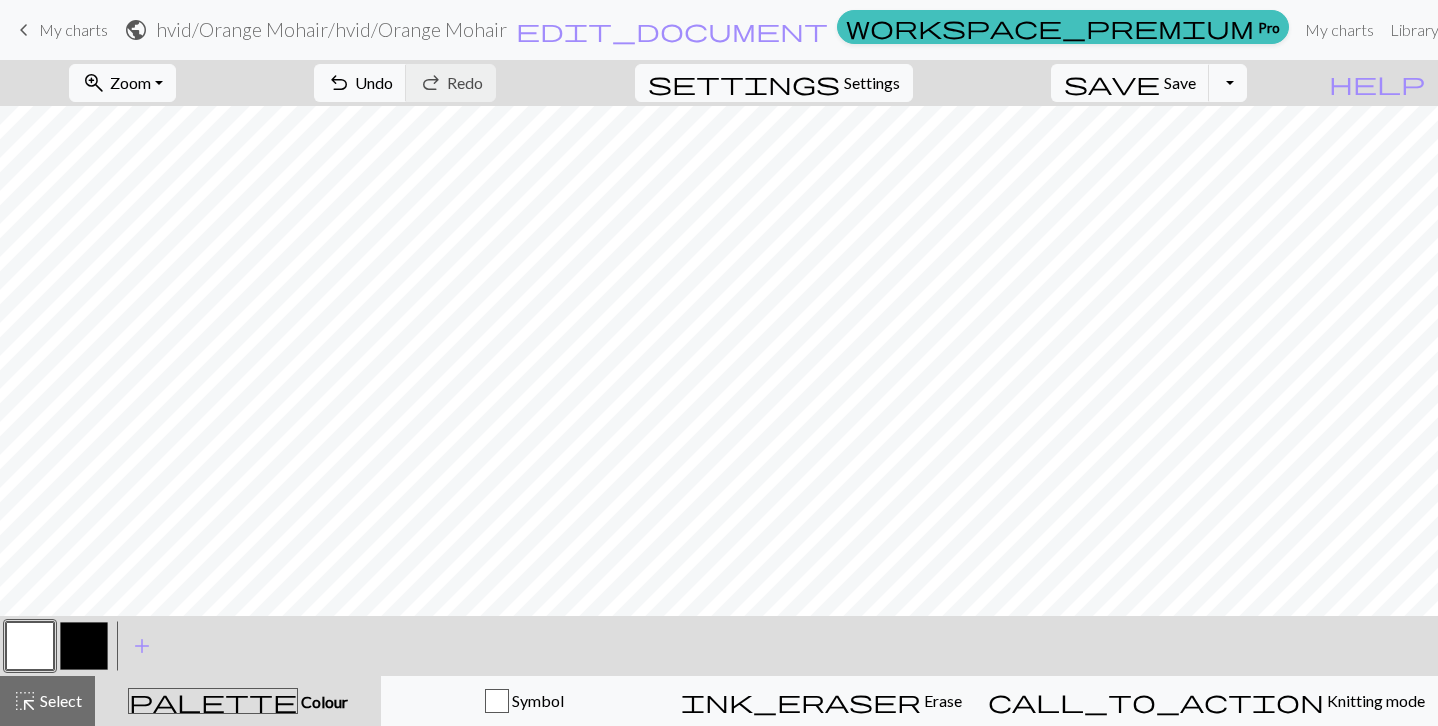 click at bounding box center (30, 646) 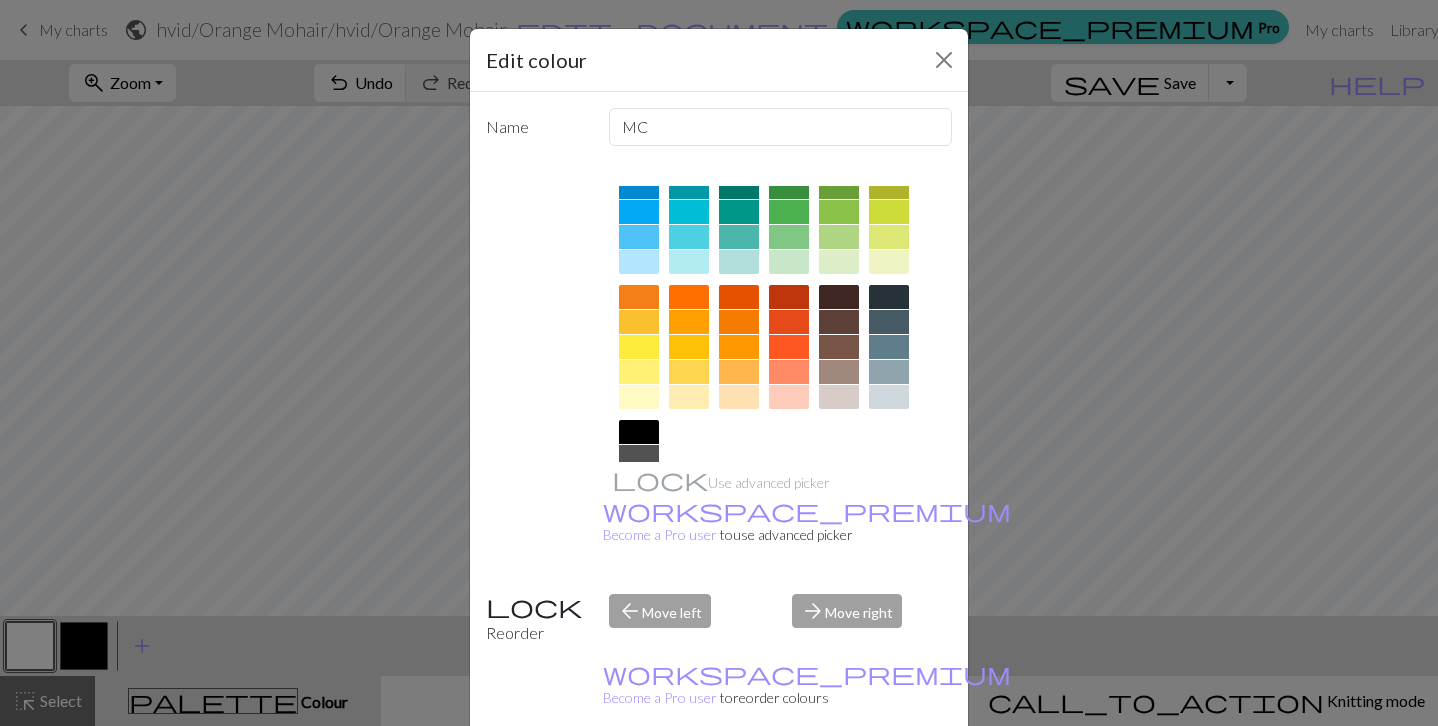 scroll, scrollTop: 185, scrollLeft: 0, axis: vertical 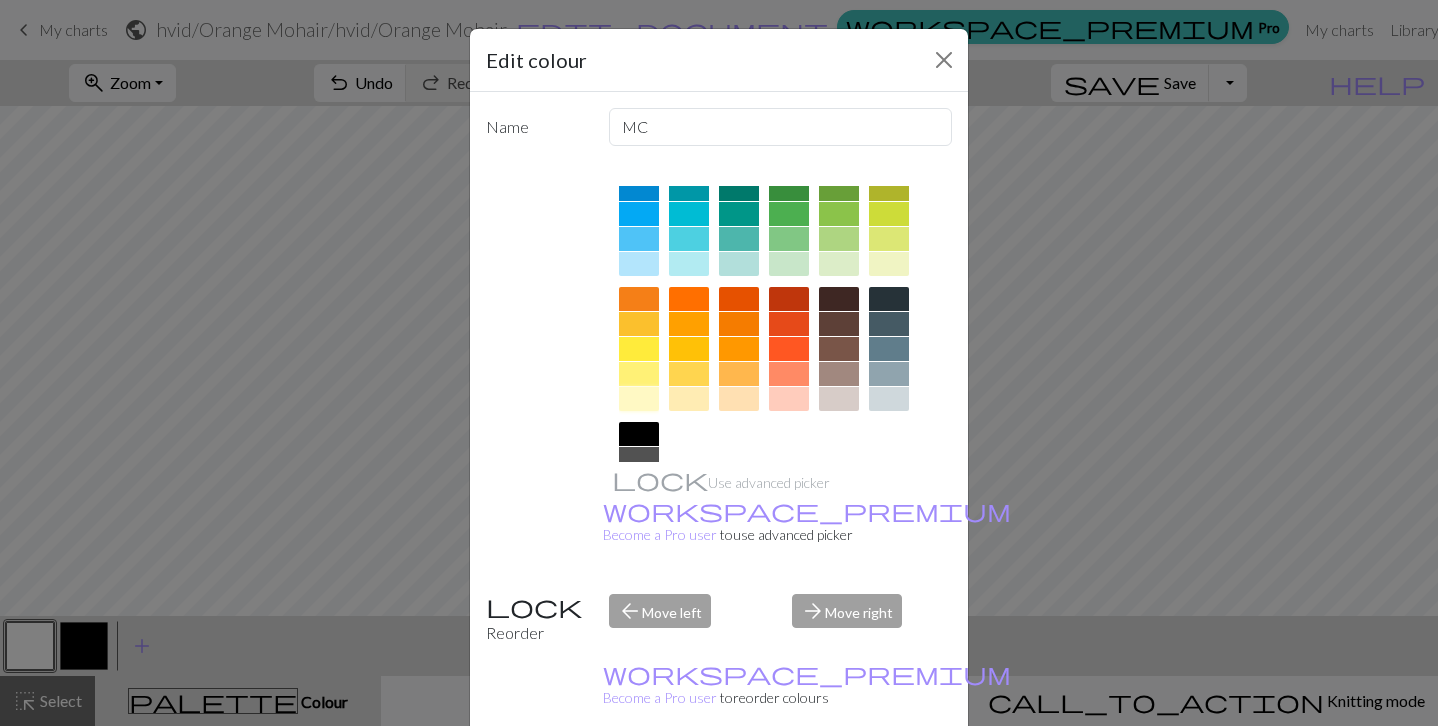 click at bounding box center [639, 399] 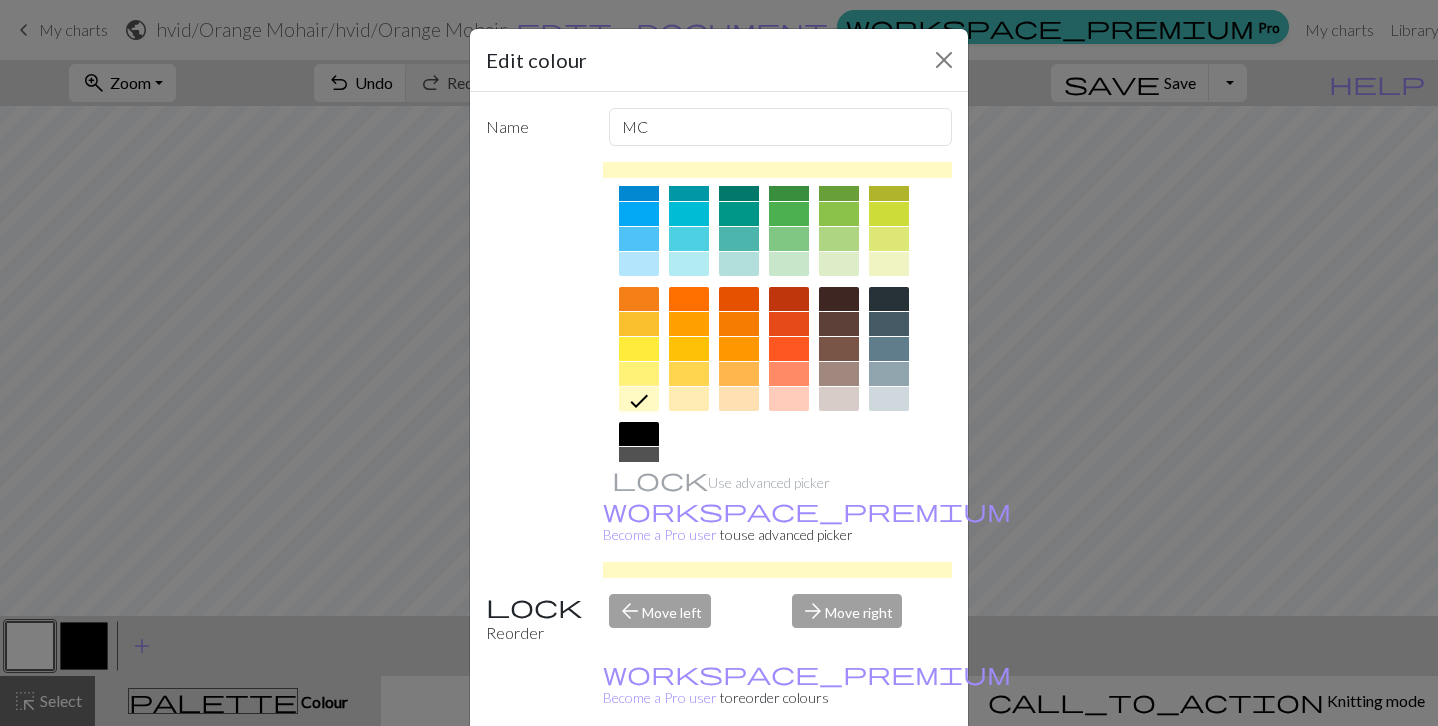 click on "Done" at bounding box center (839, 777) 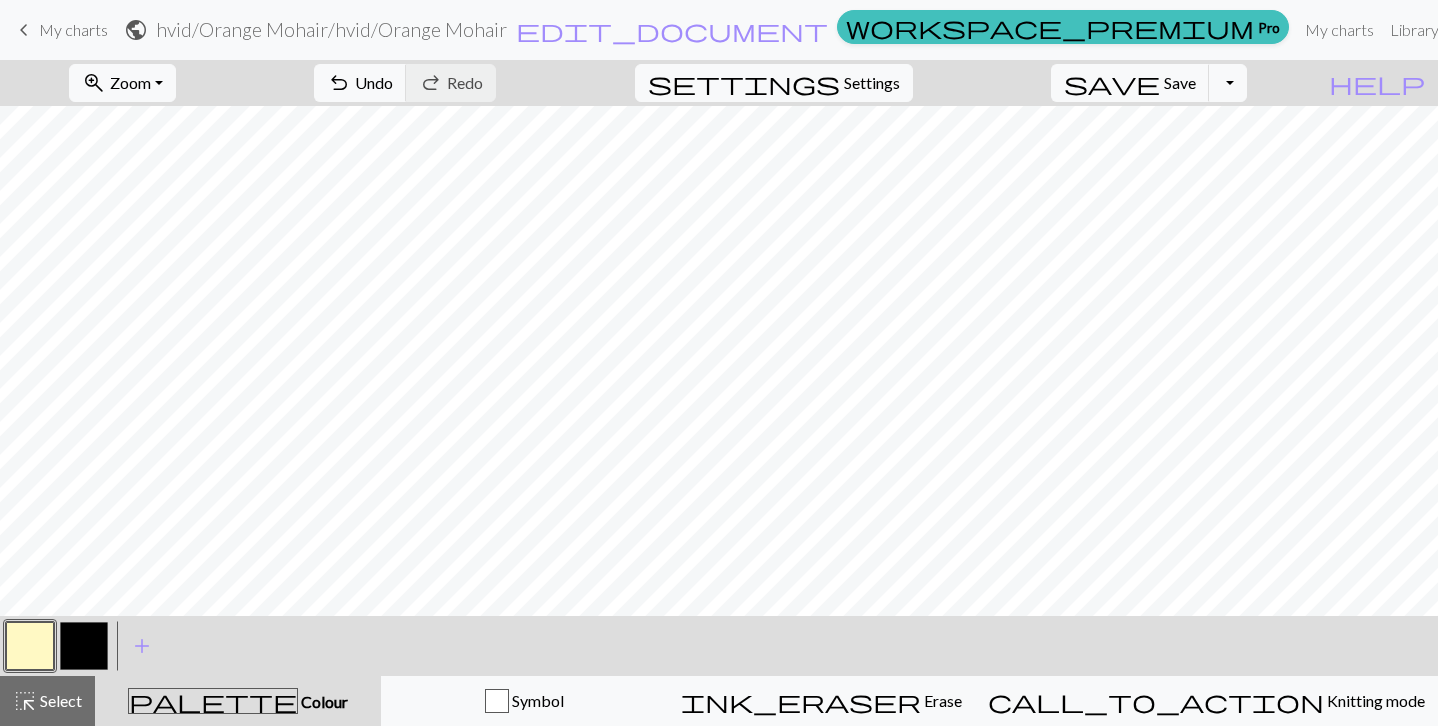 click at bounding box center [30, 646] 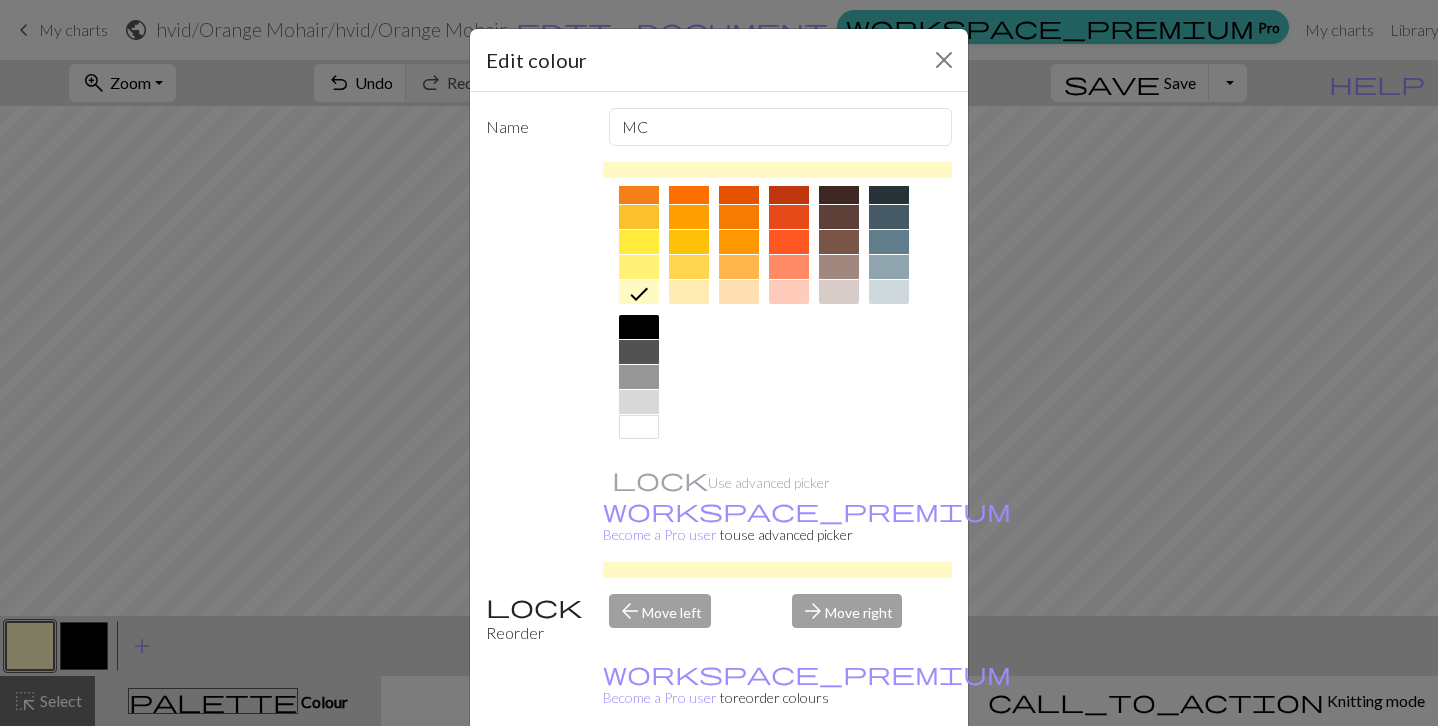 scroll, scrollTop: 292, scrollLeft: 0, axis: vertical 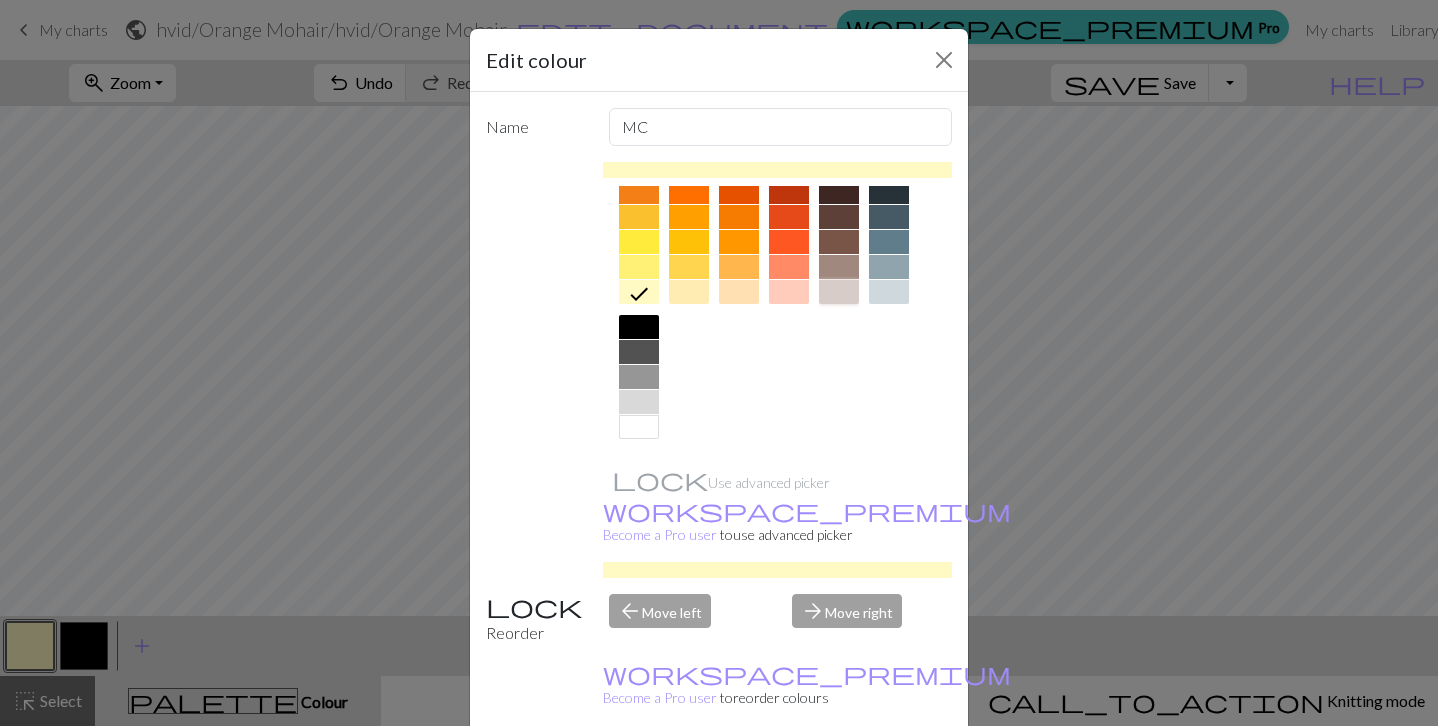 click at bounding box center (839, 292) 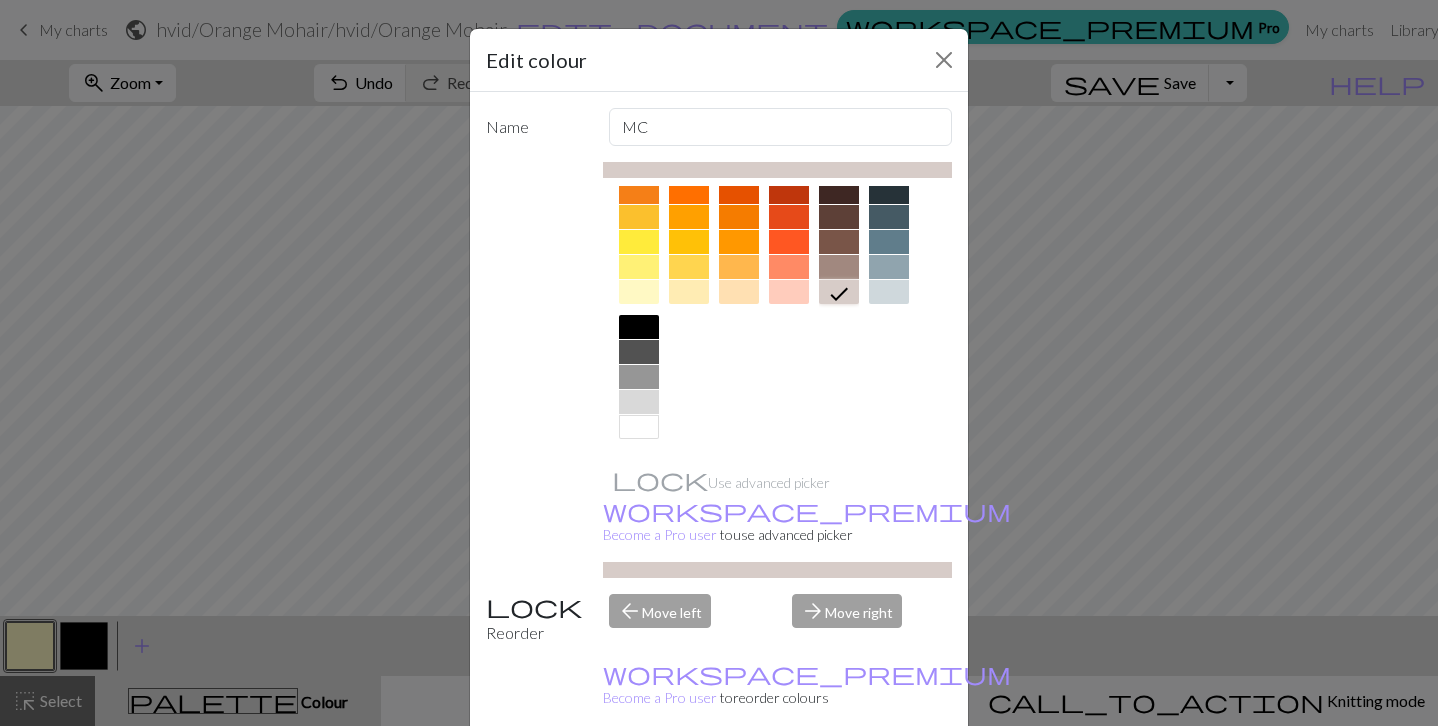 click at bounding box center (739, 292) 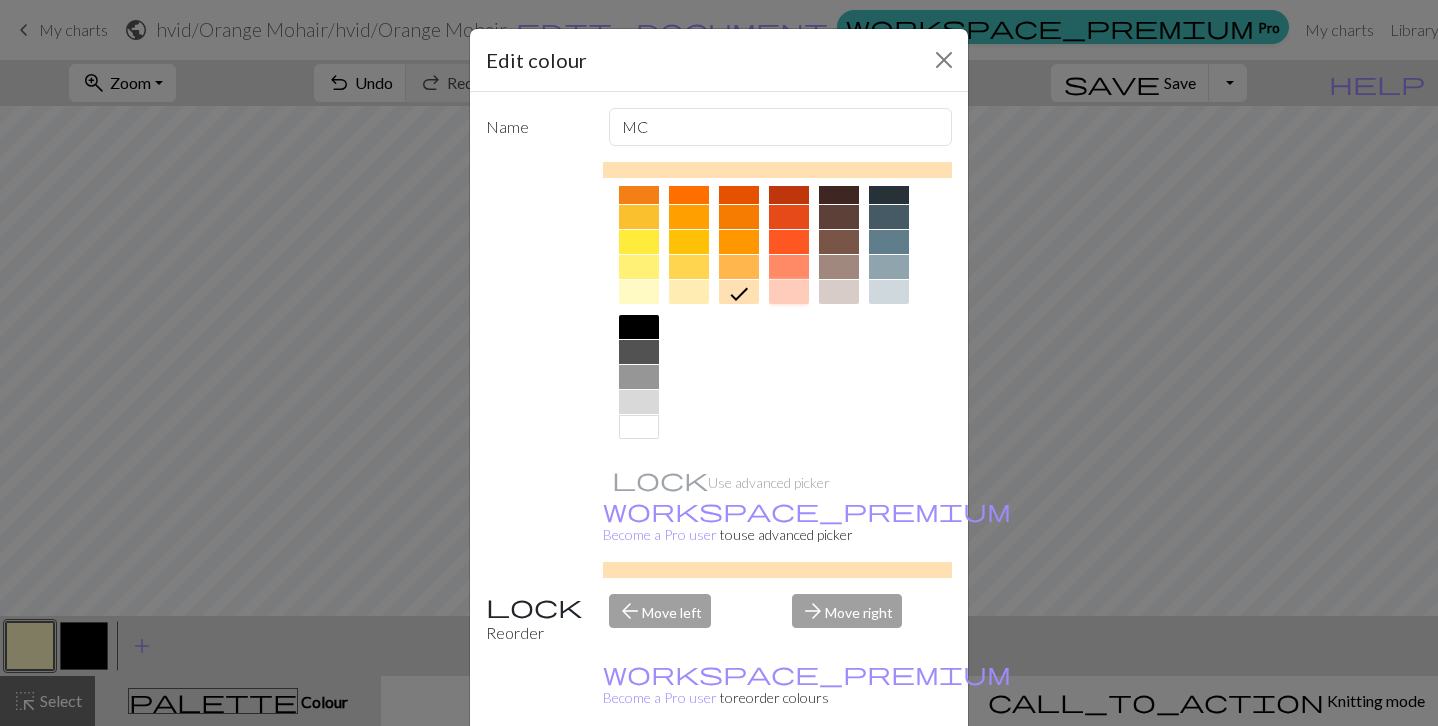 click at bounding box center (789, 292) 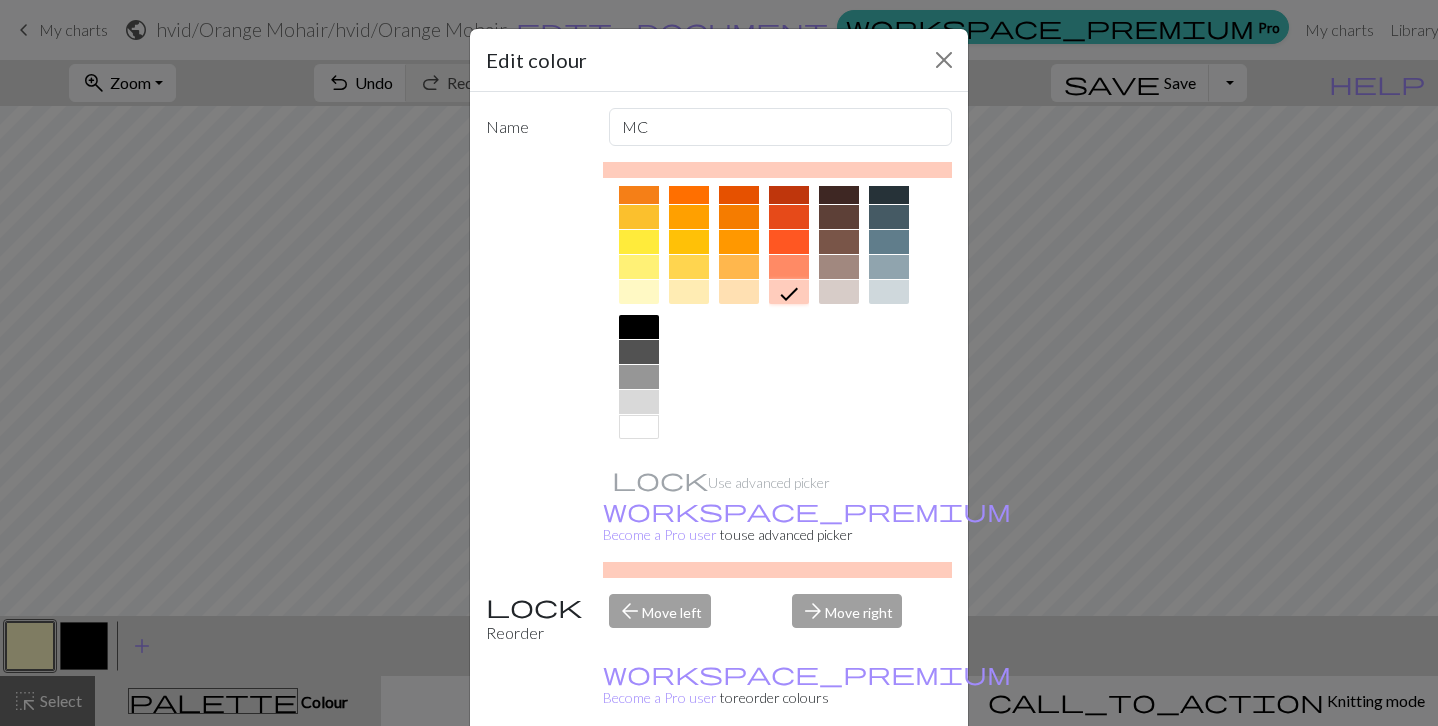 click on "Done" at bounding box center [839, 777] 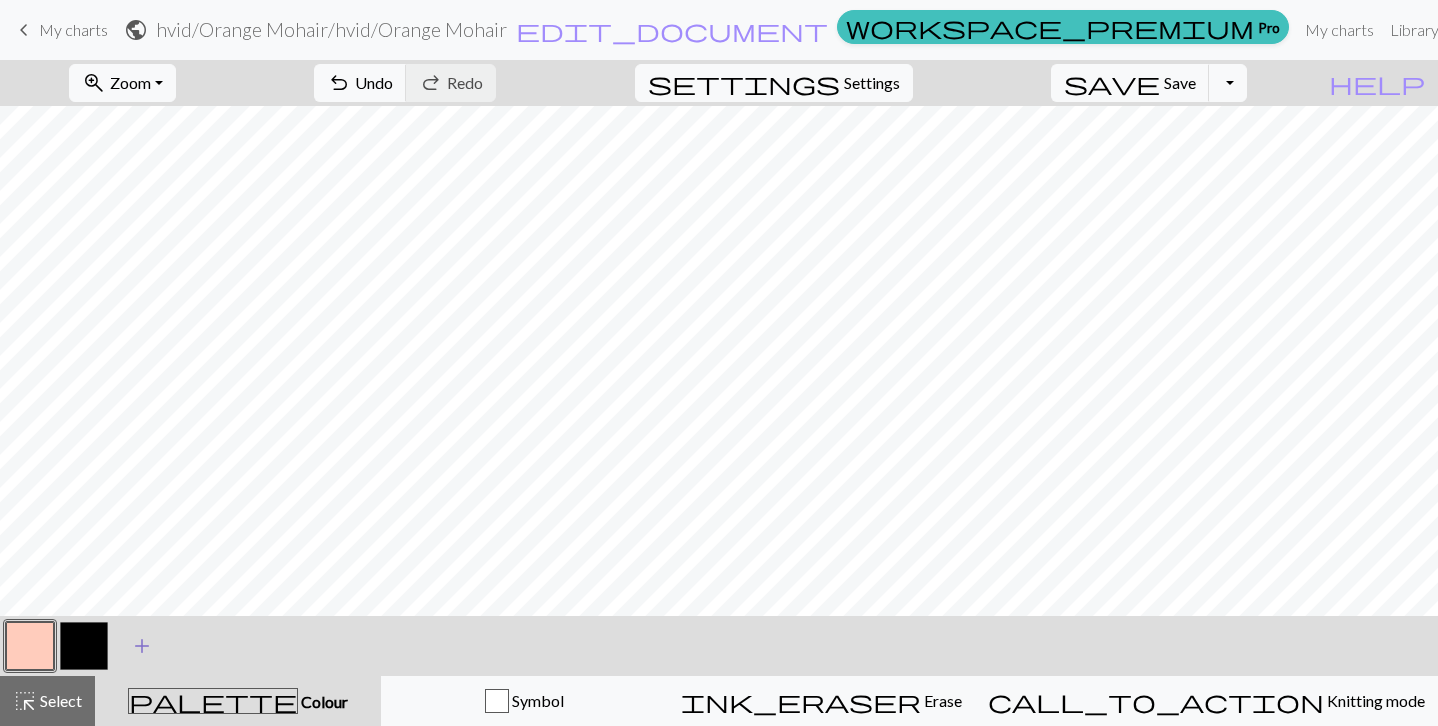 click on "add" at bounding box center [142, 646] 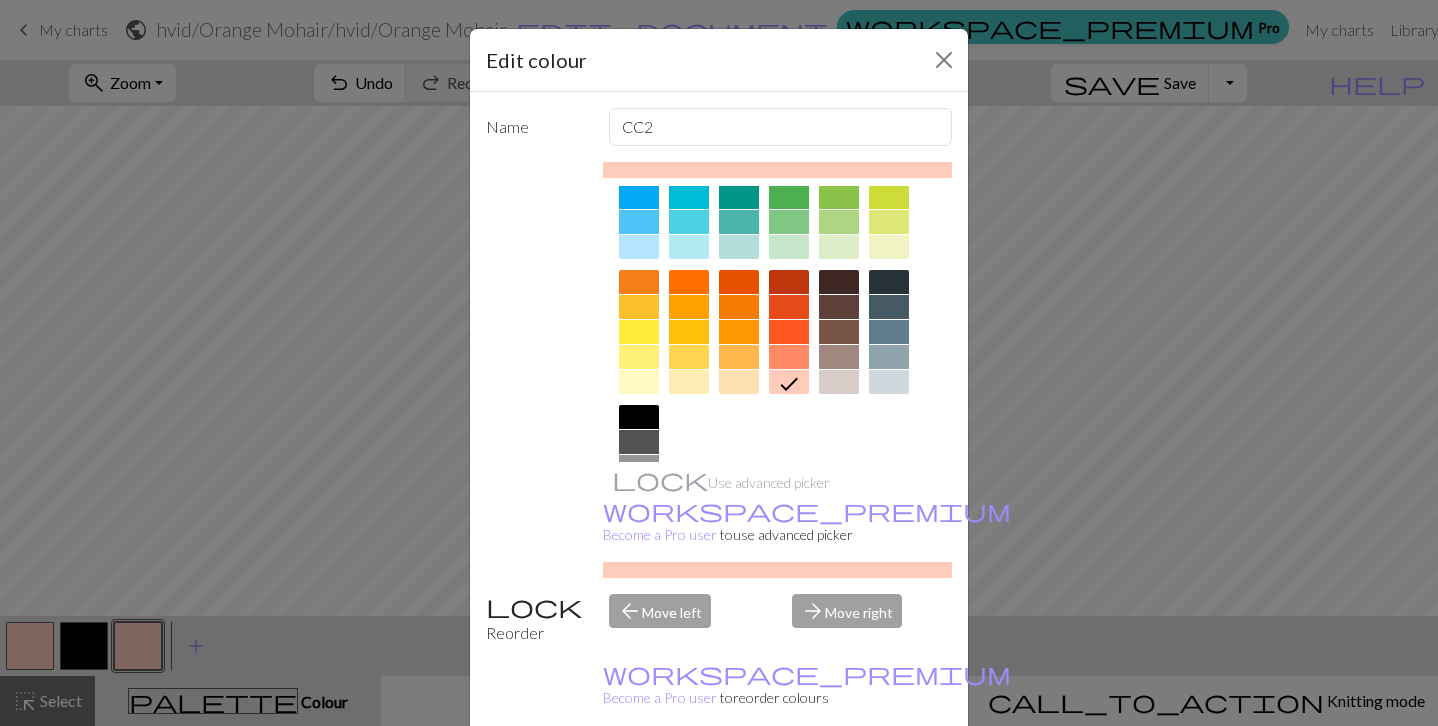 scroll, scrollTop: 211, scrollLeft: 0, axis: vertical 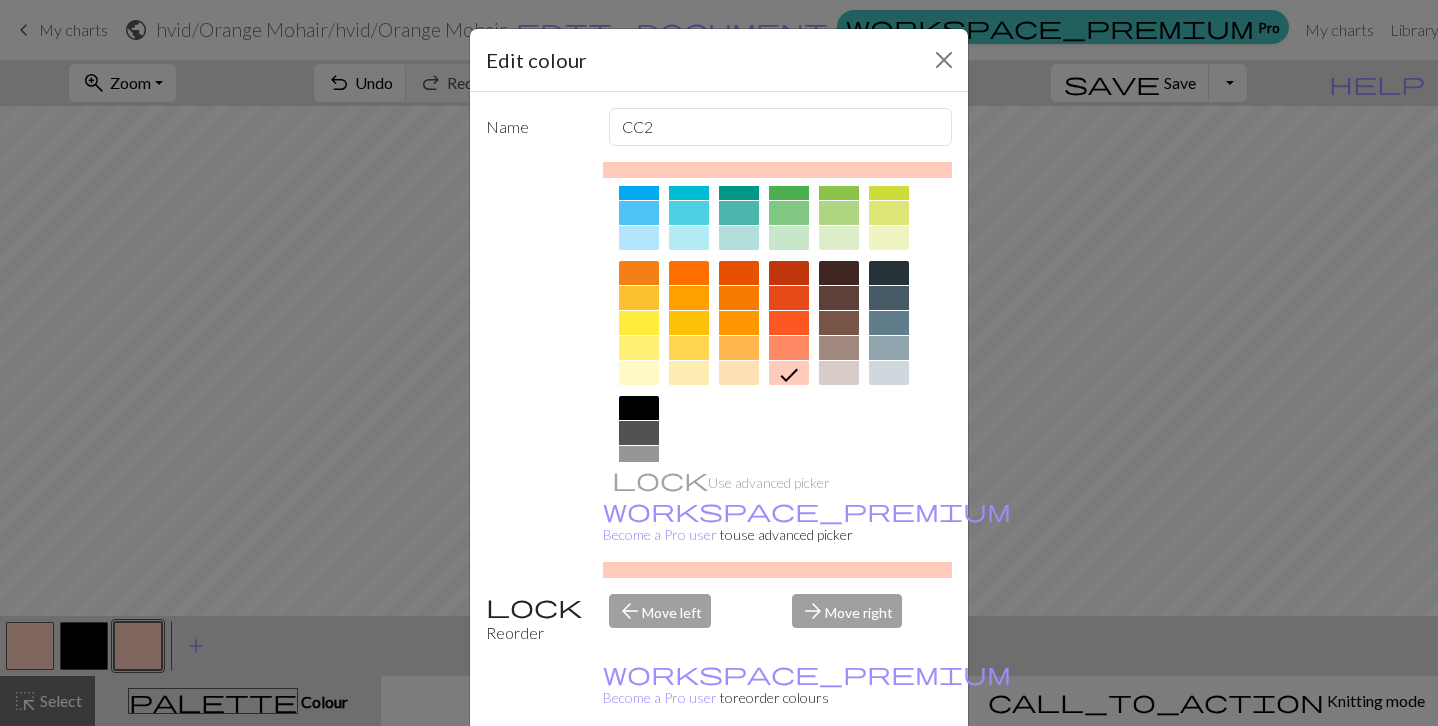click at bounding box center (789, 323) 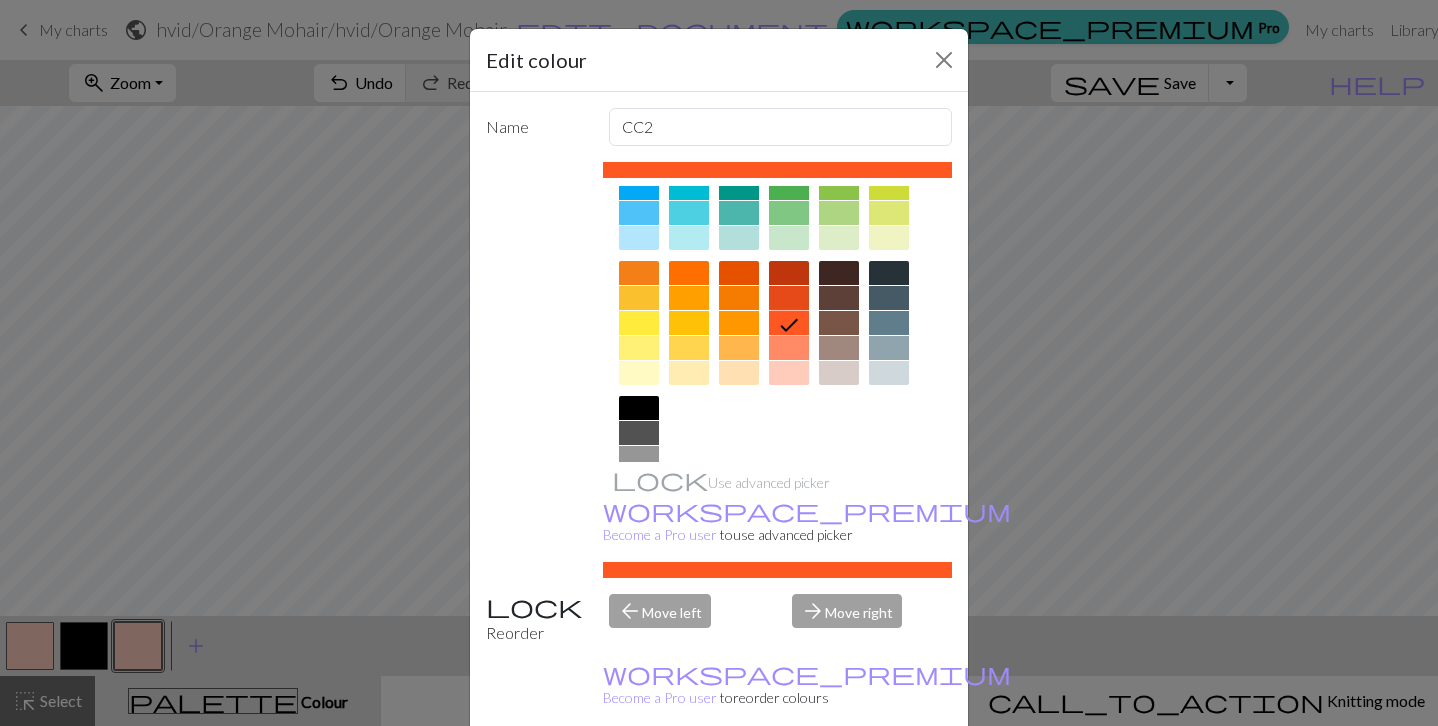 click on "Done" at bounding box center [839, 777] 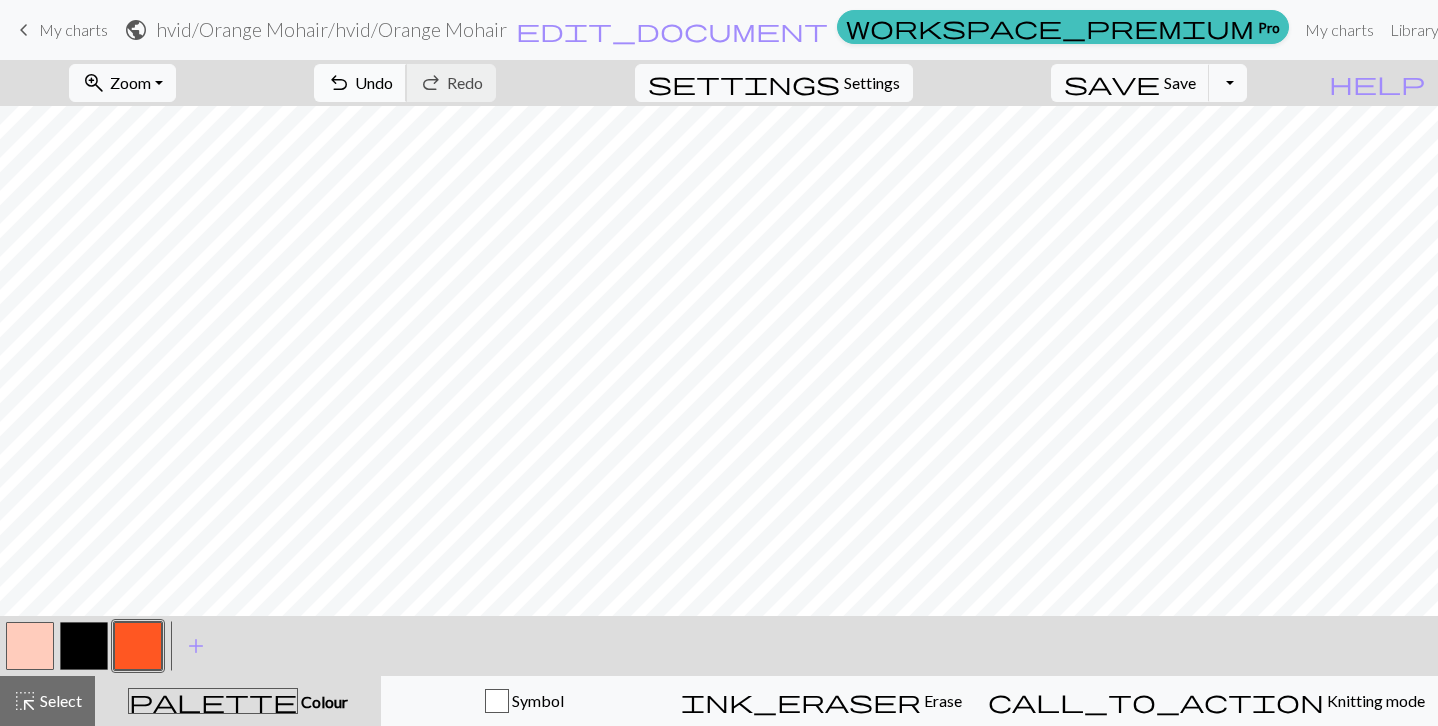click on "undo" at bounding box center (339, 83) 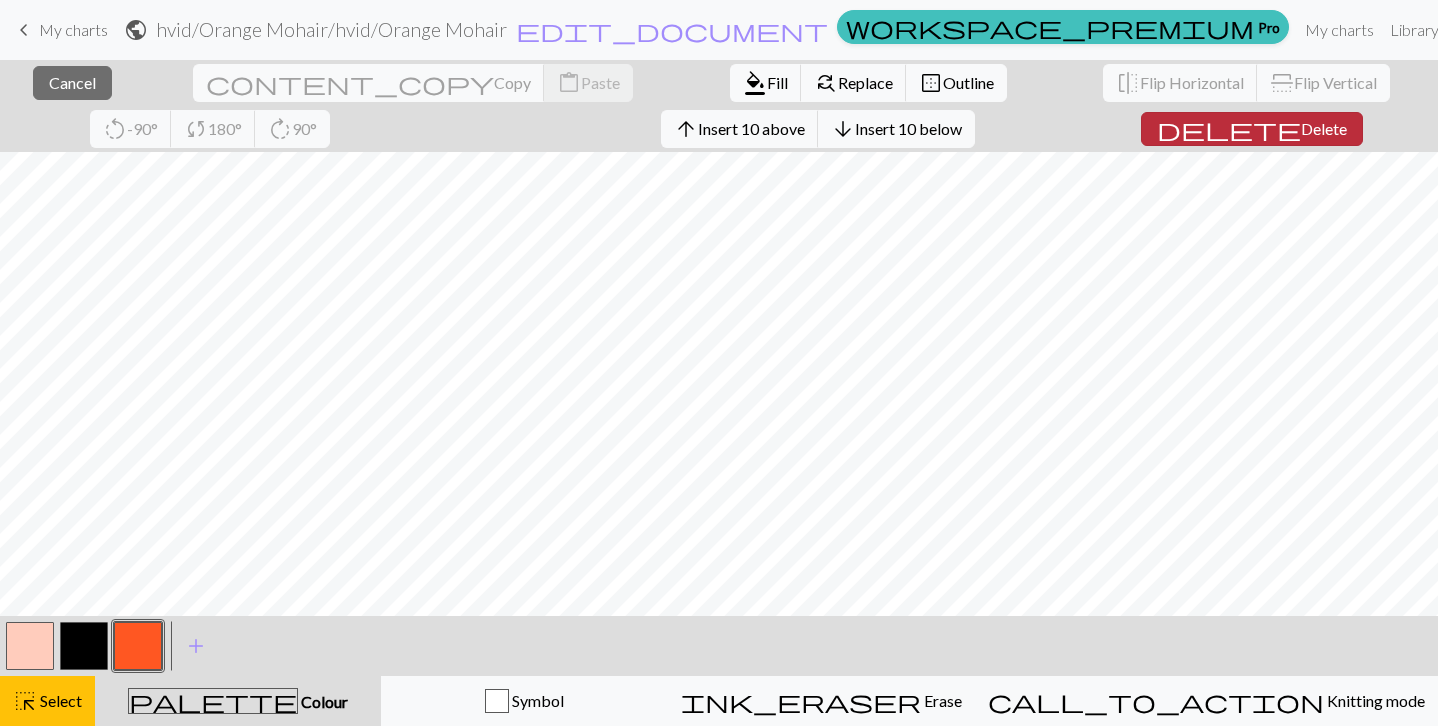 click on "Delete" at bounding box center [1324, 128] 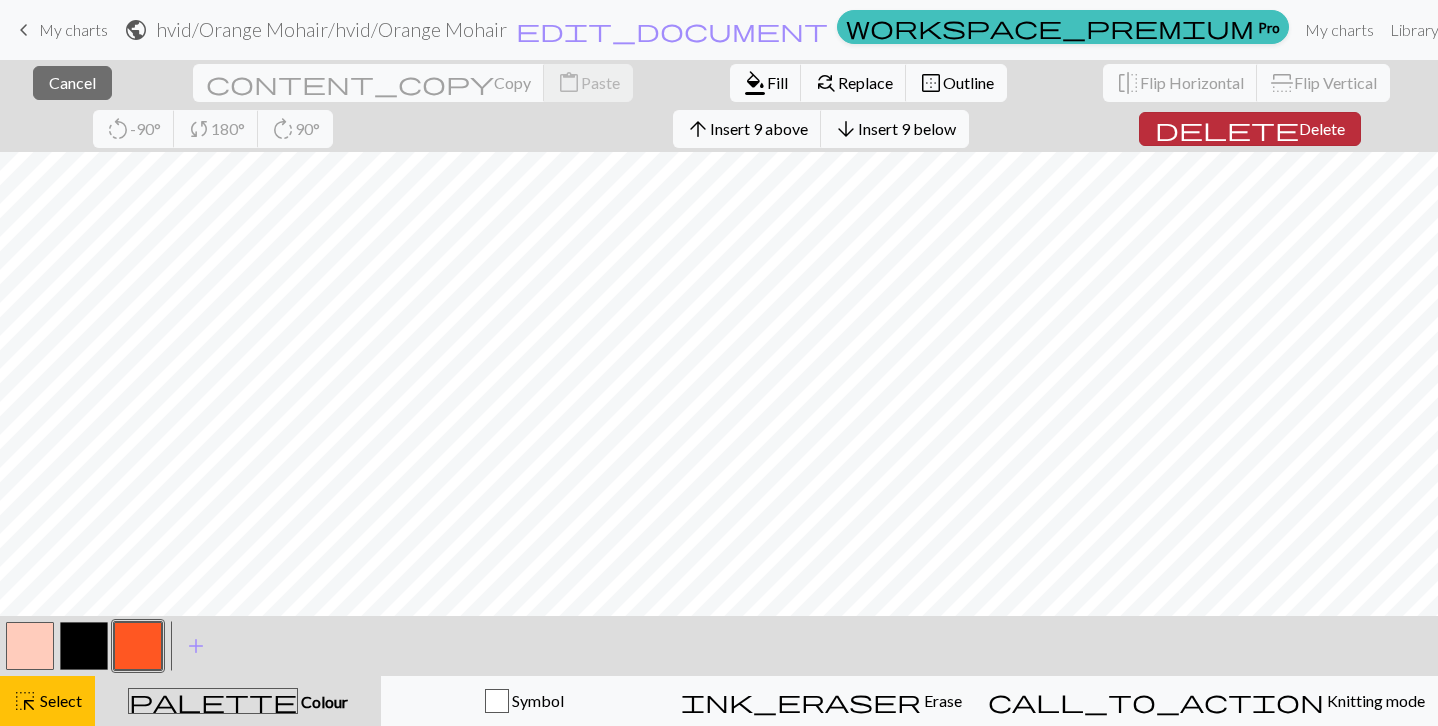 click on "delete" at bounding box center (1227, 129) 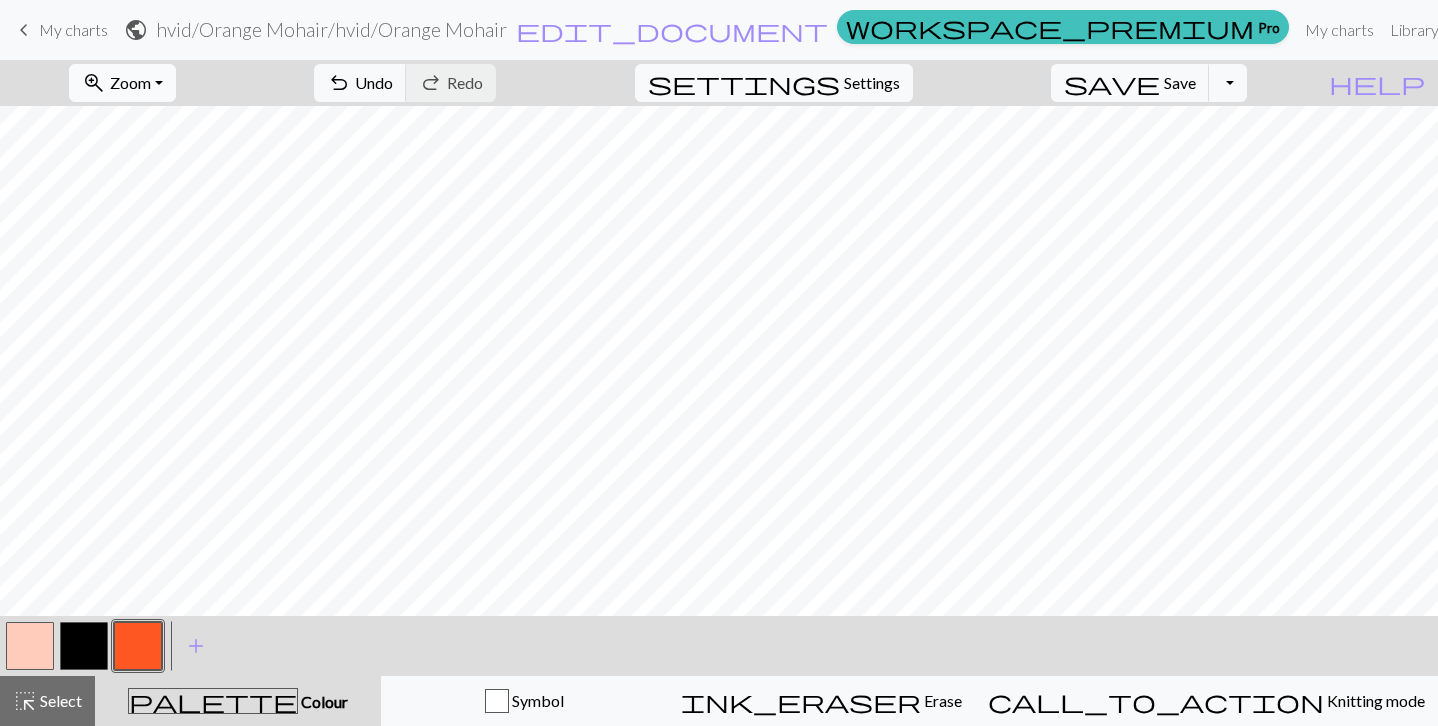 click on "zoom_in" at bounding box center [94, 83] 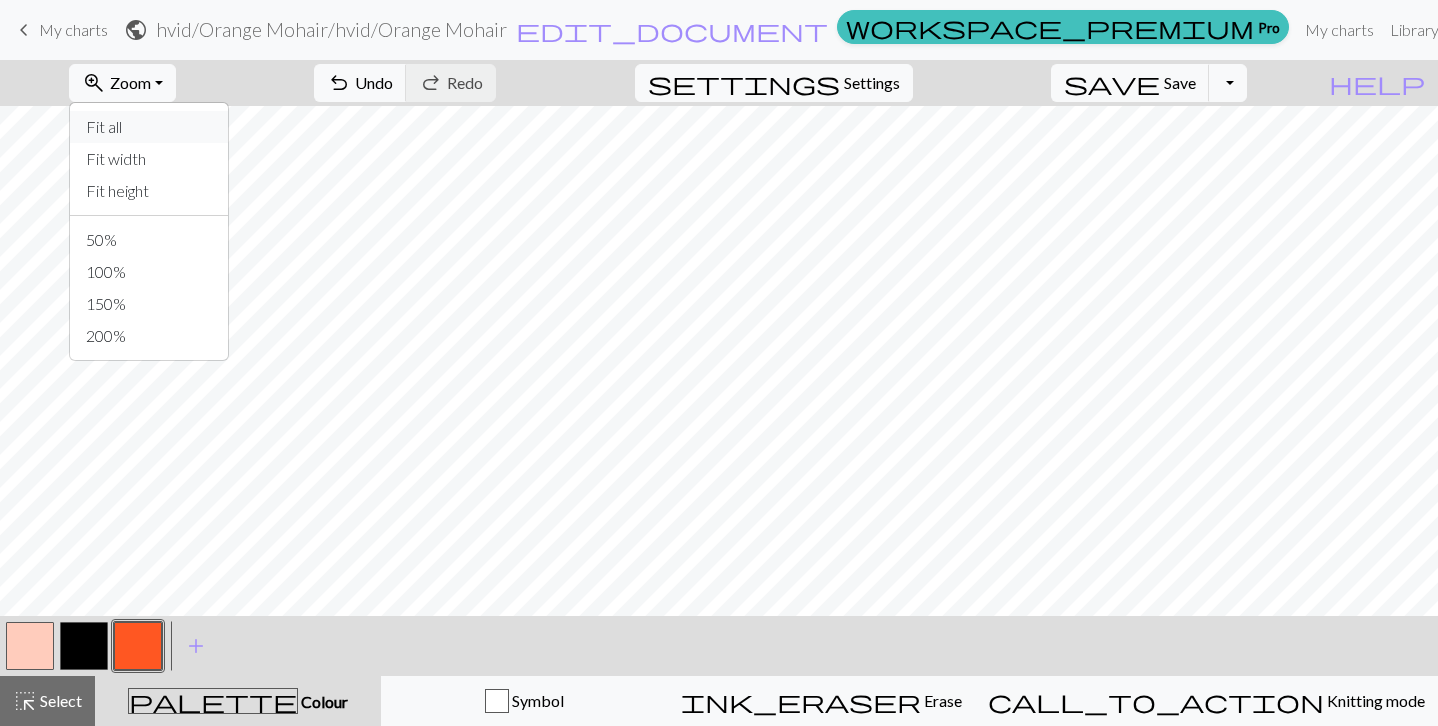 click on "Fit all" at bounding box center (149, 127) 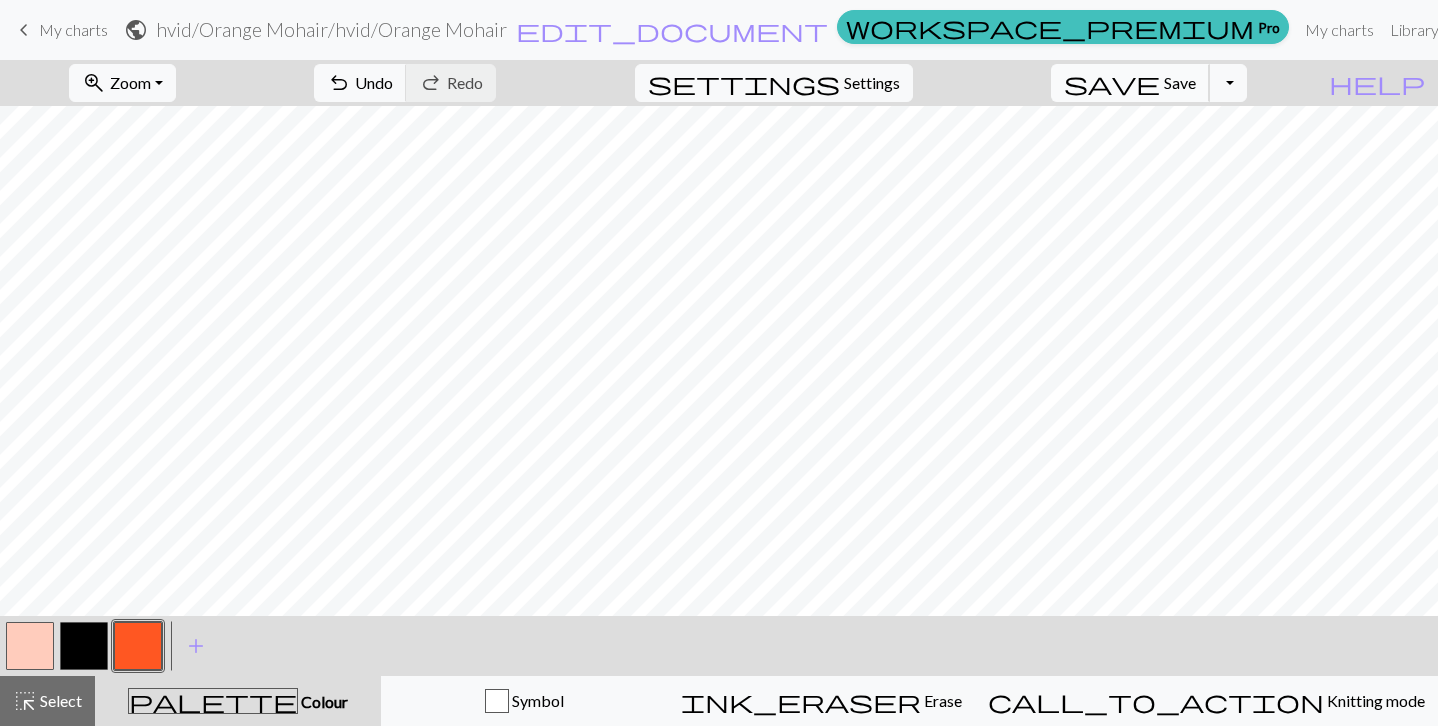 click on "save" at bounding box center [1112, 83] 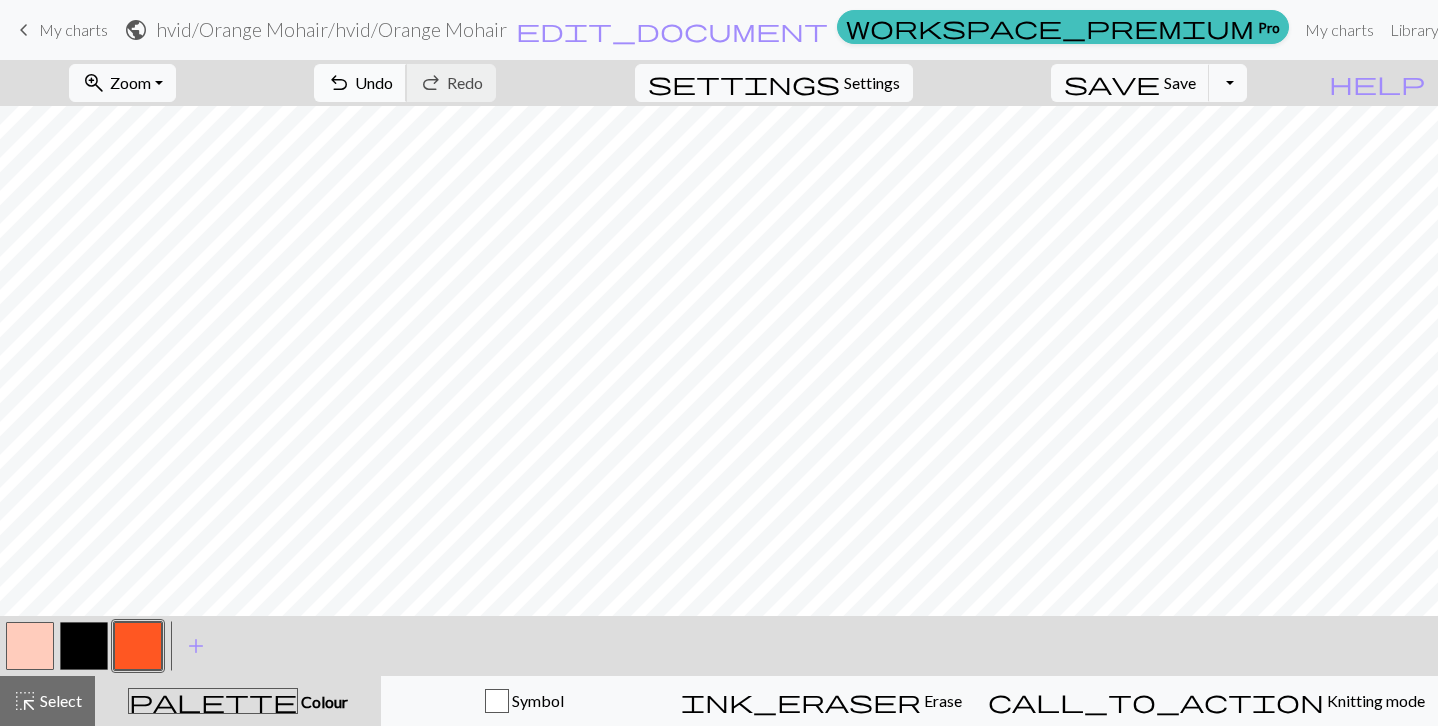 click on "undo Undo Undo" at bounding box center (360, 83) 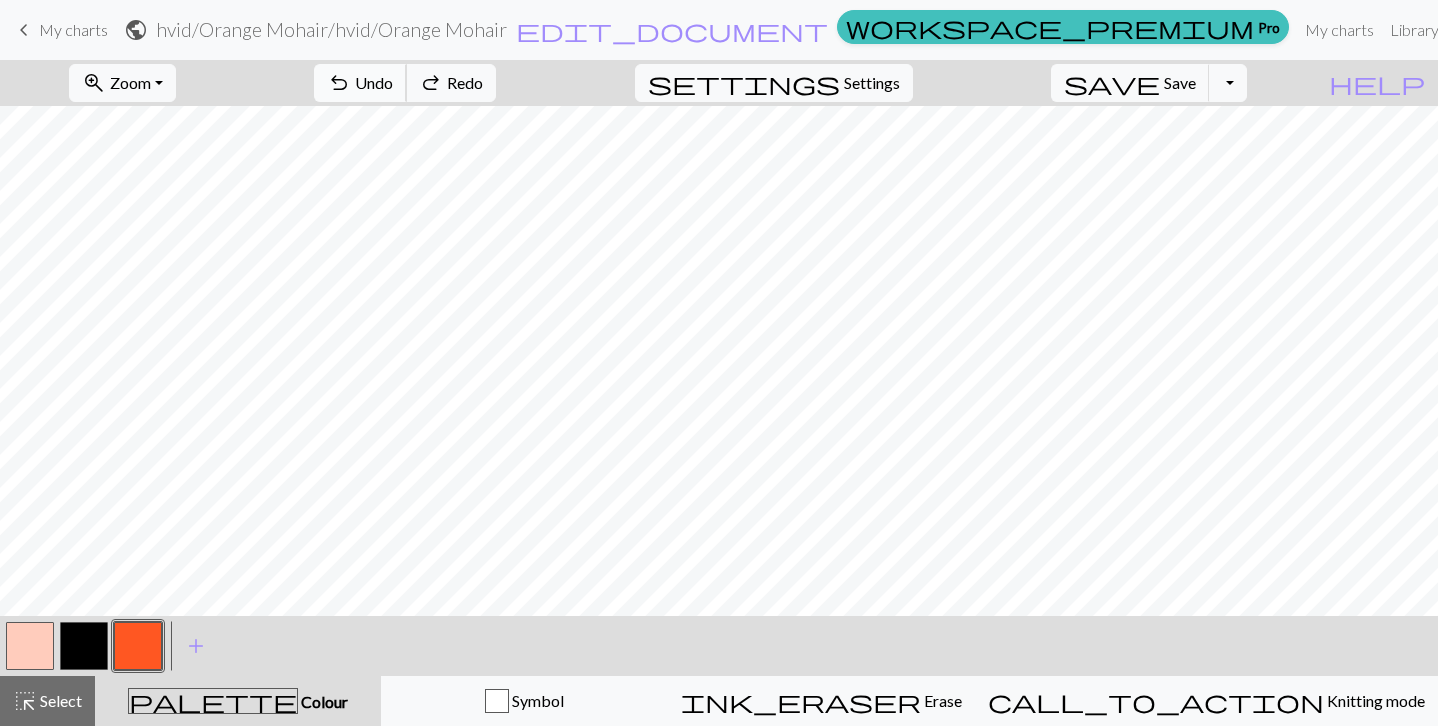 click on "Undo" at bounding box center (374, 82) 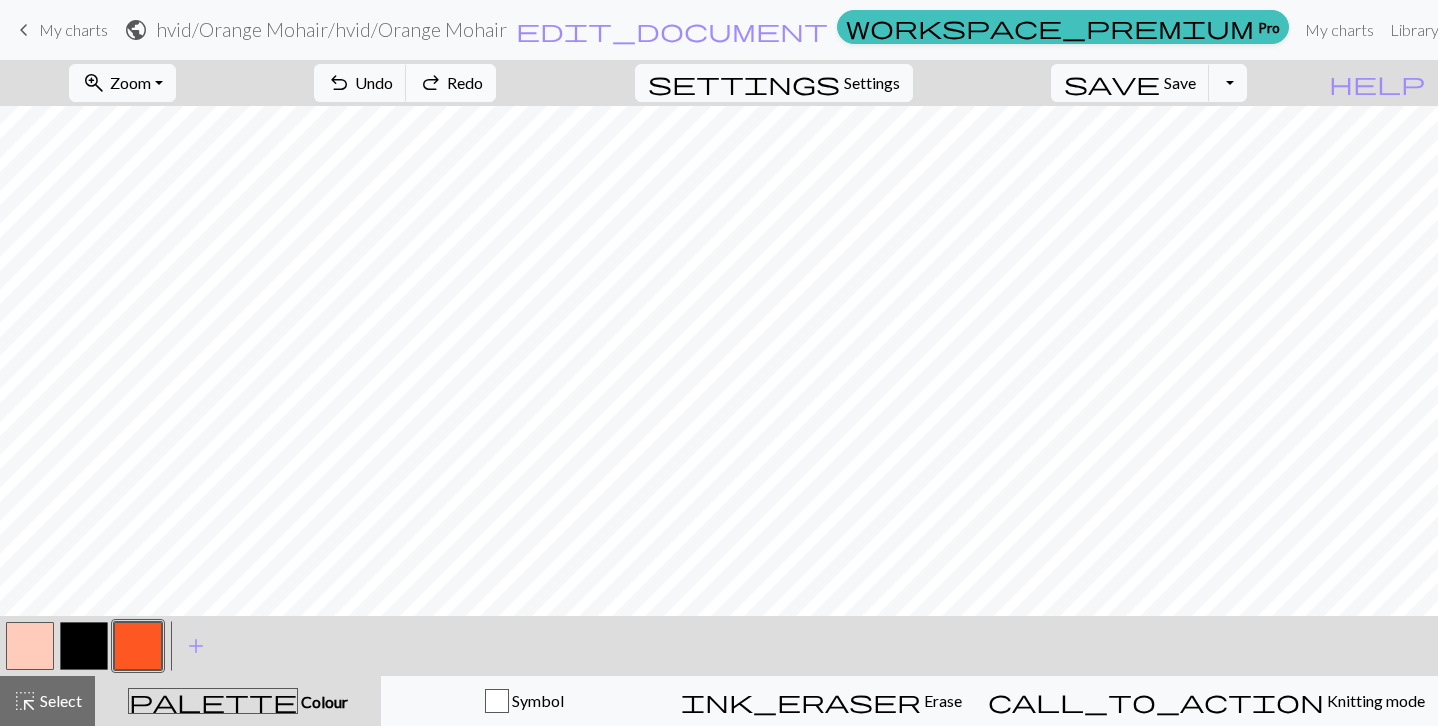click on "redo Redo Redo" at bounding box center (451, 83) 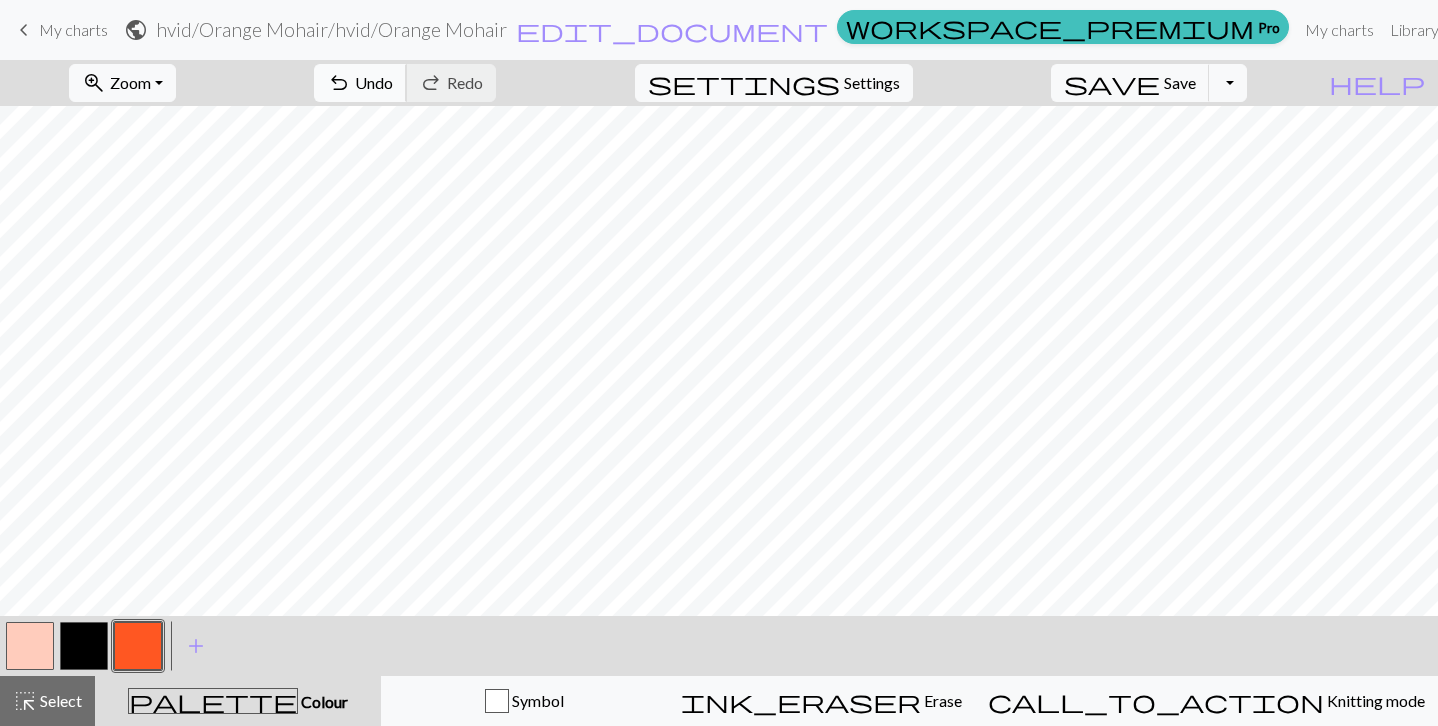 click on "Undo" at bounding box center (374, 82) 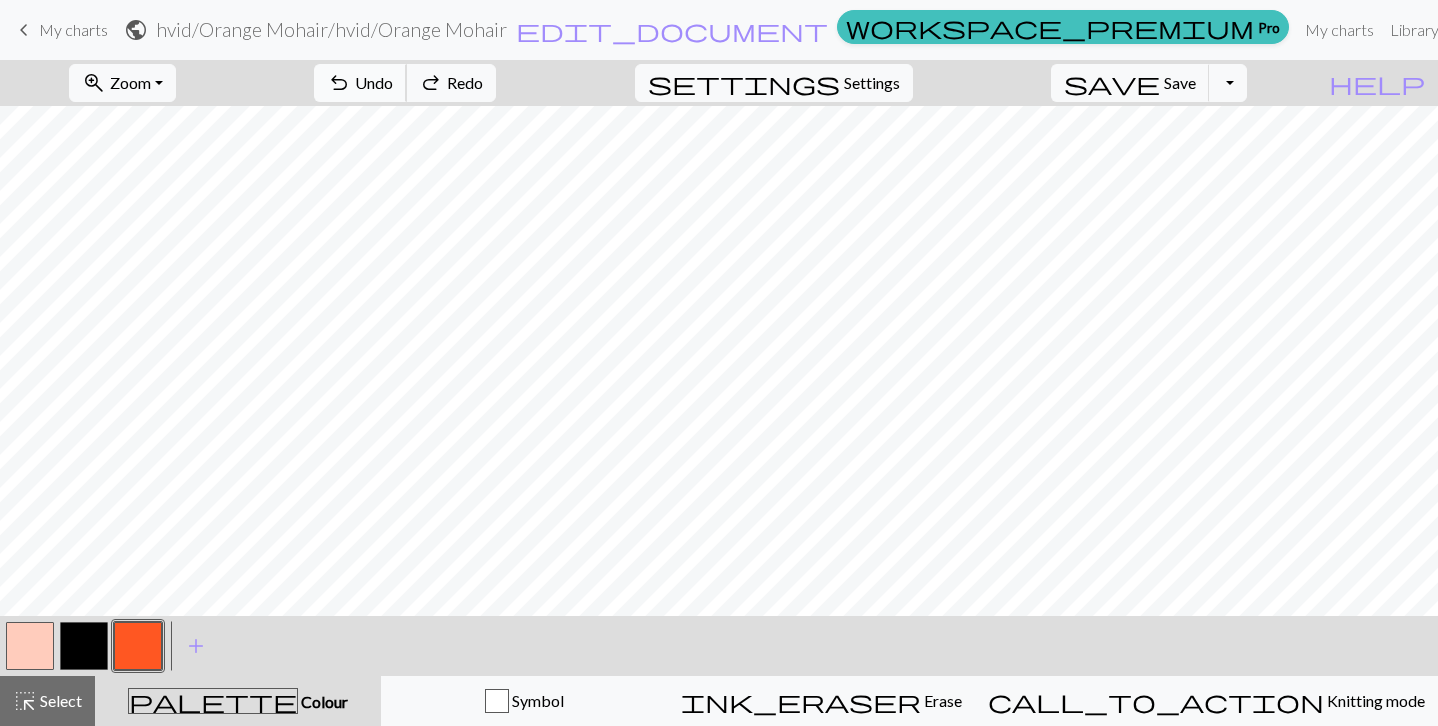 click on "undo Undo Undo" at bounding box center [360, 83] 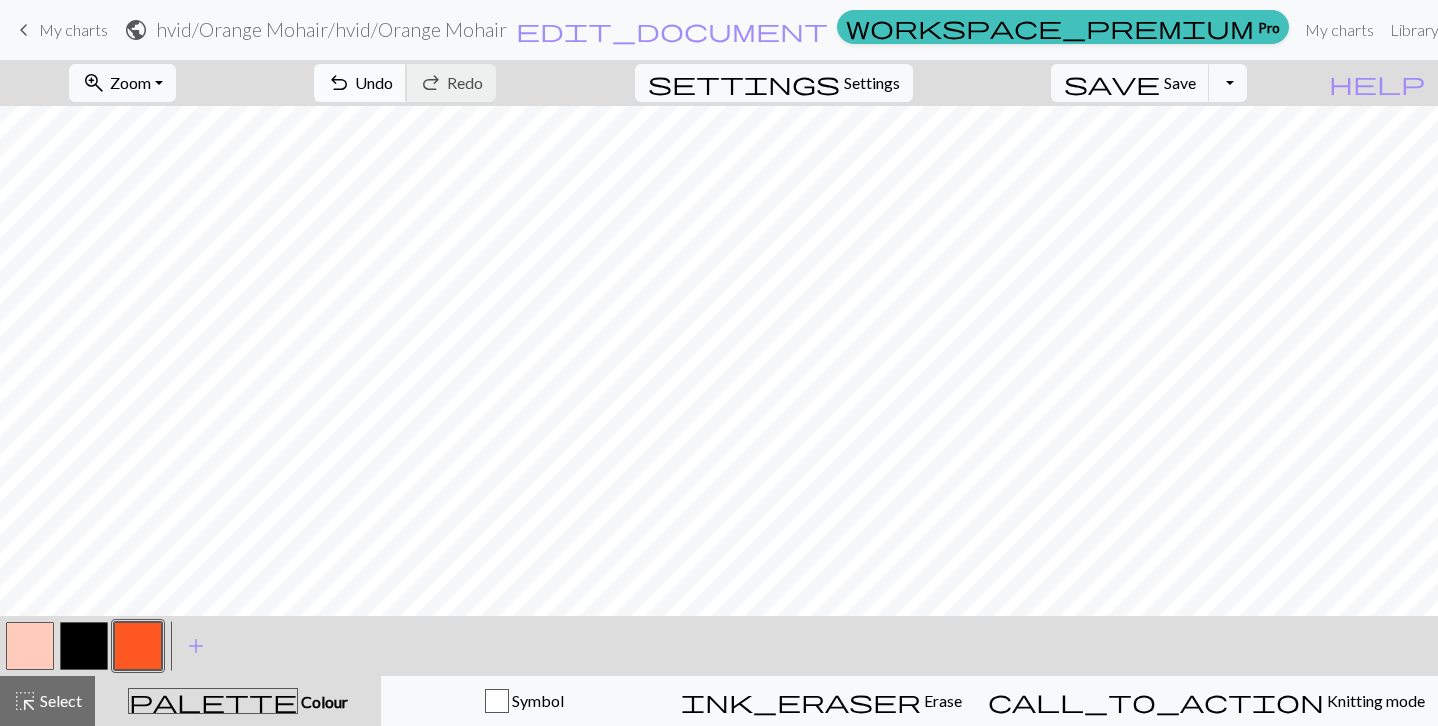 click on "Undo" at bounding box center [374, 82] 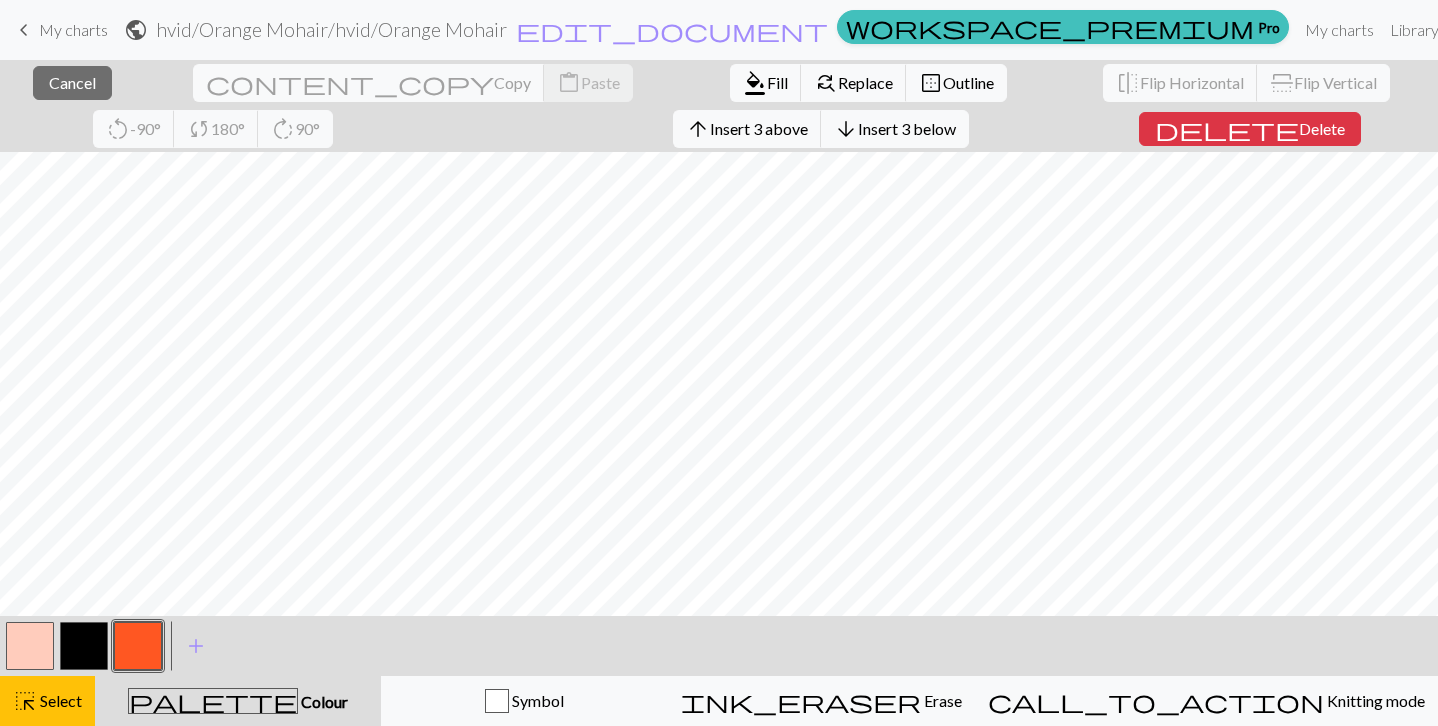 click on "close Cancel content_copy  Copy content_paste  Paste format_color_fill  Fill find_replace  Replace border_outer  Outline flip  Flip Horizontal flip  Flip Vertical rotate_left  -90° sync  180° rotate_right  90° arrow_upward  Insert 3 above arrow_downward Insert 3 below delete  Delete < > add Add a  colour highlight_alt   Select   Select palette   Colour   Colour   Symbol ink_eraser   Erase   Erase call_to_action   Knitting mode   Knitting mode" at bounding box center [719, 393] 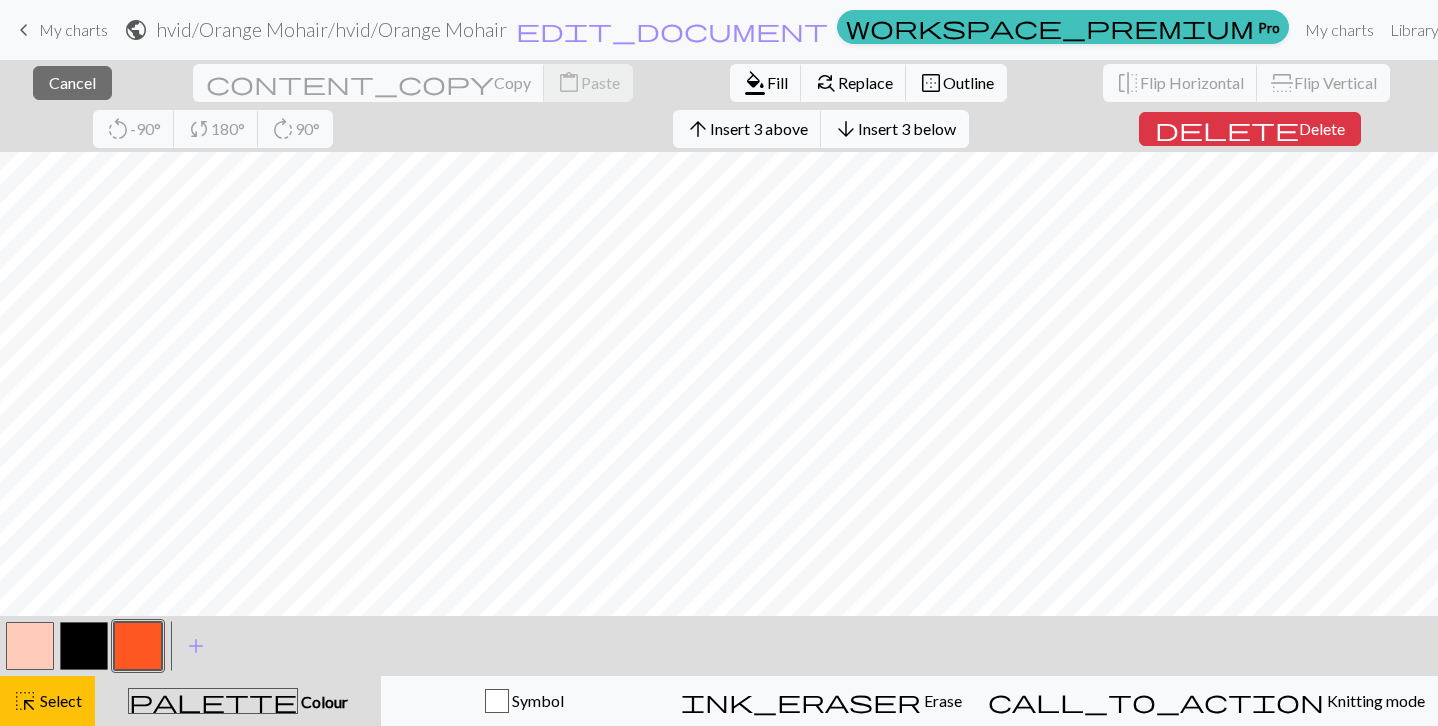 click on "Insert 3 below" at bounding box center (907, 128) 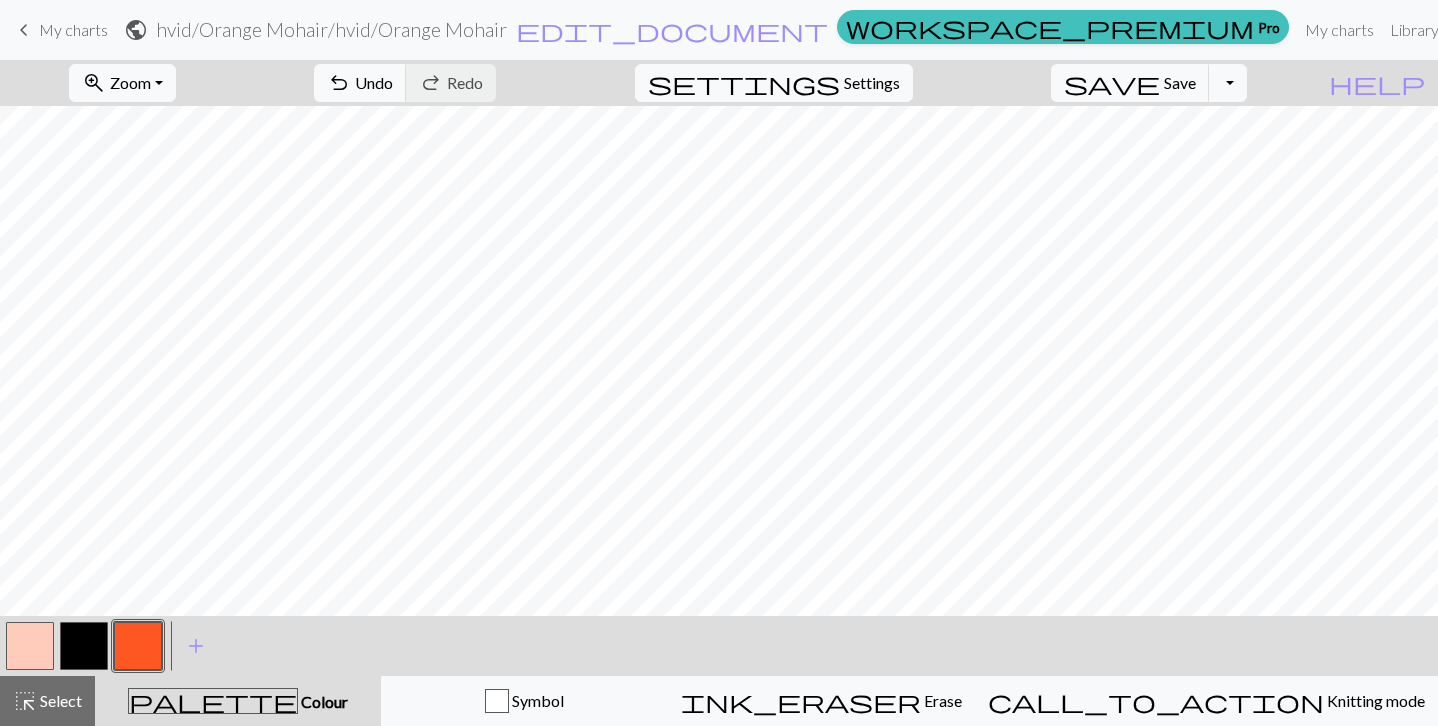 click at bounding box center (30, 646) 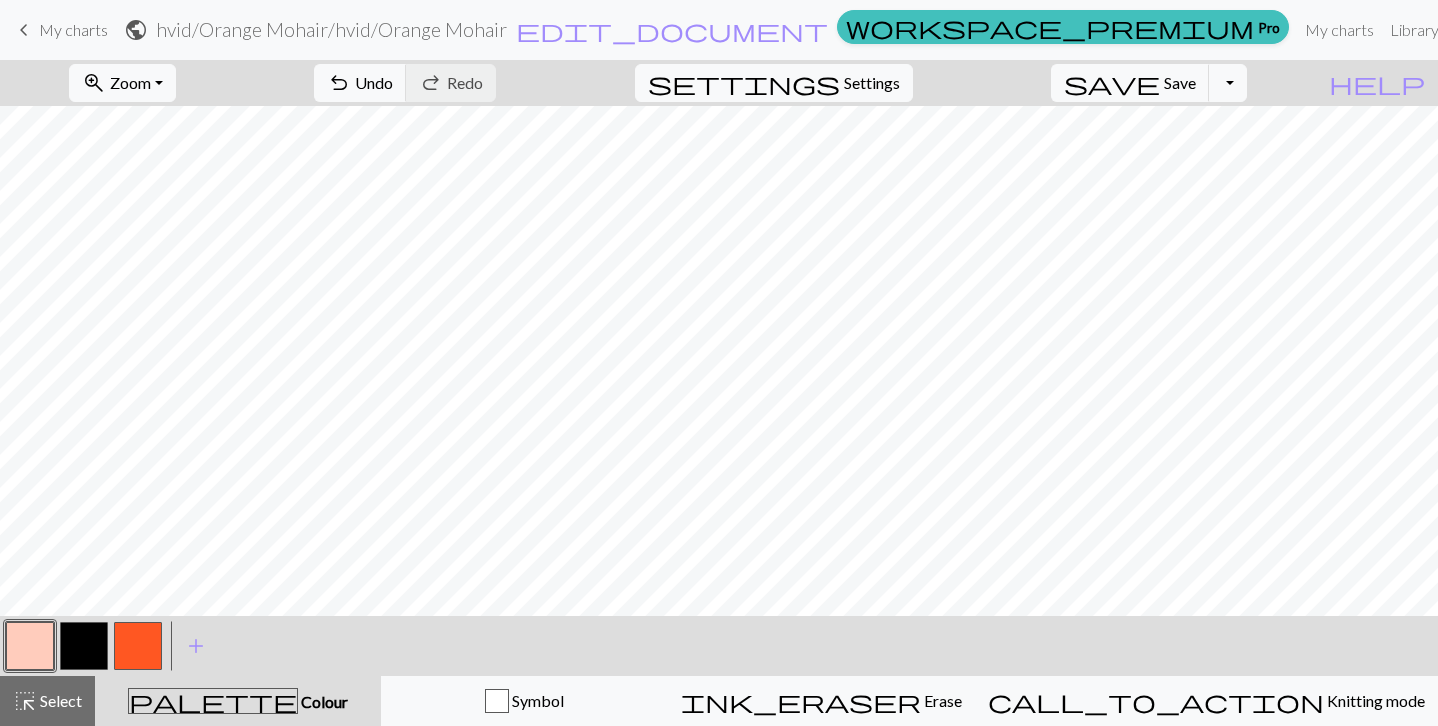 click at bounding box center (138, 646) 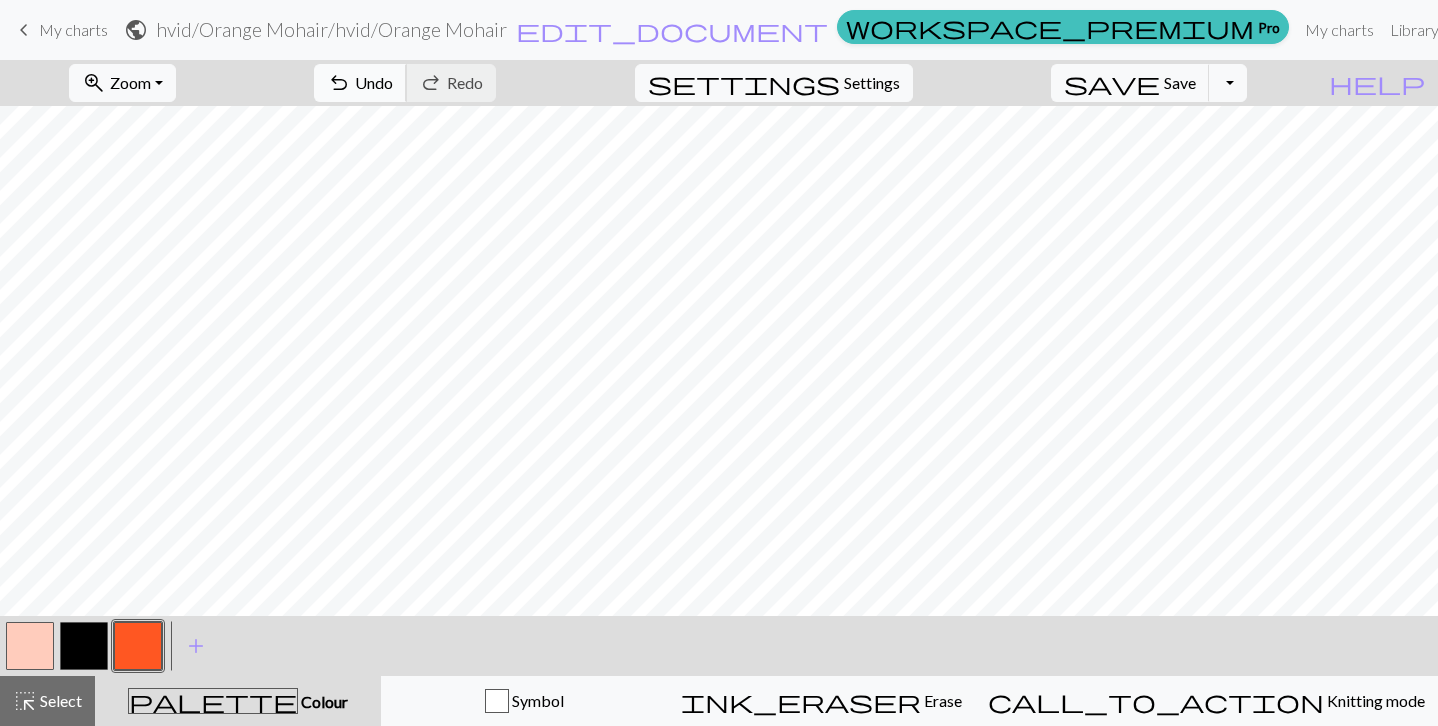 click on "undo Undo Undo" at bounding box center [360, 83] 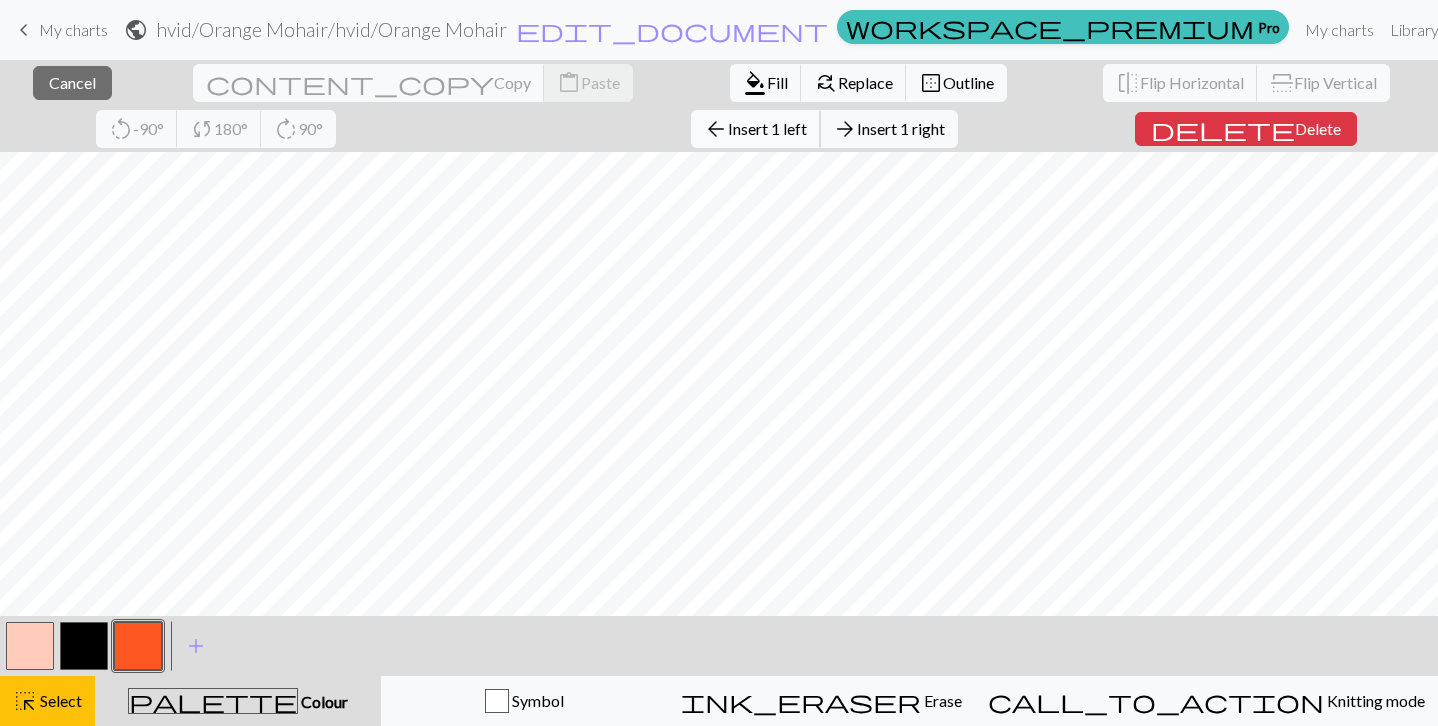 click on "arrow_back  Insert 1 left" at bounding box center [756, 129] 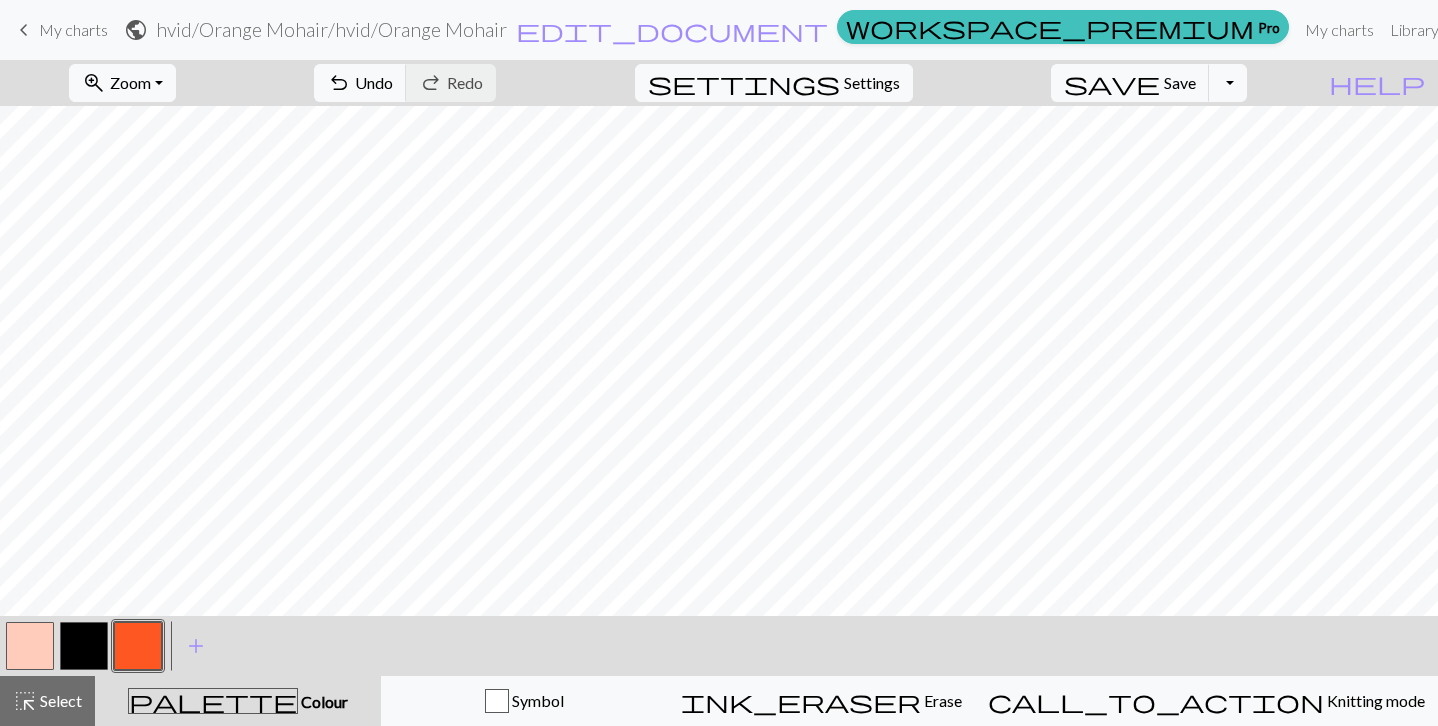 click at bounding box center (84, 646) 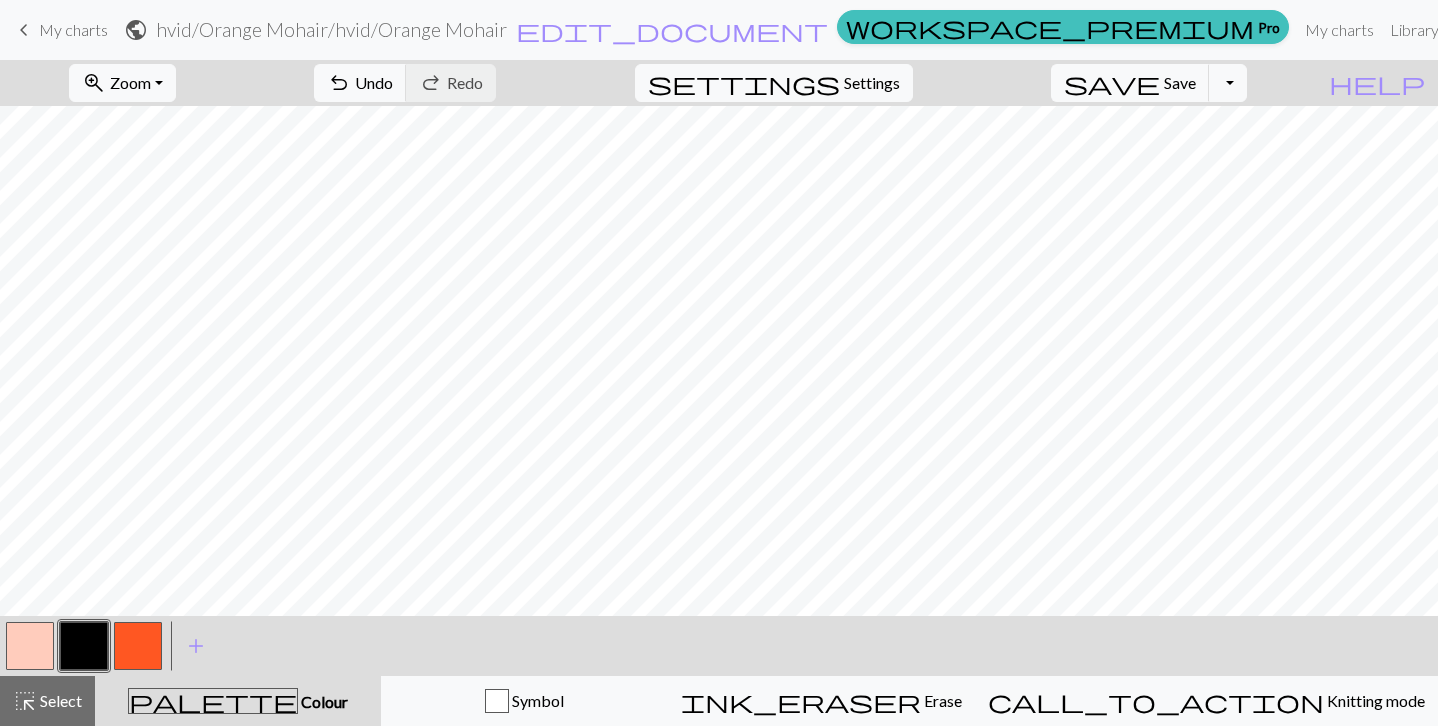 click on "zoom_in Zoom Zoom Fit all Fit width Fit height 50% 100% 150% 200% undo Undo Undo redo Redo Redo settings  Settings save Save Save Toggle Dropdown file_copy  Save a copy save_alt  Download help Show me around < > add Add a  colour highlight_alt   Select   Select palette   Colour   Colour   Symbol ink_eraser   Erase   Erase call_to_action   Knitting mode   Knitting mode" at bounding box center (719, 393) 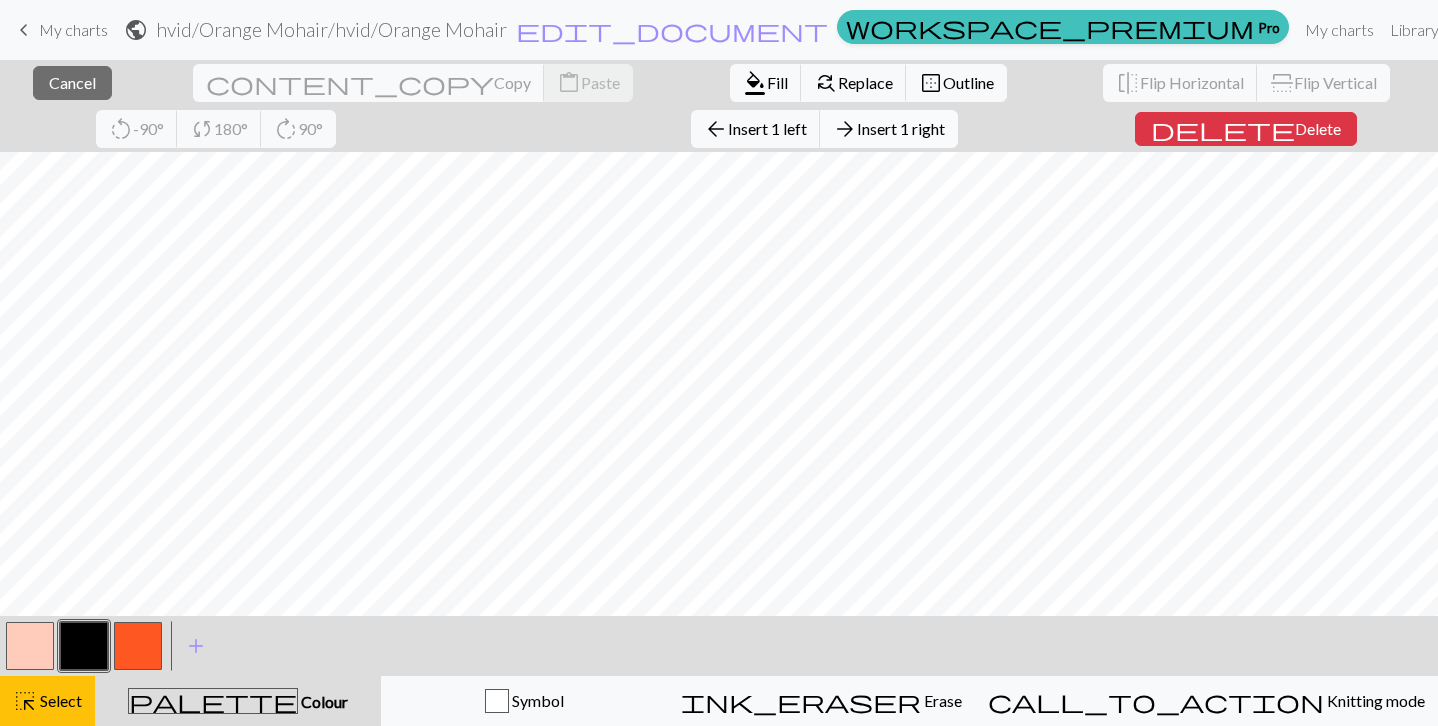 click on "Insert 1 right" at bounding box center [901, 128] 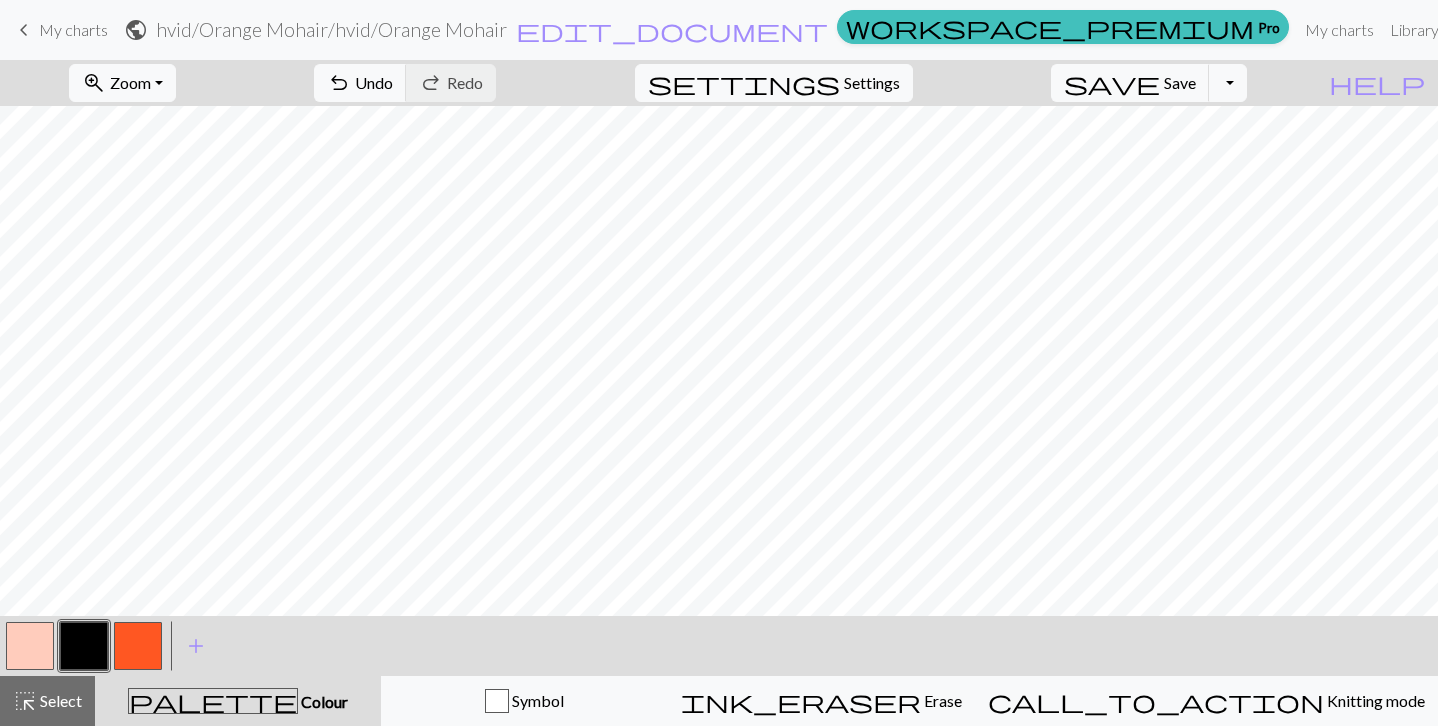 click on "zoom_in Zoom Zoom Fit all Fit width Fit height 50% 100% 150% 200% undo Undo Undo redo Redo Redo settings  Settings save Save Save Toggle Dropdown file_copy  Save a copy save_alt  Download help Show me around < > add Add a  colour highlight_alt   Select   Select palette   Colour   Colour   Symbol ink_eraser   Erase   Erase call_to_action   Knitting mode   Knitting mode" at bounding box center (719, 393) 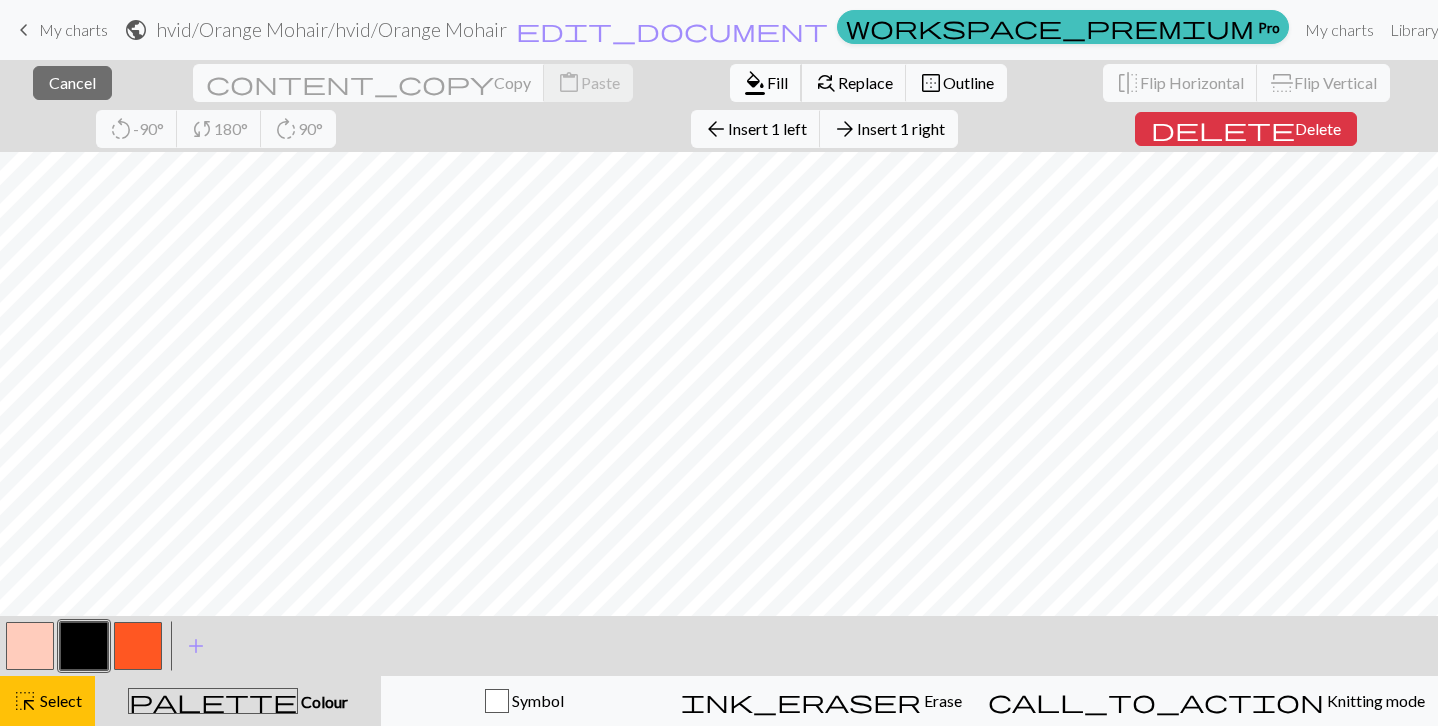 click on "format_color_fill" at bounding box center [755, 83] 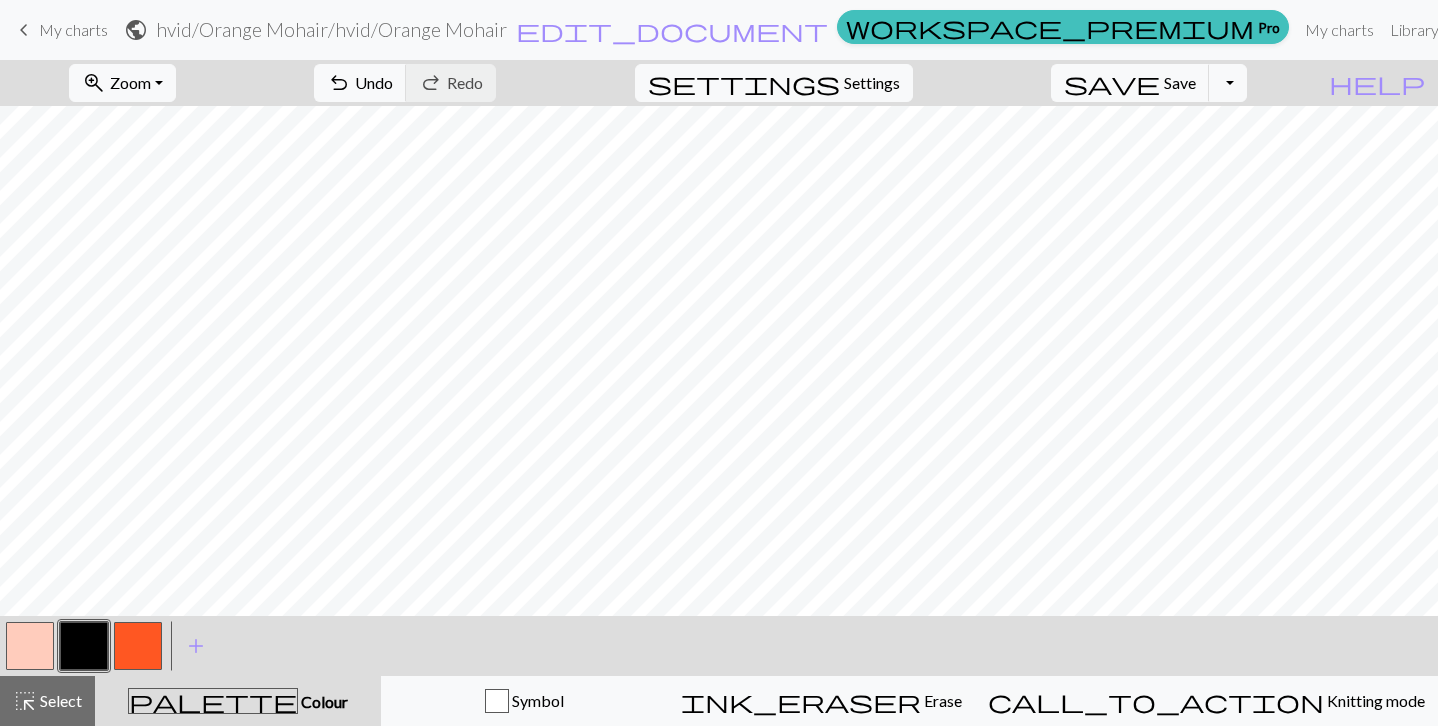 click at bounding box center (30, 646) 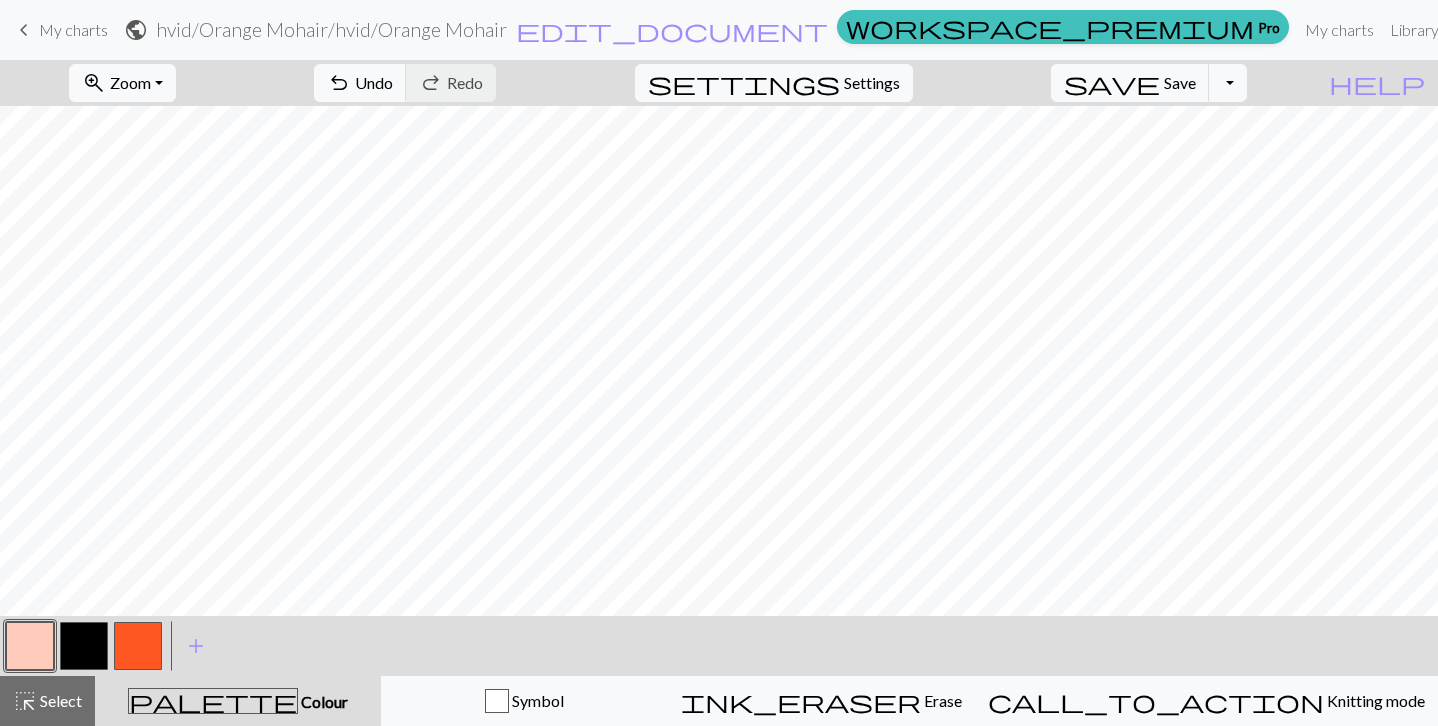 click at bounding box center [138, 646] 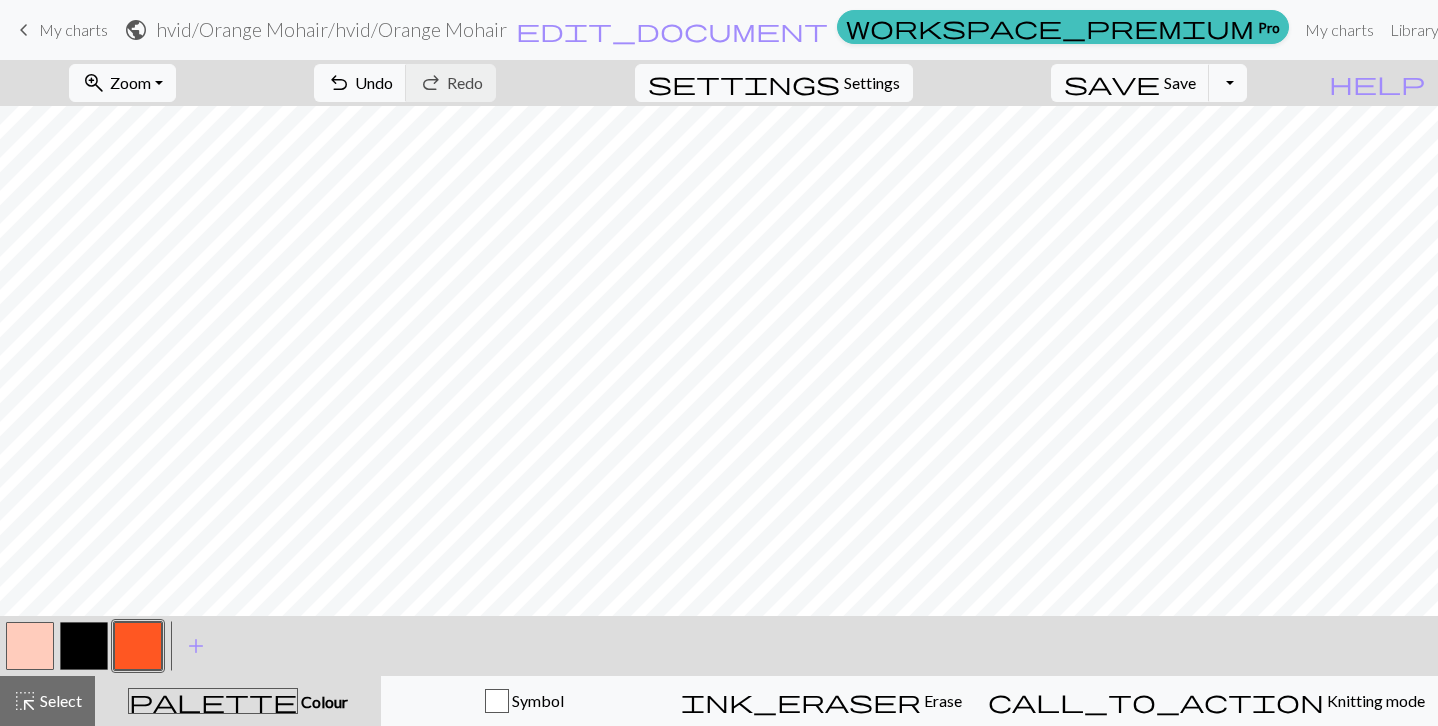 scroll, scrollTop: 27, scrollLeft: 0, axis: vertical 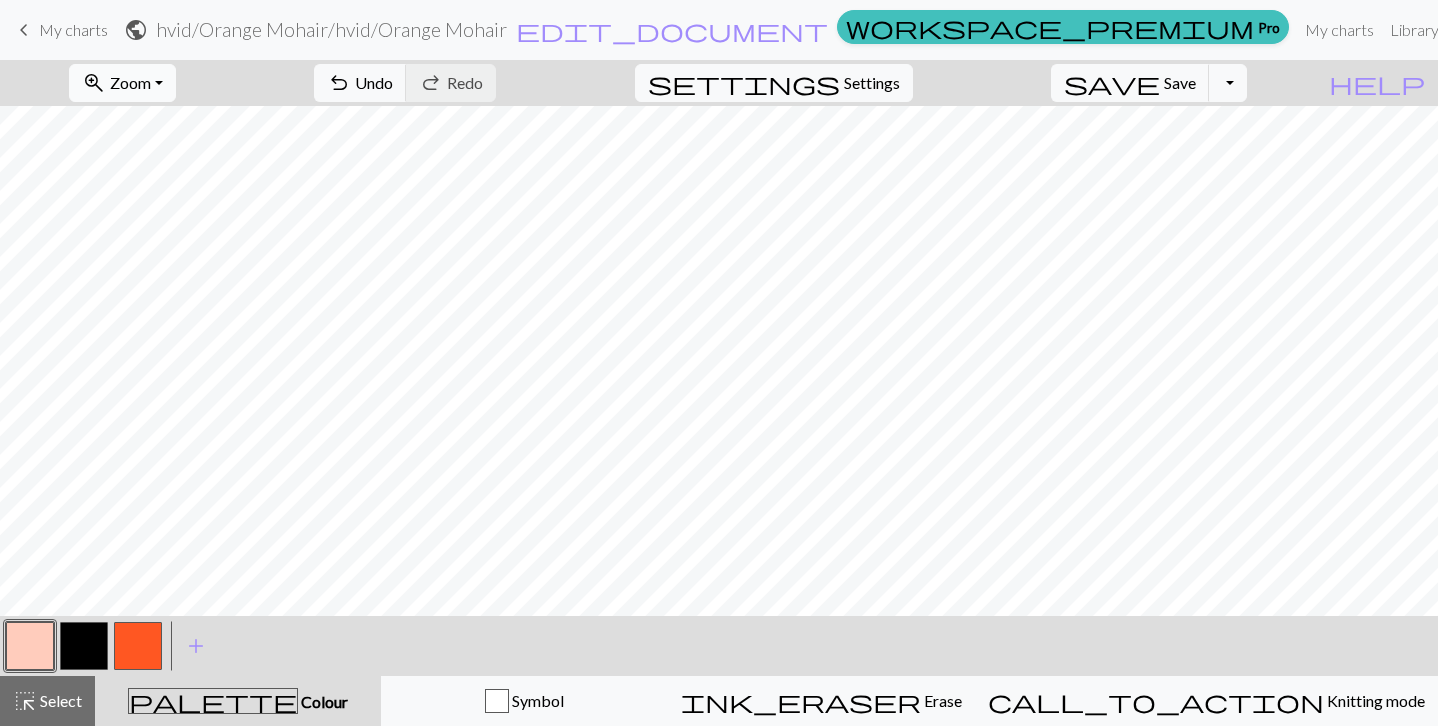 click on "Zoom" at bounding box center [130, 82] 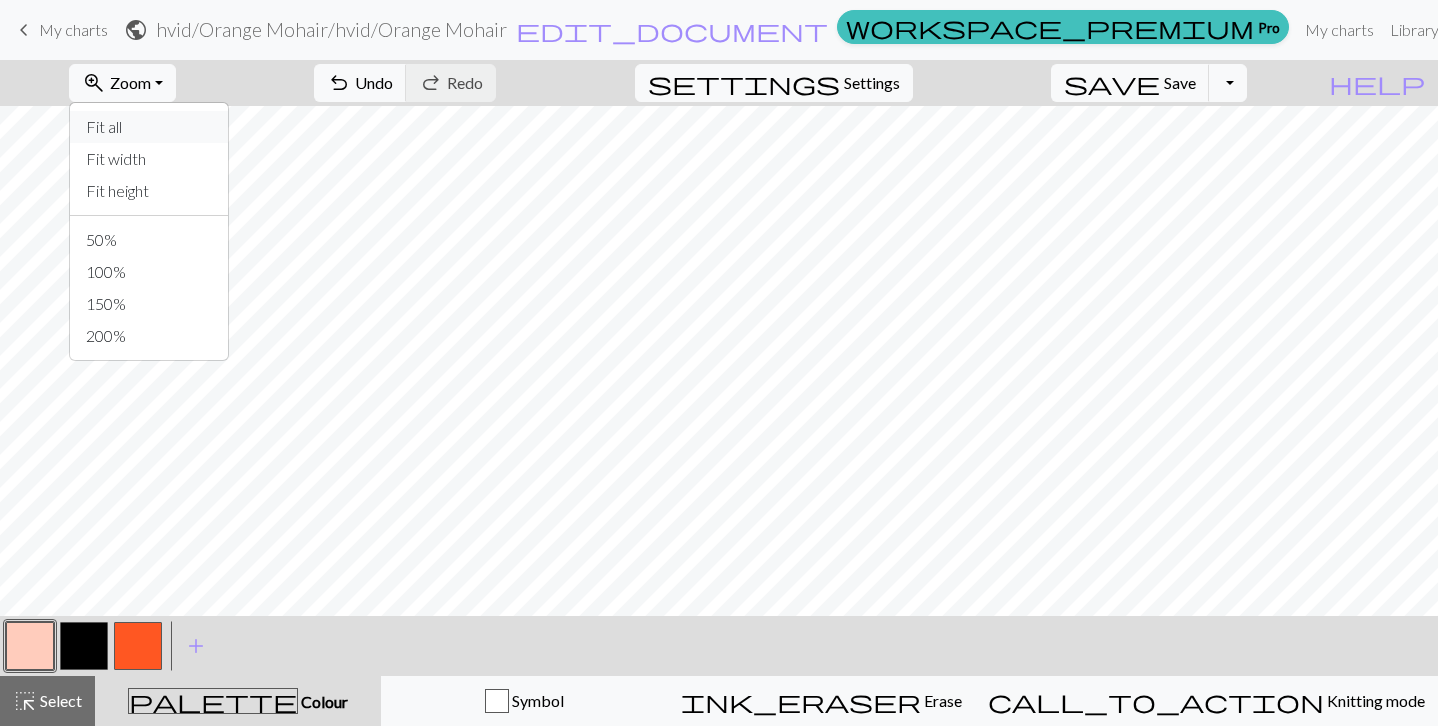 click on "Fit all" at bounding box center (149, 127) 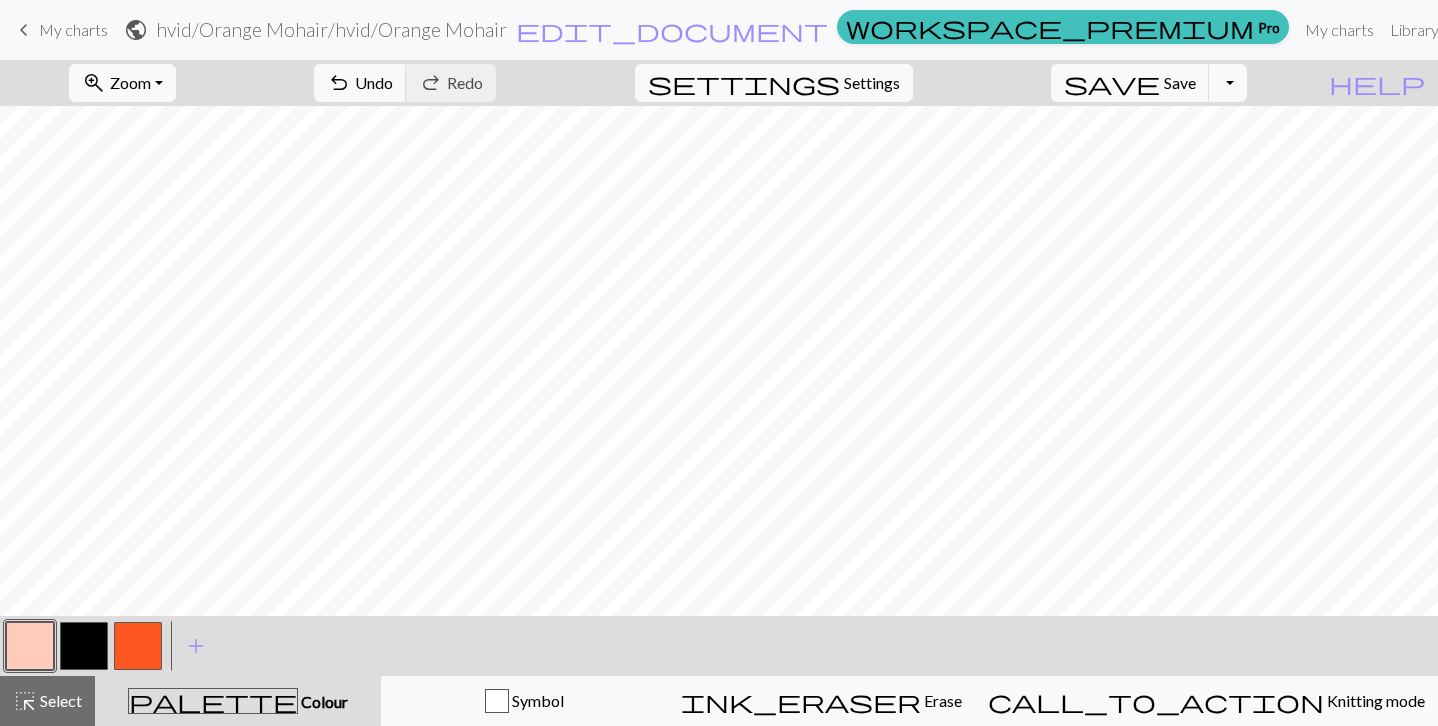 scroll, scrollTop: 0, scrollLeft: 0, axis: both 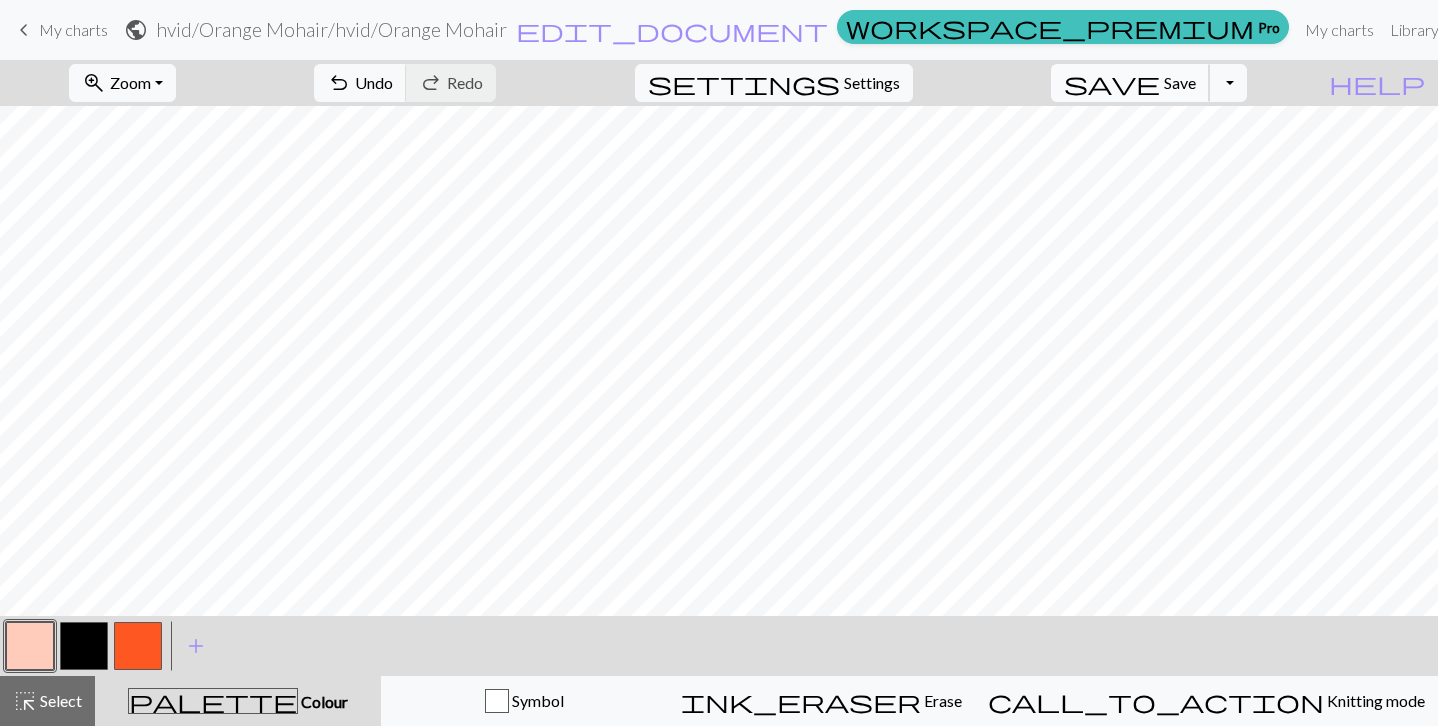 click on "save Save Save" at bounding box center [1130, 83] 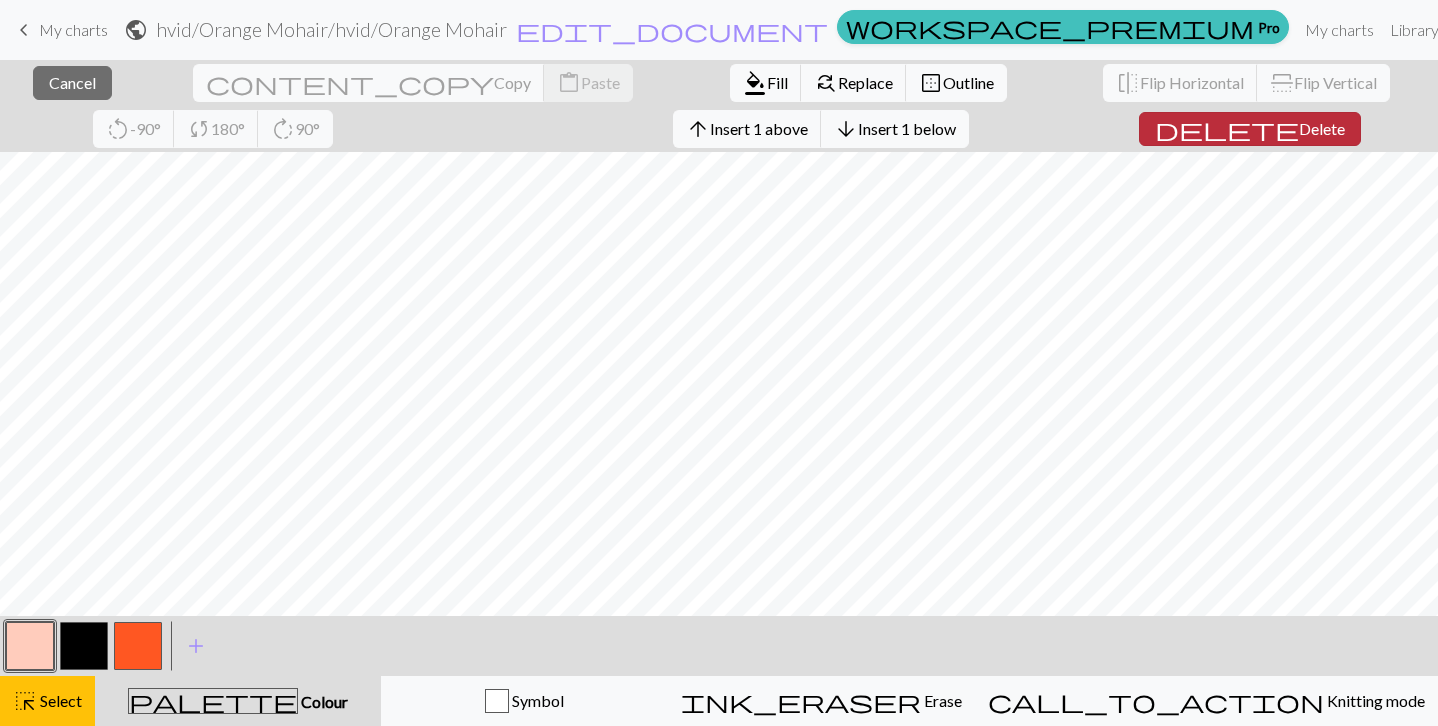 click on "delete" at bounding box center [1227, 129] 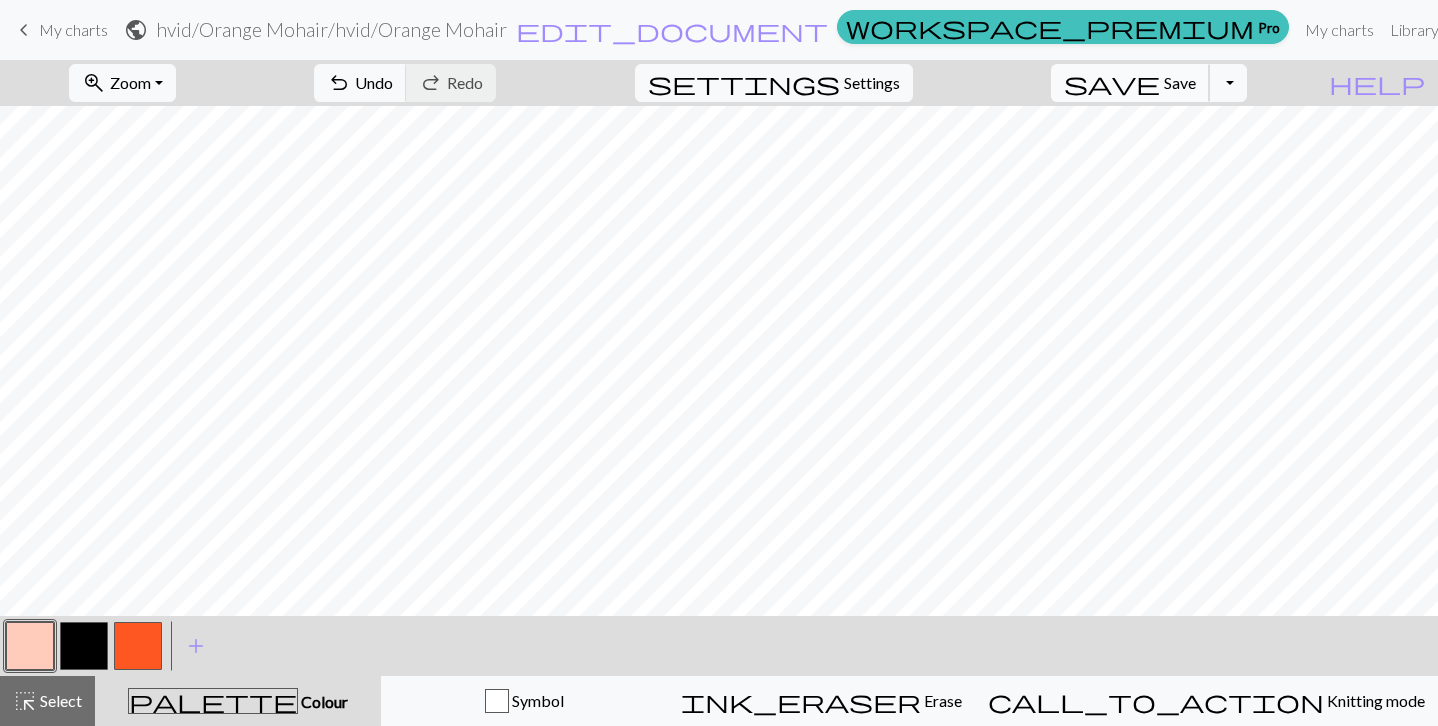 click on "save" at bounding box center [1112, 83] 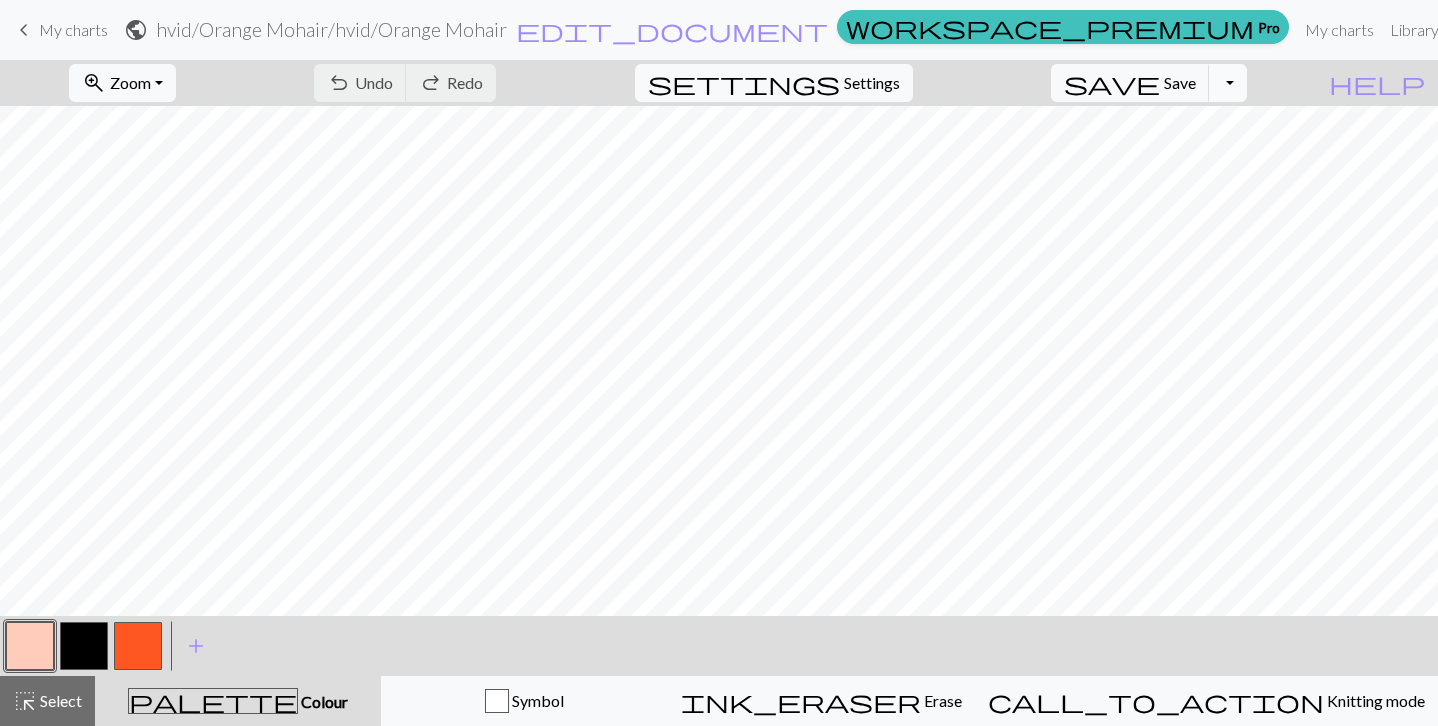 click on "Toggle Dropdown" at bounding box center (1228, 83) 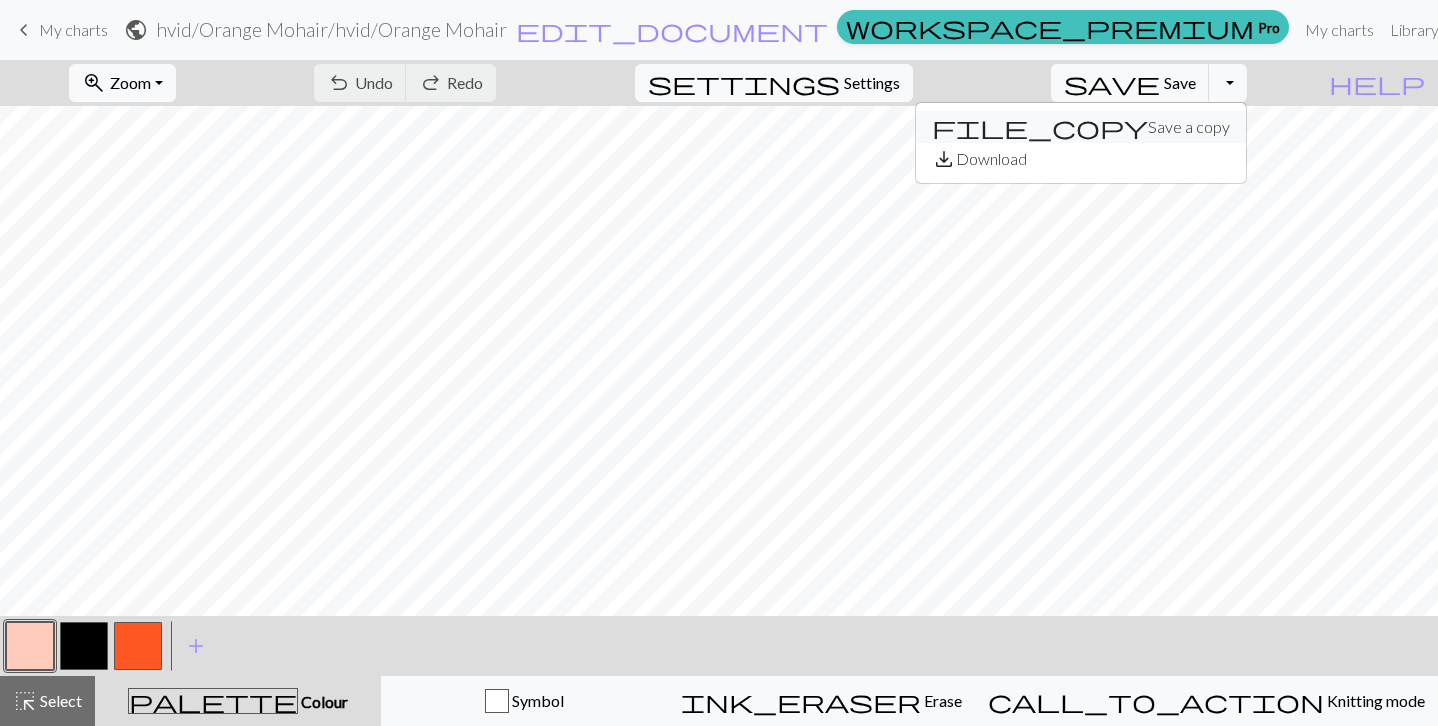click on "file_copy  Save a copy" at bounding box center [1081, 127] 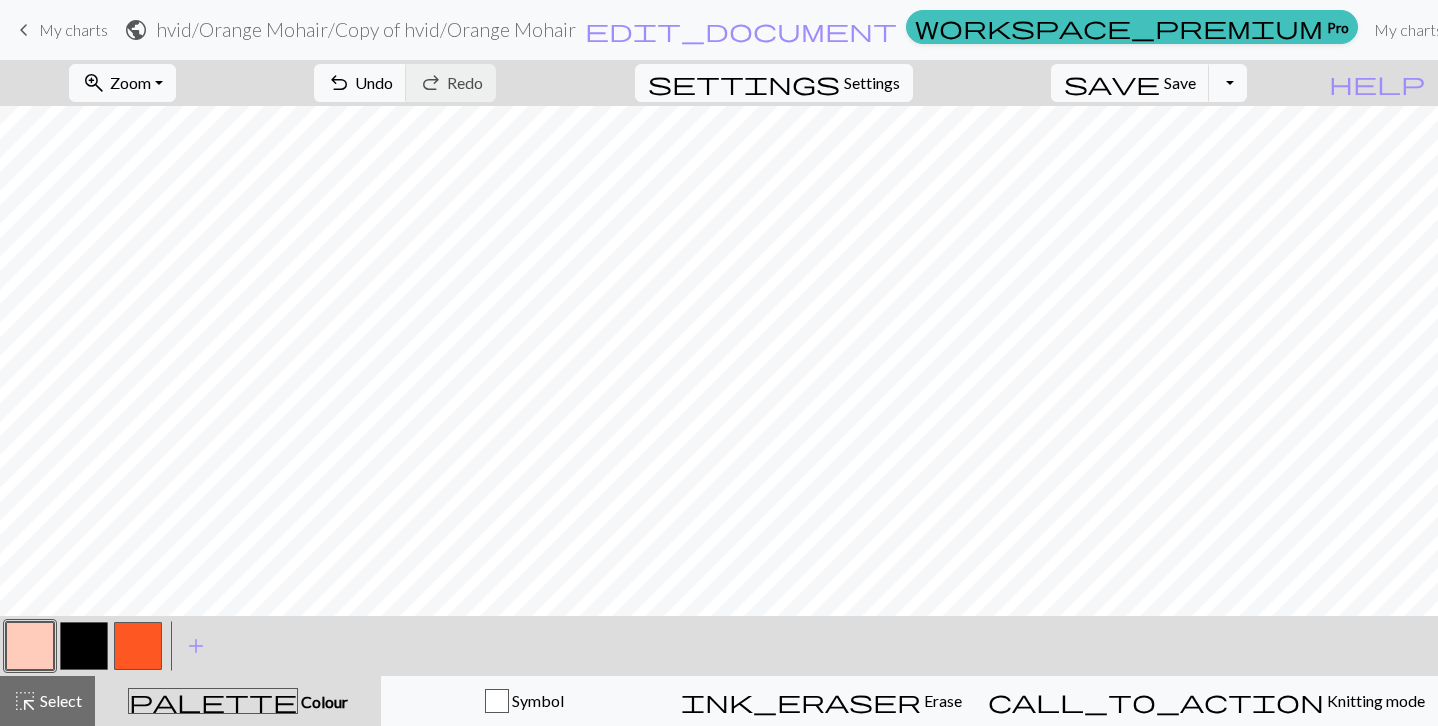 click on "hvid/Orange Mohair   /  Copy of hvid/Orange Mohair" at bounding box center (366, 29) 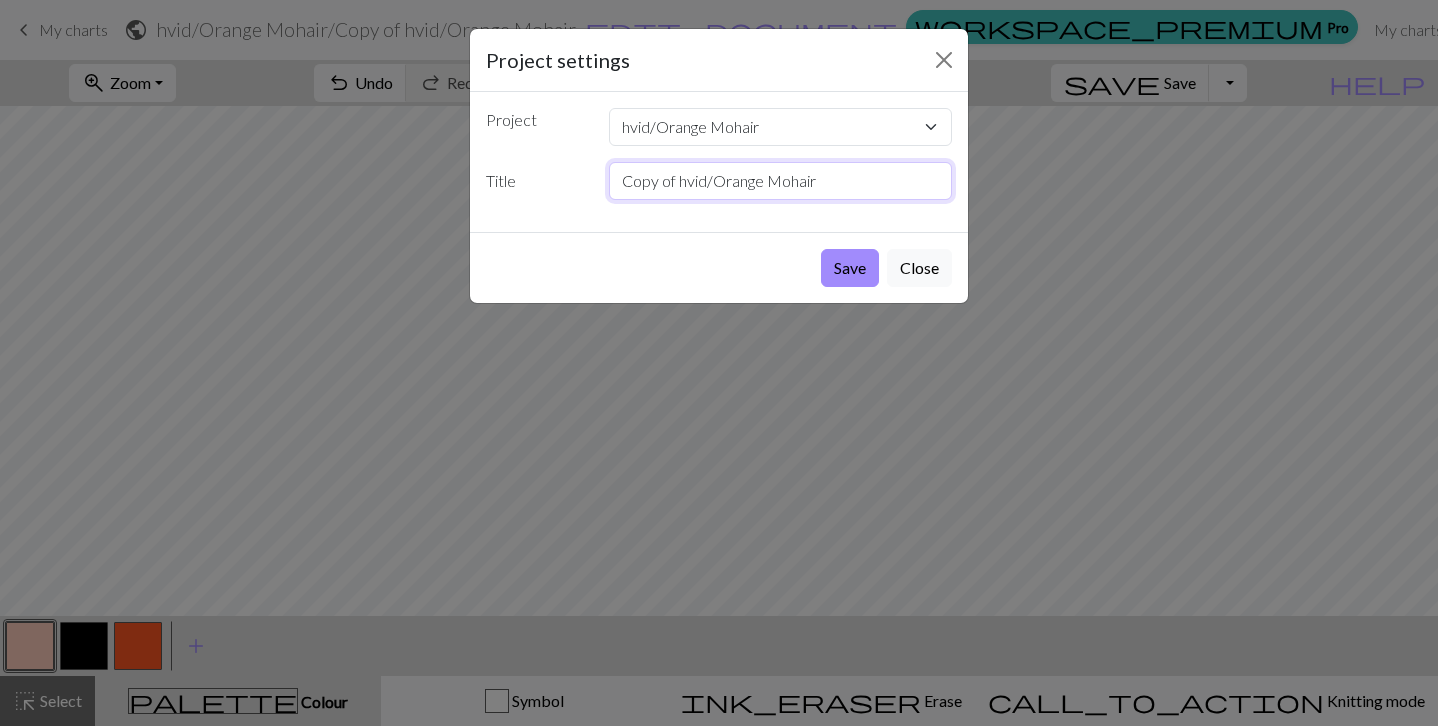 click on "Copy of hvid/Orange Mohair" at bounding box center (781, 181) 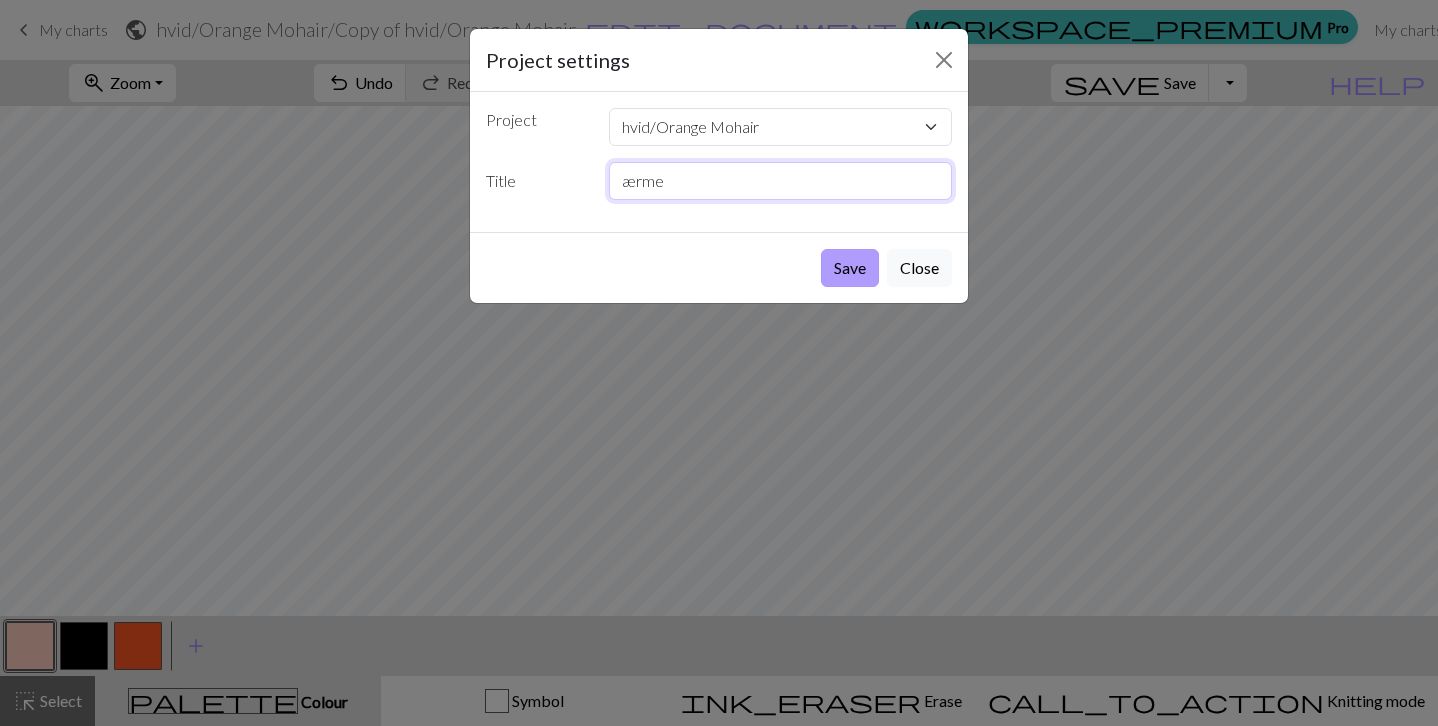 type on "ærme" 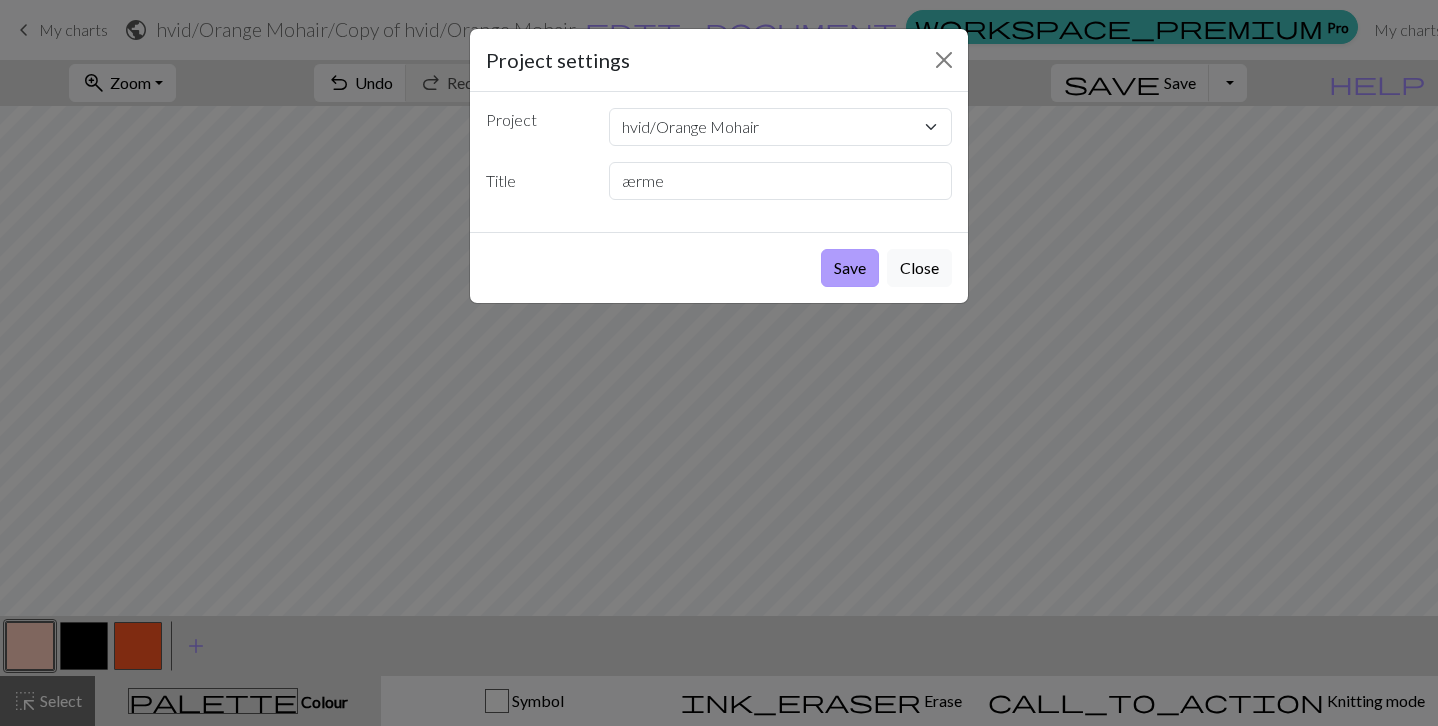 click on "Save" at bounding box center [850, 268] 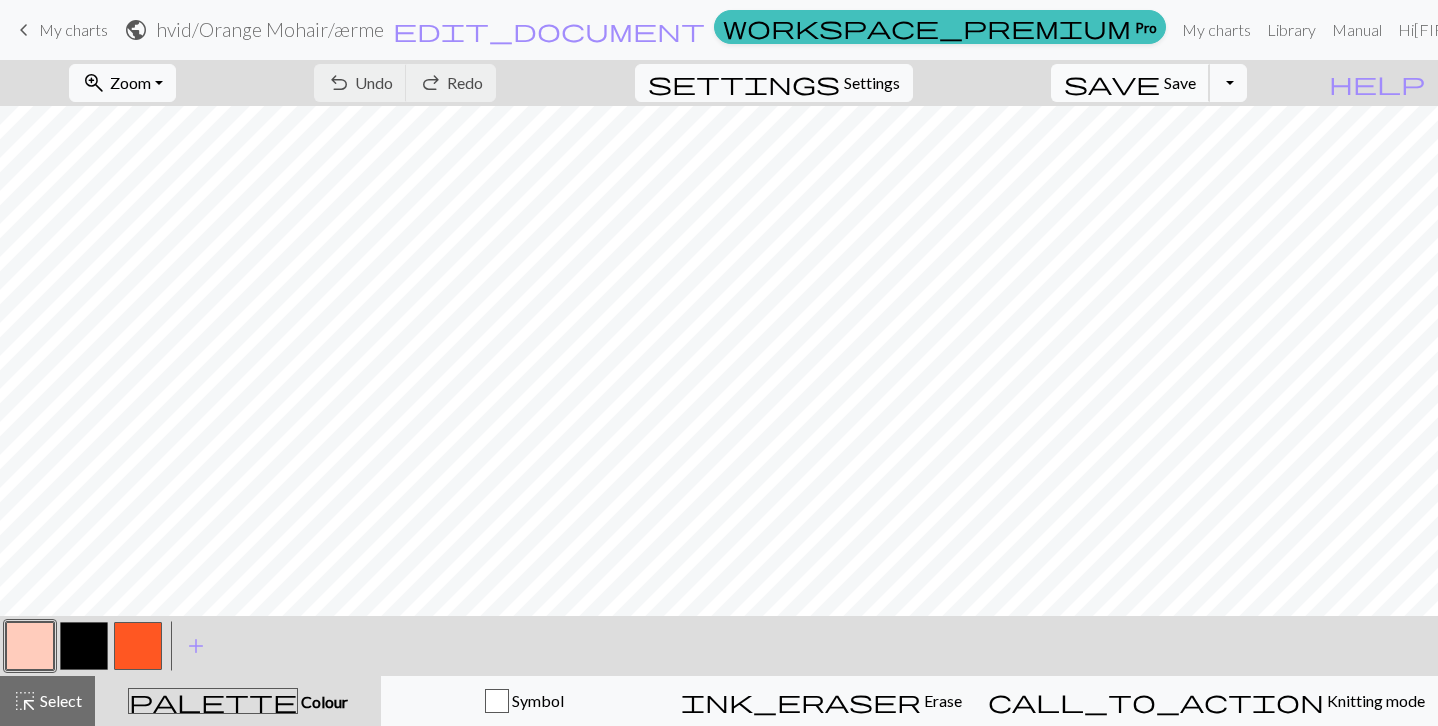 click on "save Save Save" at bounding box center (1130, 83) 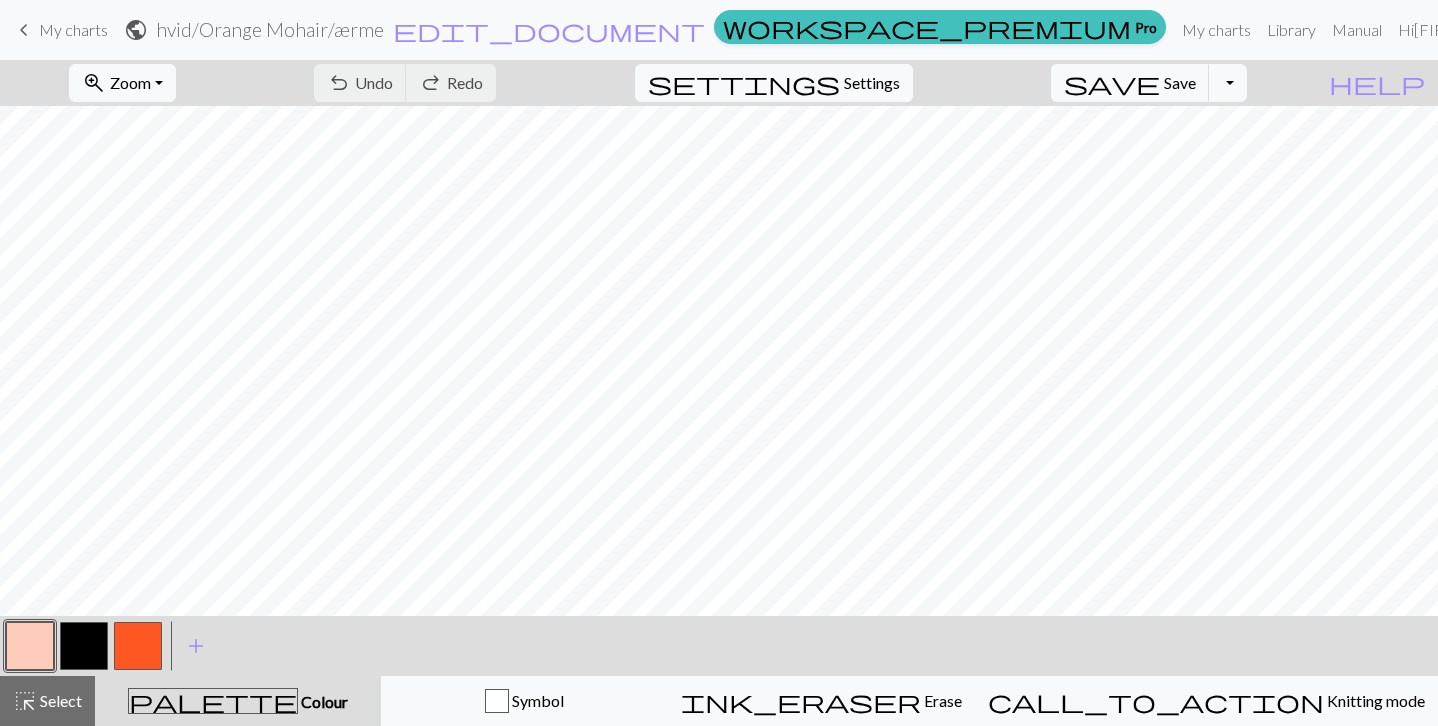 click at bounding box center [84, 646] 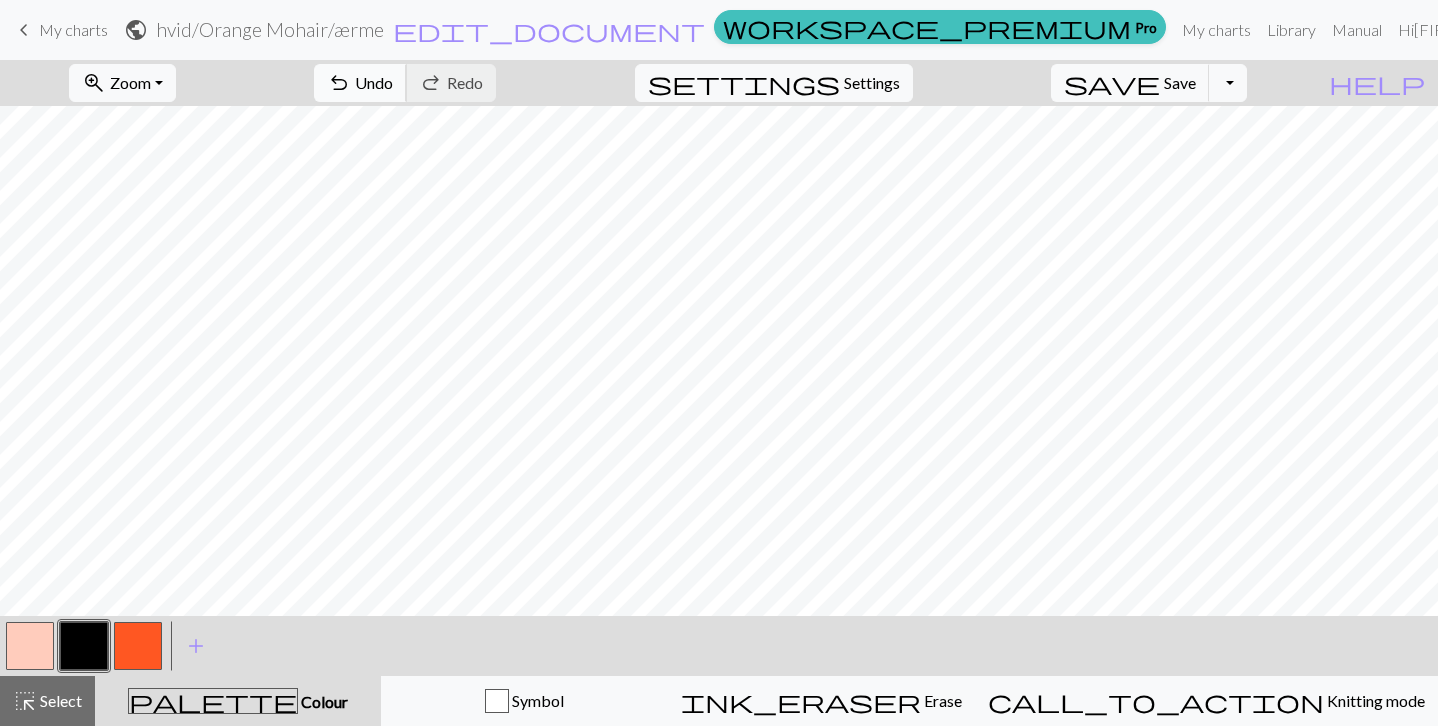 click on "undo Undo Undo" at bounding box center (360, 83) 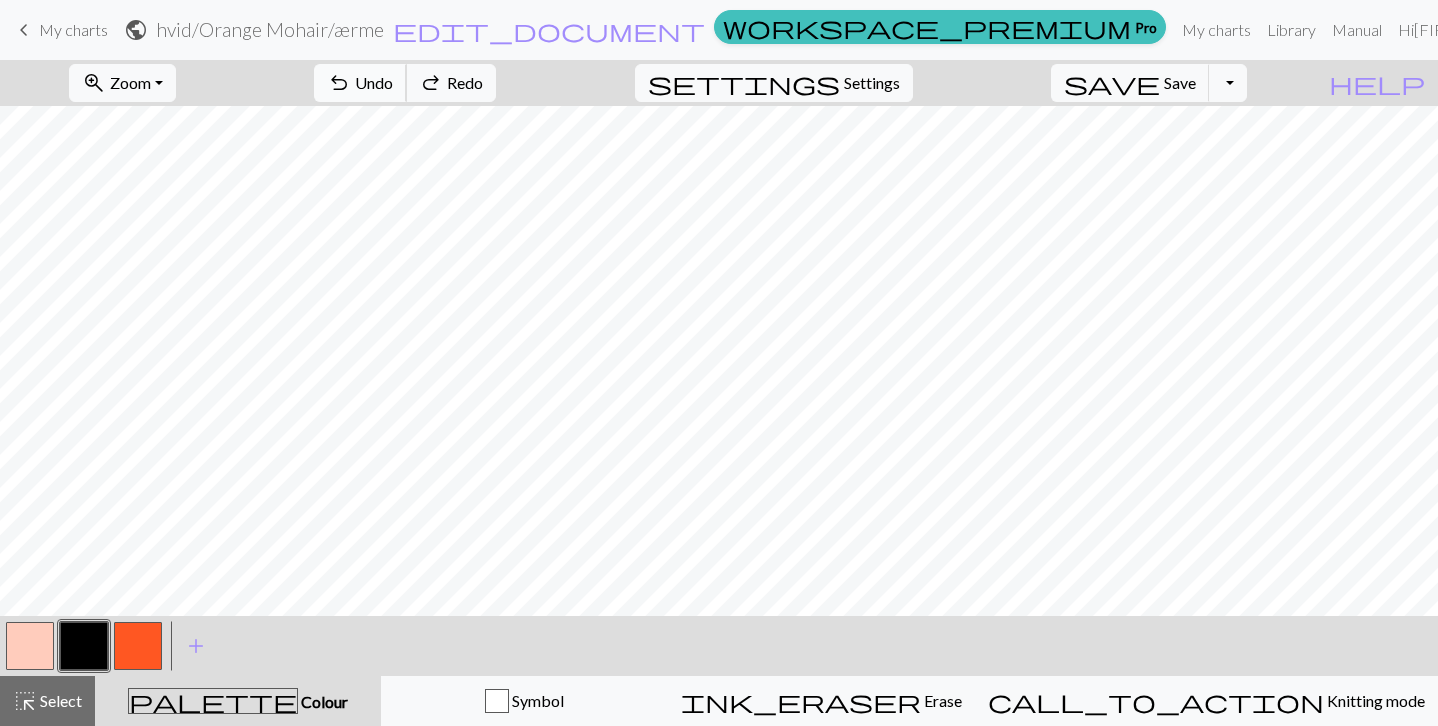 click on "undo Undo Undo" at bounding box center (360, 83) 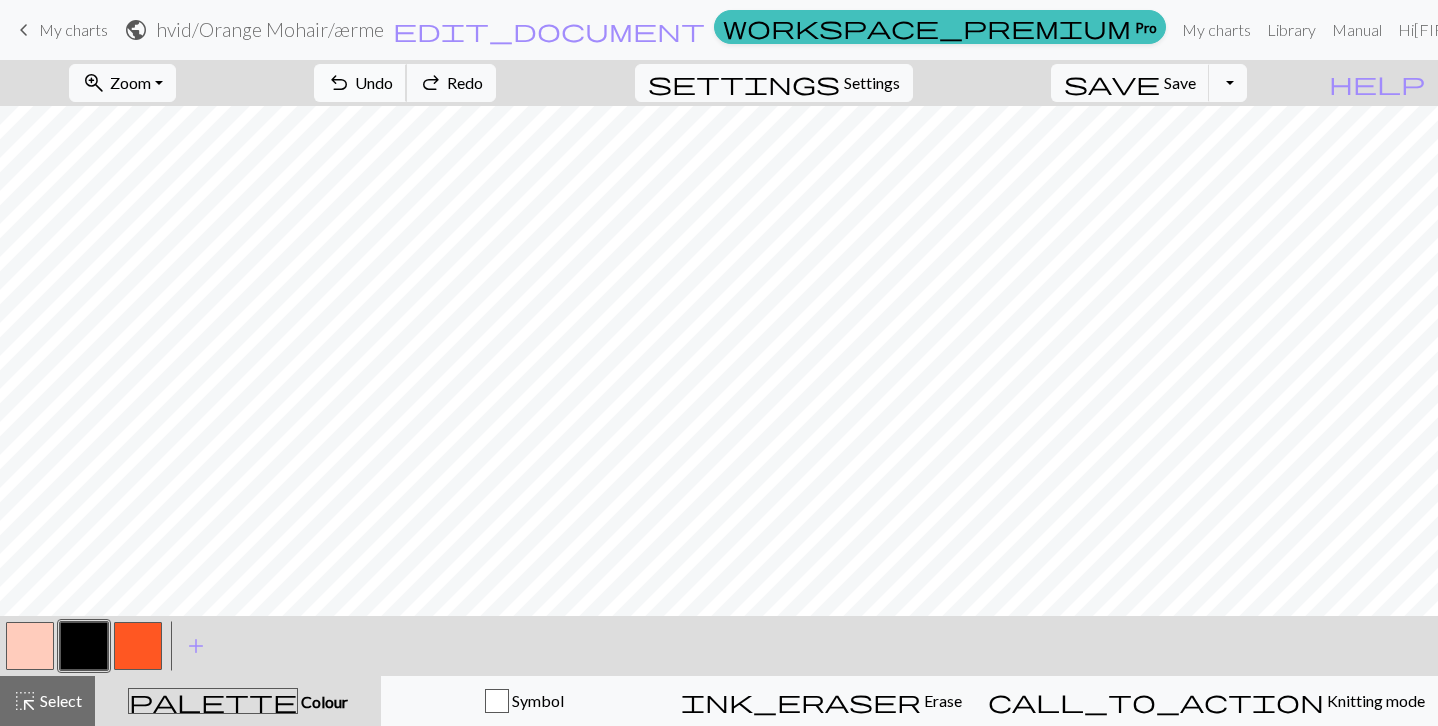 click on "Undo" at bounding box center [374, 82] 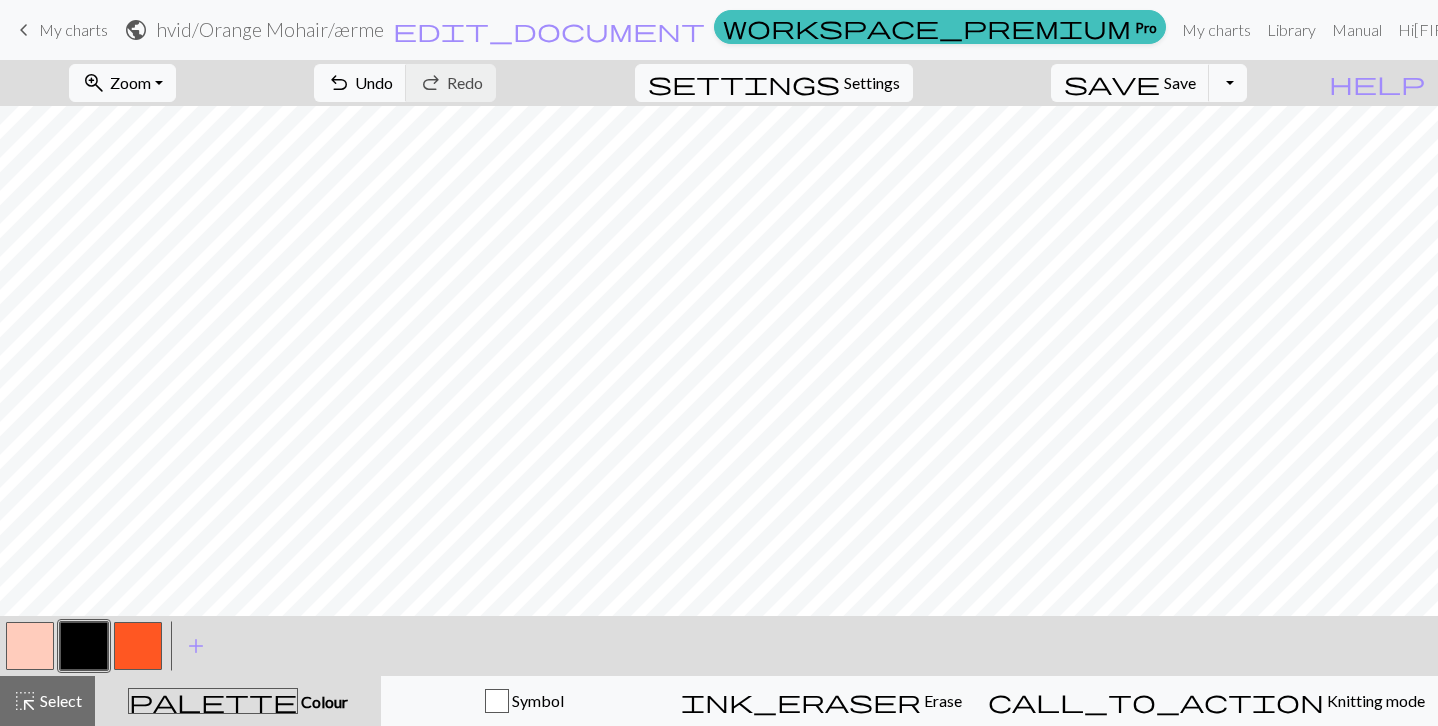 scroll, scrollTop: 0, scrollLeft: 0, axis: both 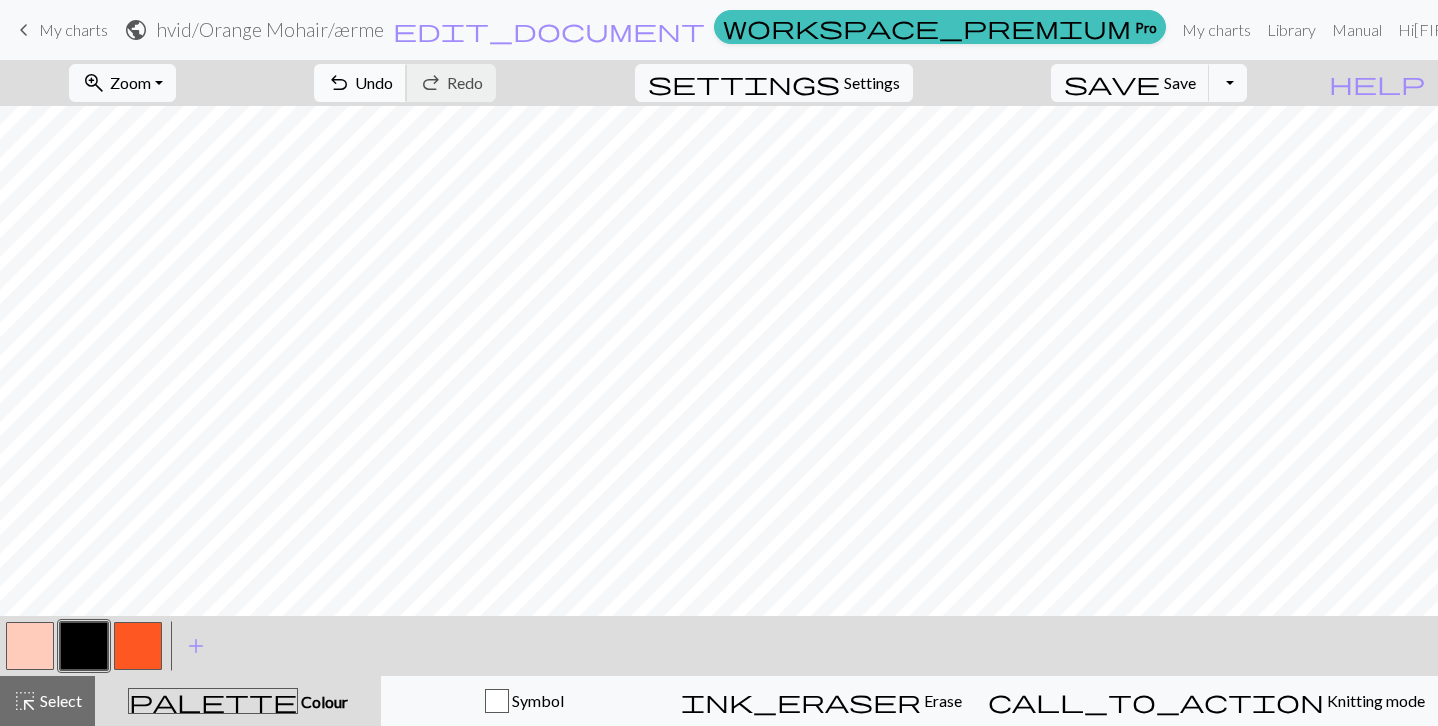 click on "Undo" at bounding box center [374, 82] 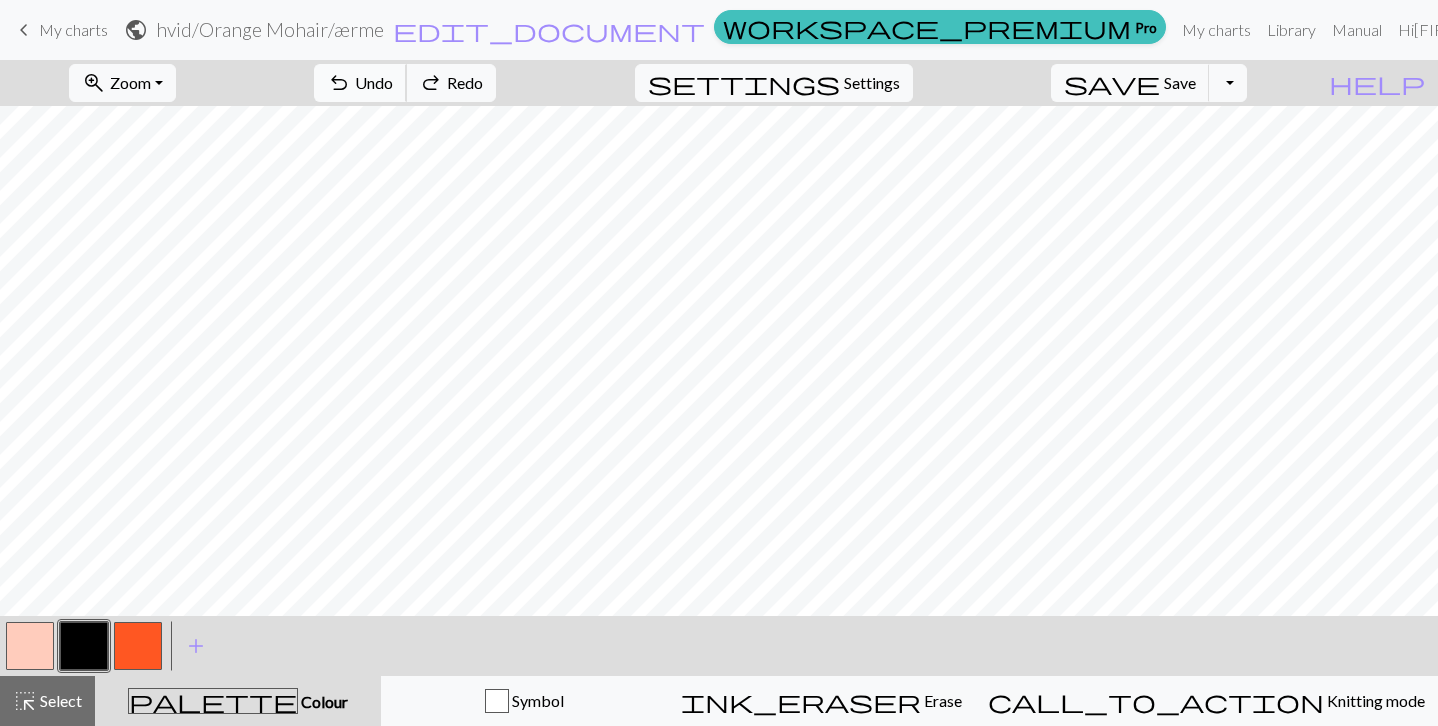 click on "Undo" at bounding box center (374, 82) 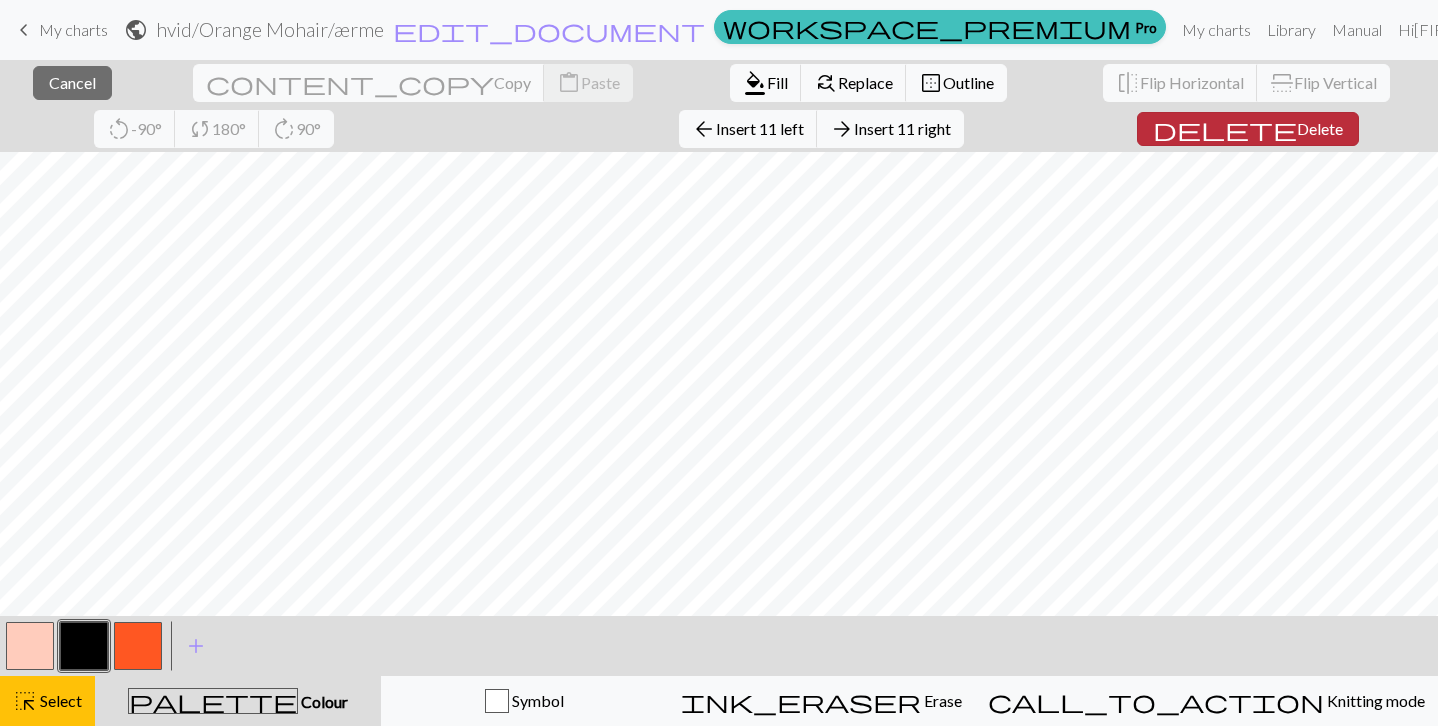click on "Delete" at bounding box center (1320, 128) 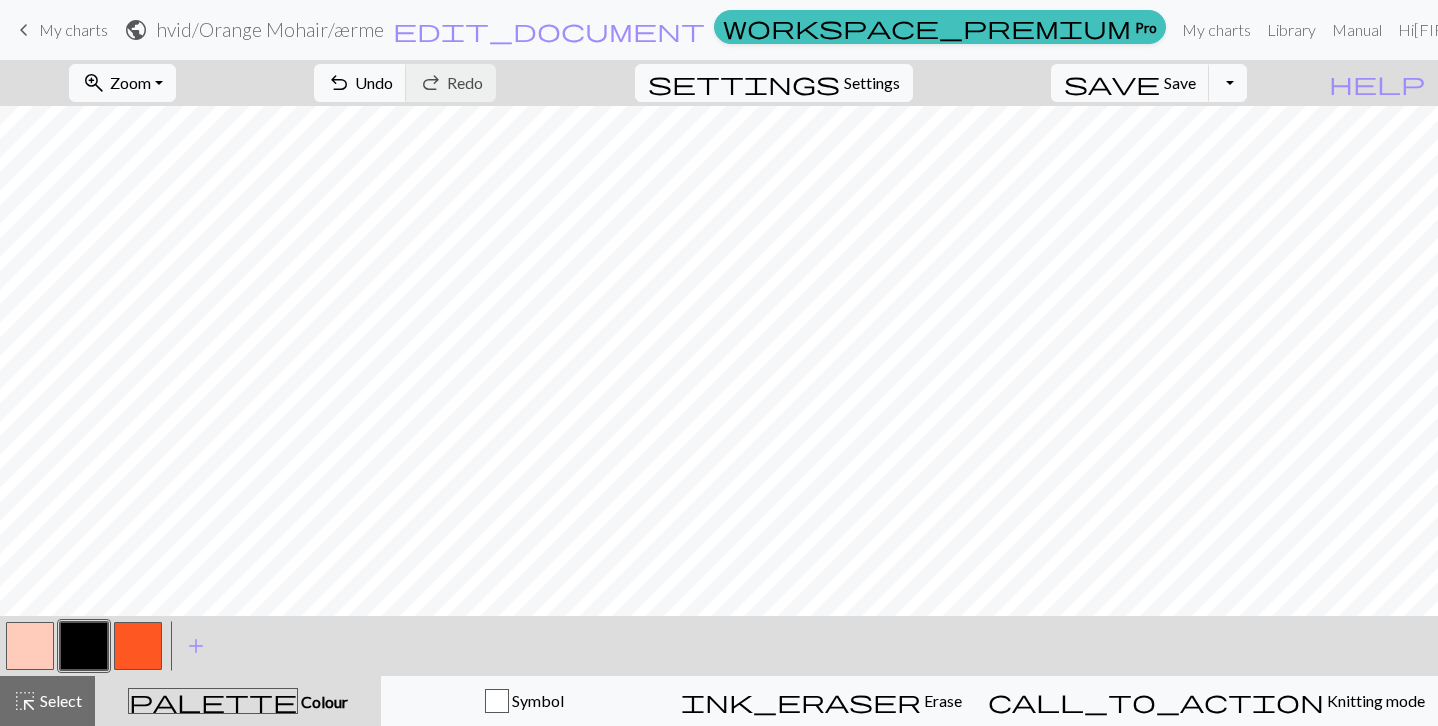 click at bounding box center [30, 646] 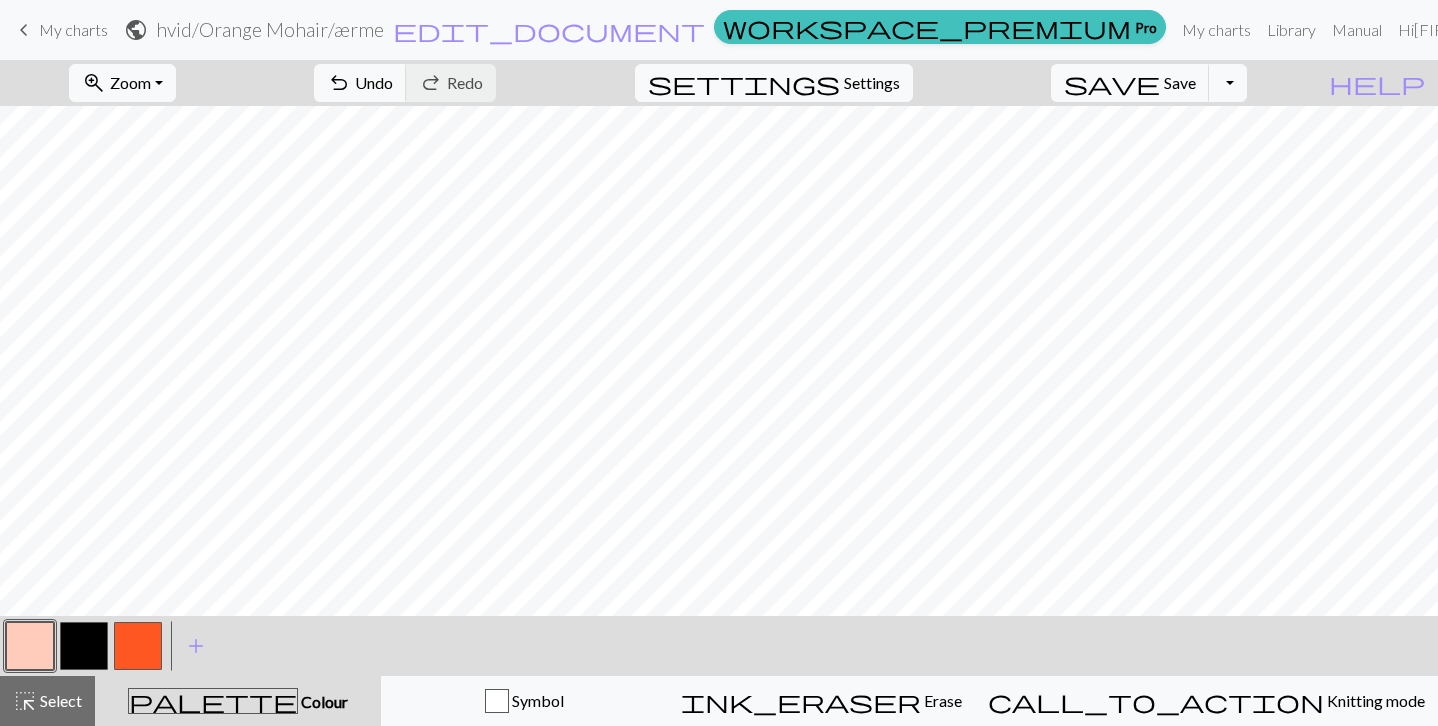 click on "zoom_in Zoom Zoom Fit all Fit width Fit height 50% 100% 150% 200% undo Undo Undo redo Redo Redo settings  Settings save Save Save Toggle Dropdown file_copy  Save a copy save_alt  Download help Show me around < > add Add a  colour highlight_alt   Select   Select palette   Colour   Colour   Symbol ink_eraser   Erase   Erase call_to_action   Knitting mode   Knitting mode" at bounding box center (719, 393) 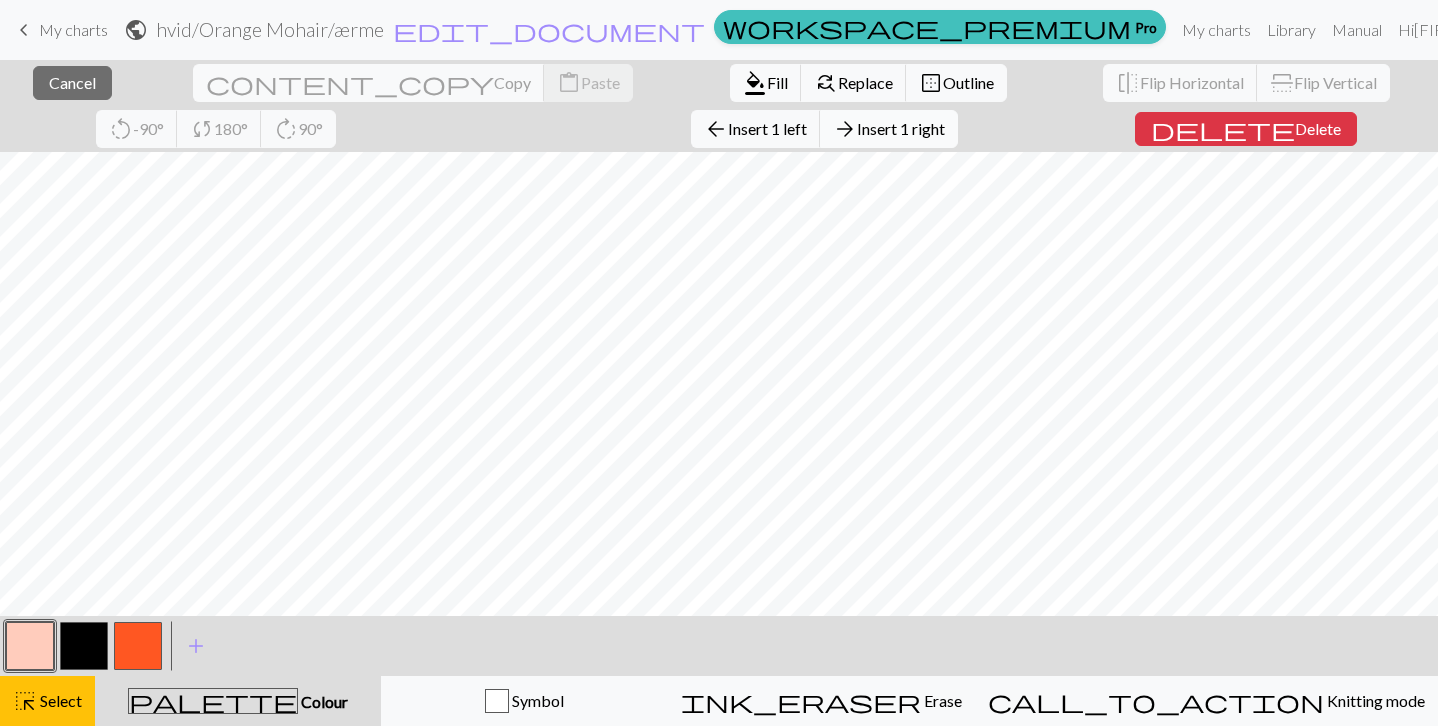 click on "Insert 1 right" at bounding box center (901, 128) 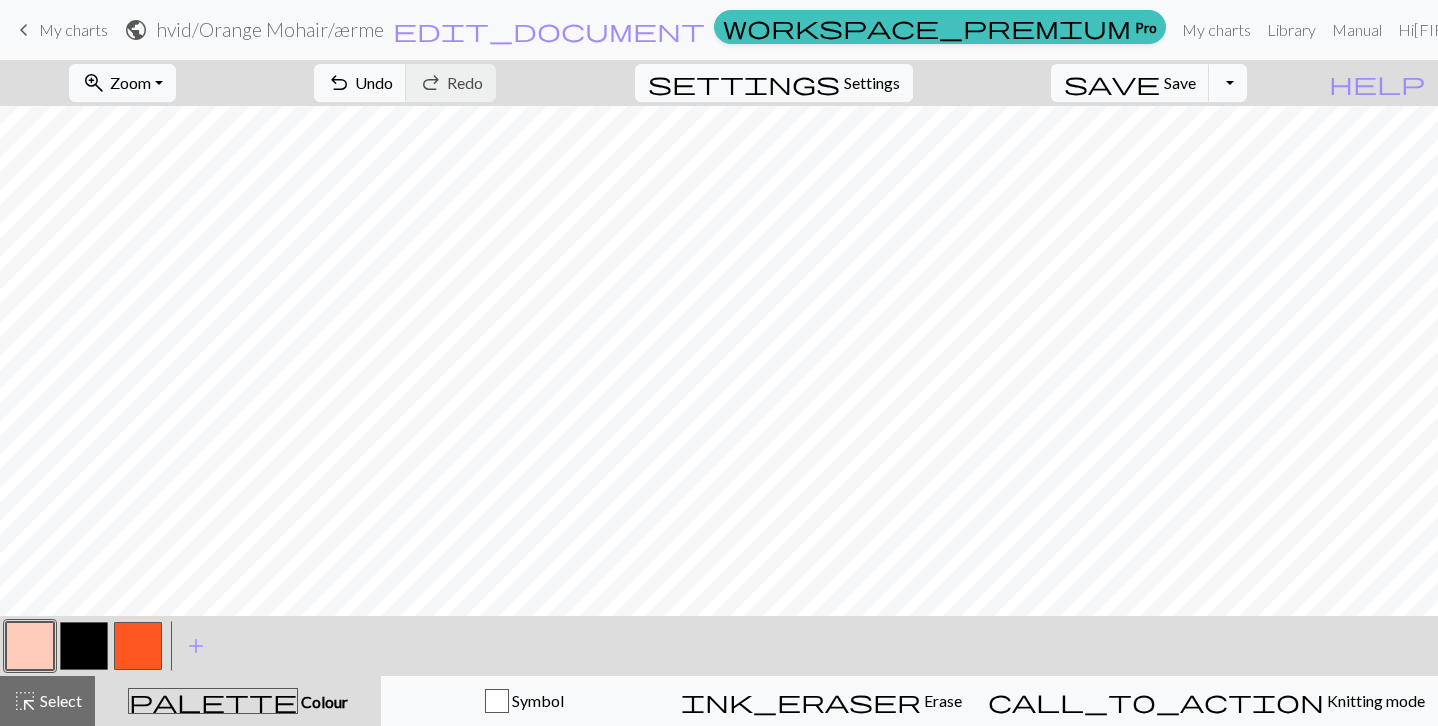 click at bounding box center [84, 646] 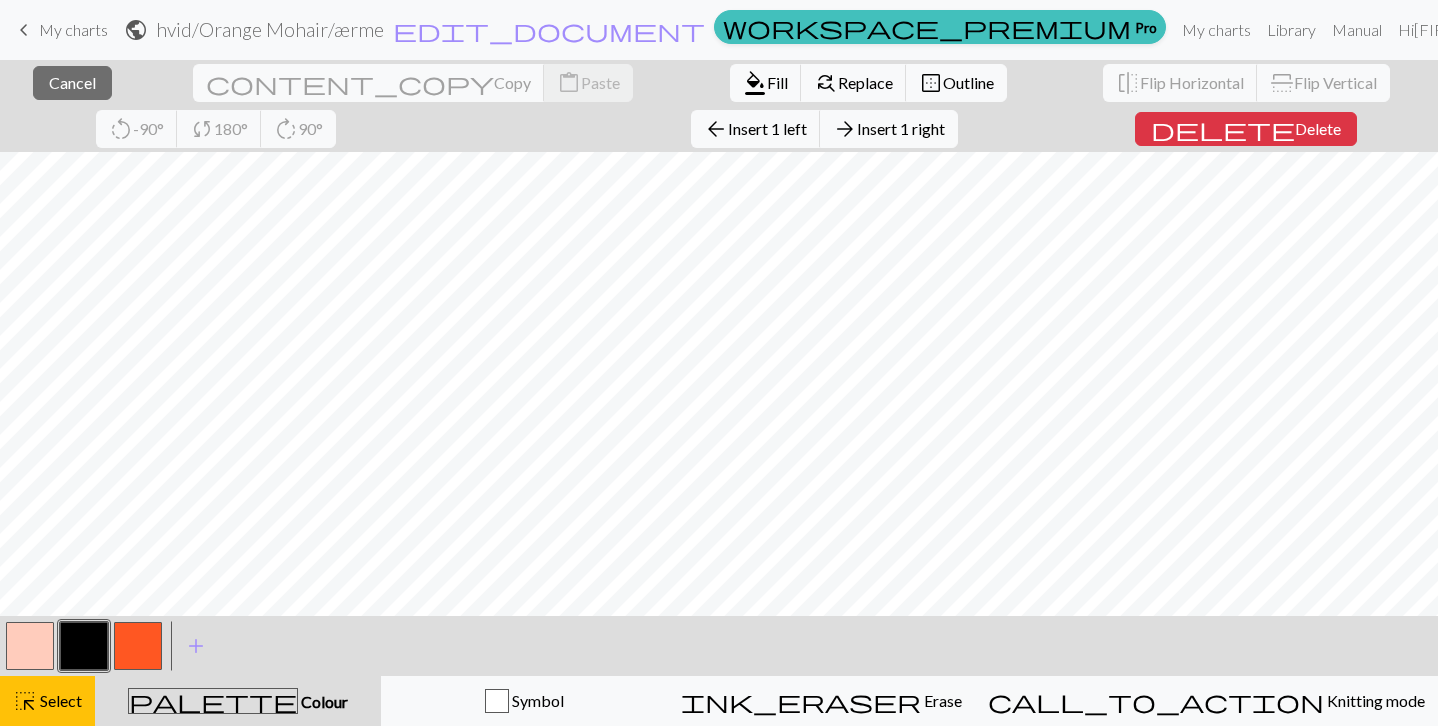 click on "close Cancel content_copy  Copy content_paste  Paste format_color_fill  Fill find_replace  Replace border_outer  Outline flip  Flip Horizontal flip  Flip Vertical rotate_left  -90° sync  180° rotate_right  90° arrow_back  Insert 1 left arrow_forward Insert 1 right delete  Delete < > add Add a  colour highlight_alt   Select   Select palette   Colour   Colour   Symbol ink_eraser   Erase   Erase call_to_action   Knitting mode   Knitting mode" at bounding box center (719, 393) 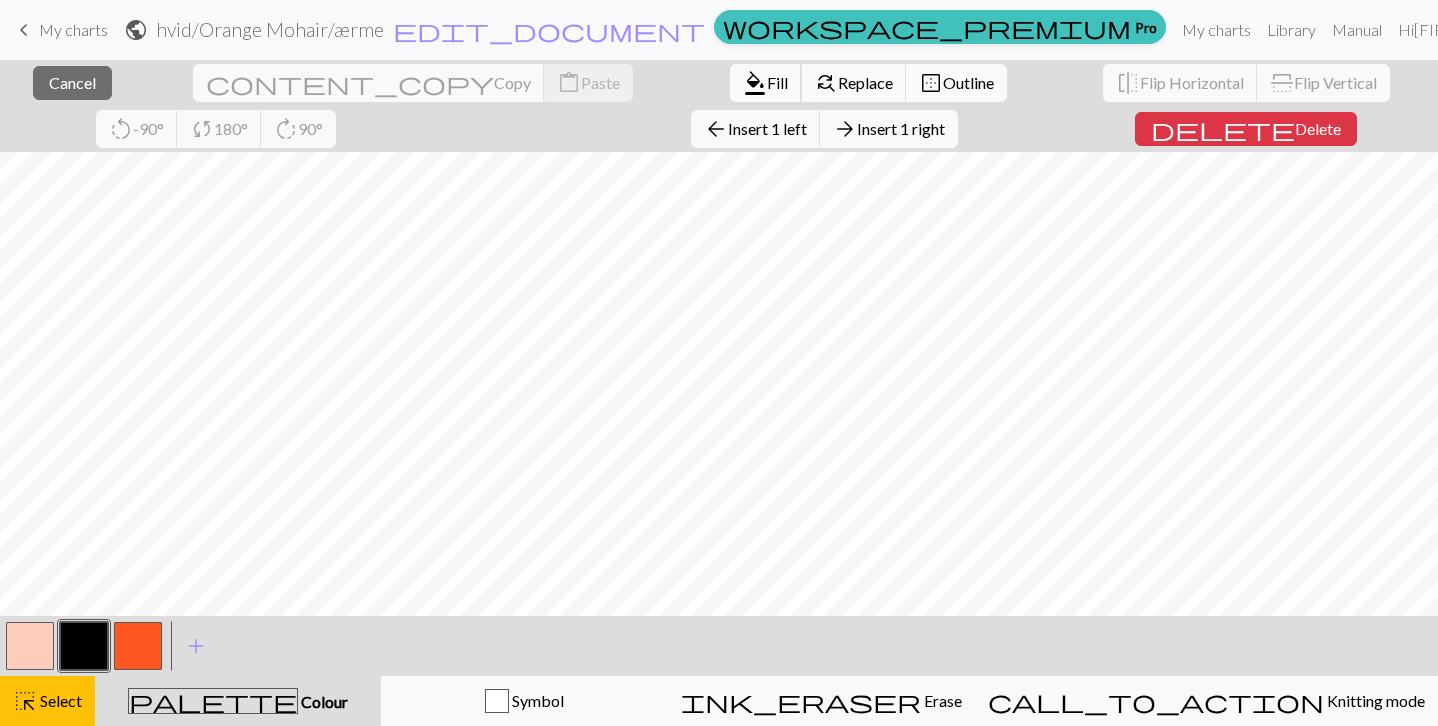 click on "Fill" at bounding box center (777, 82) 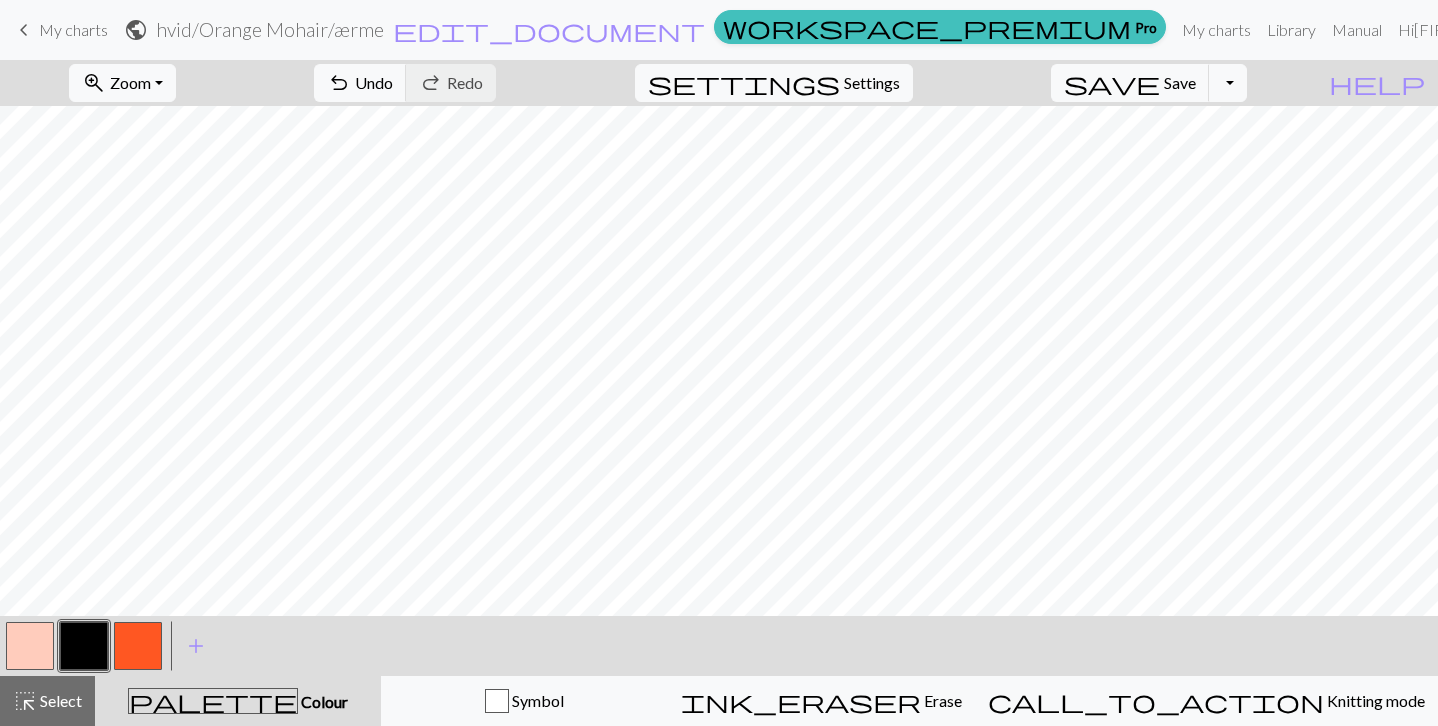click at bounding box center [30, 646] 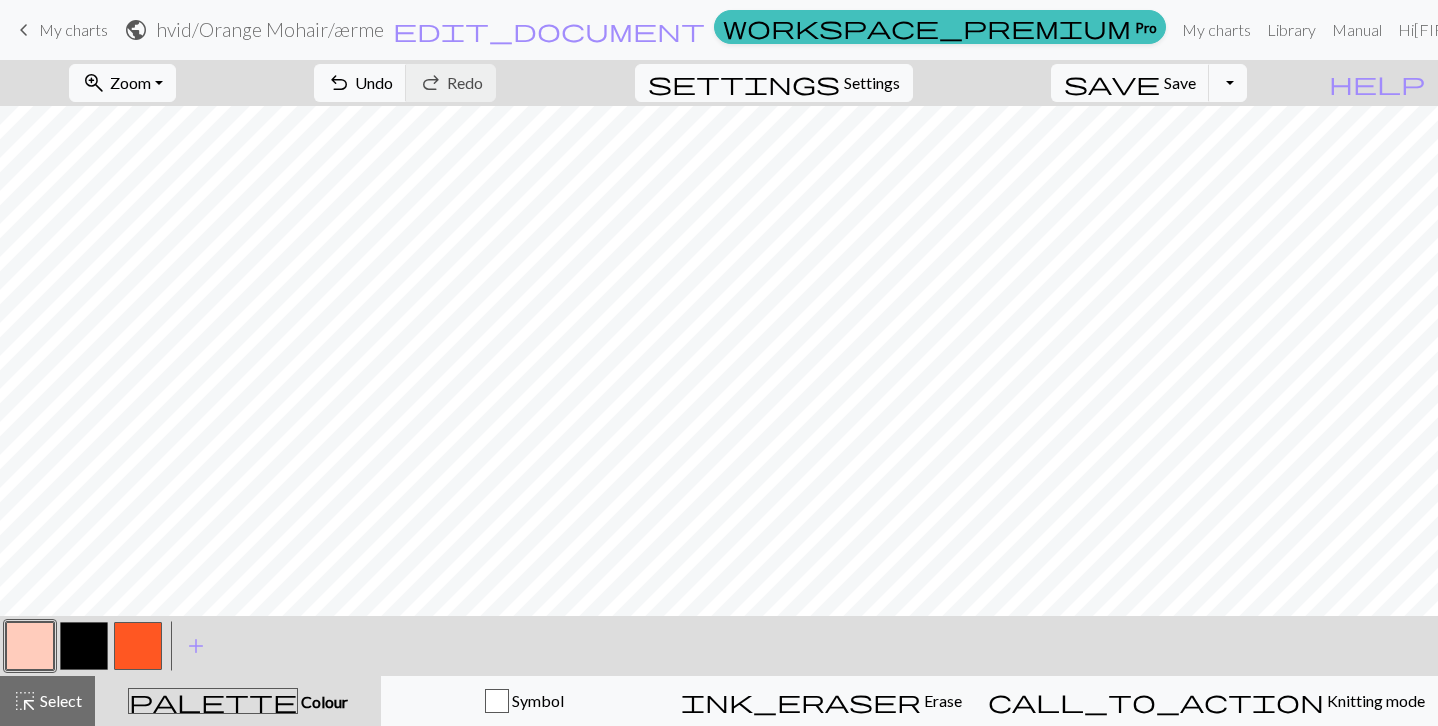 click at bounding box center (138, 646) 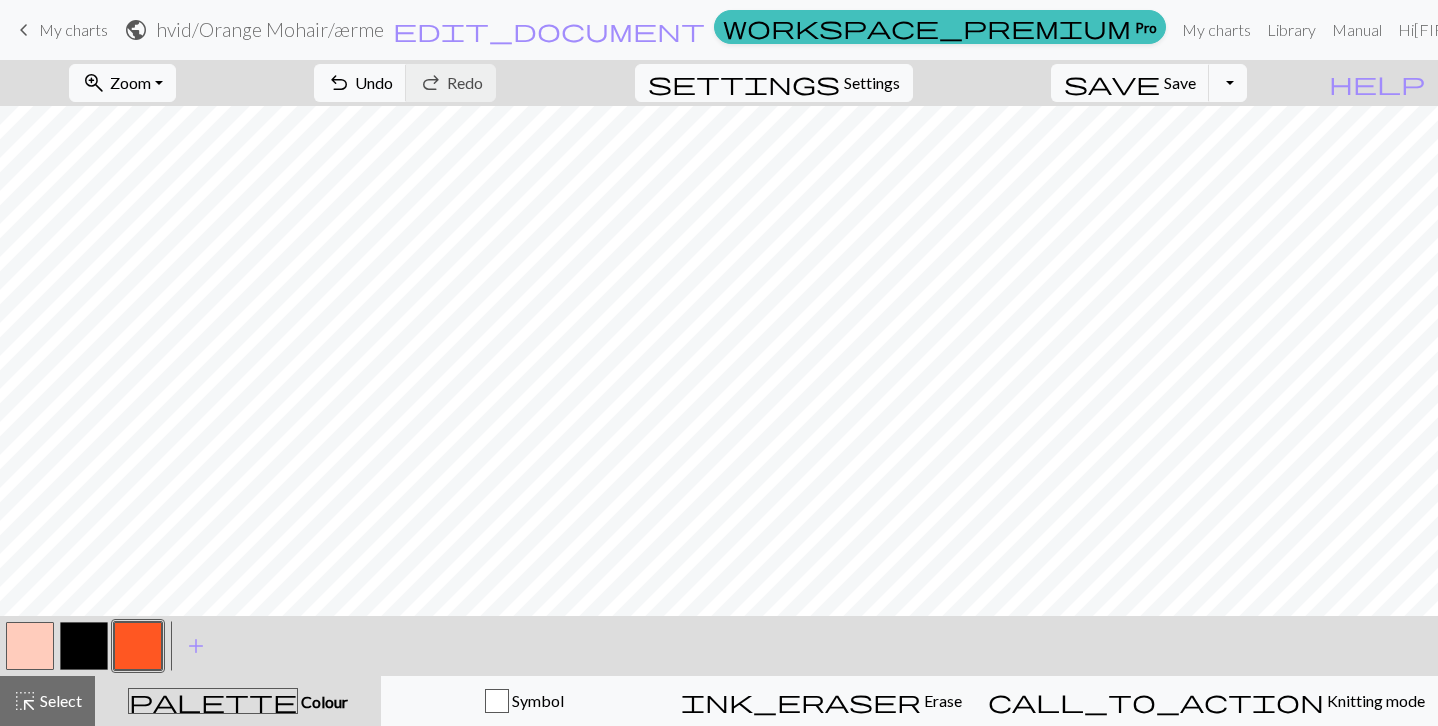 click at bounding box center [84, 646] 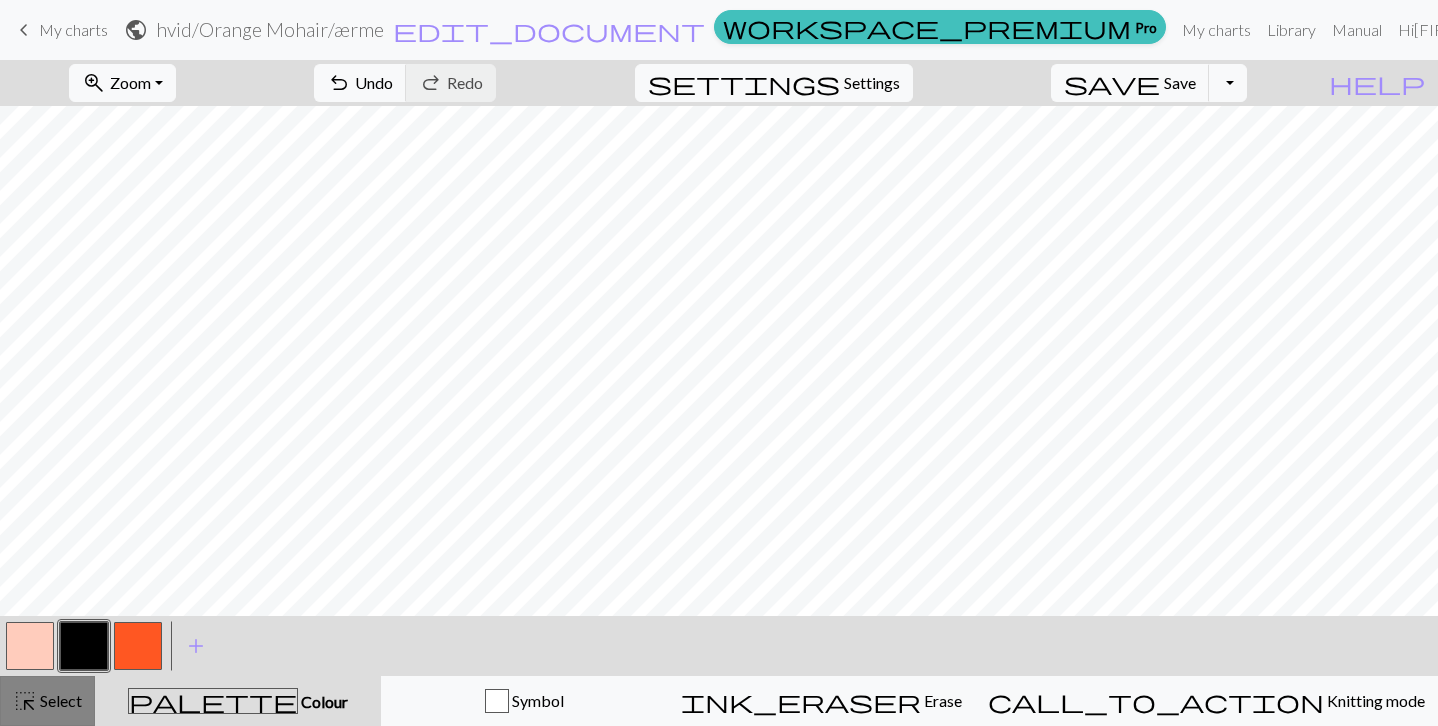 click on "Select" at bounding box center [59, 700] 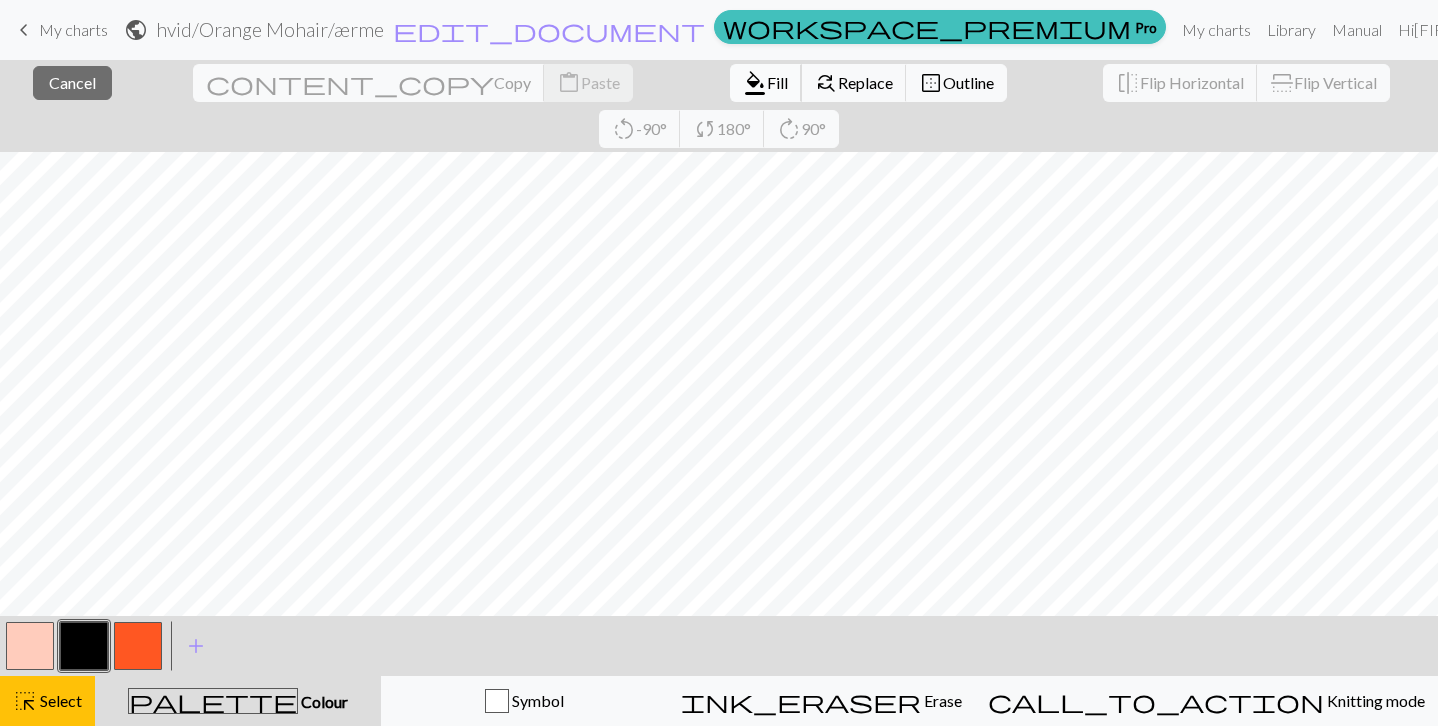 click on "format_color_fill" at bounding box center (755, 83) 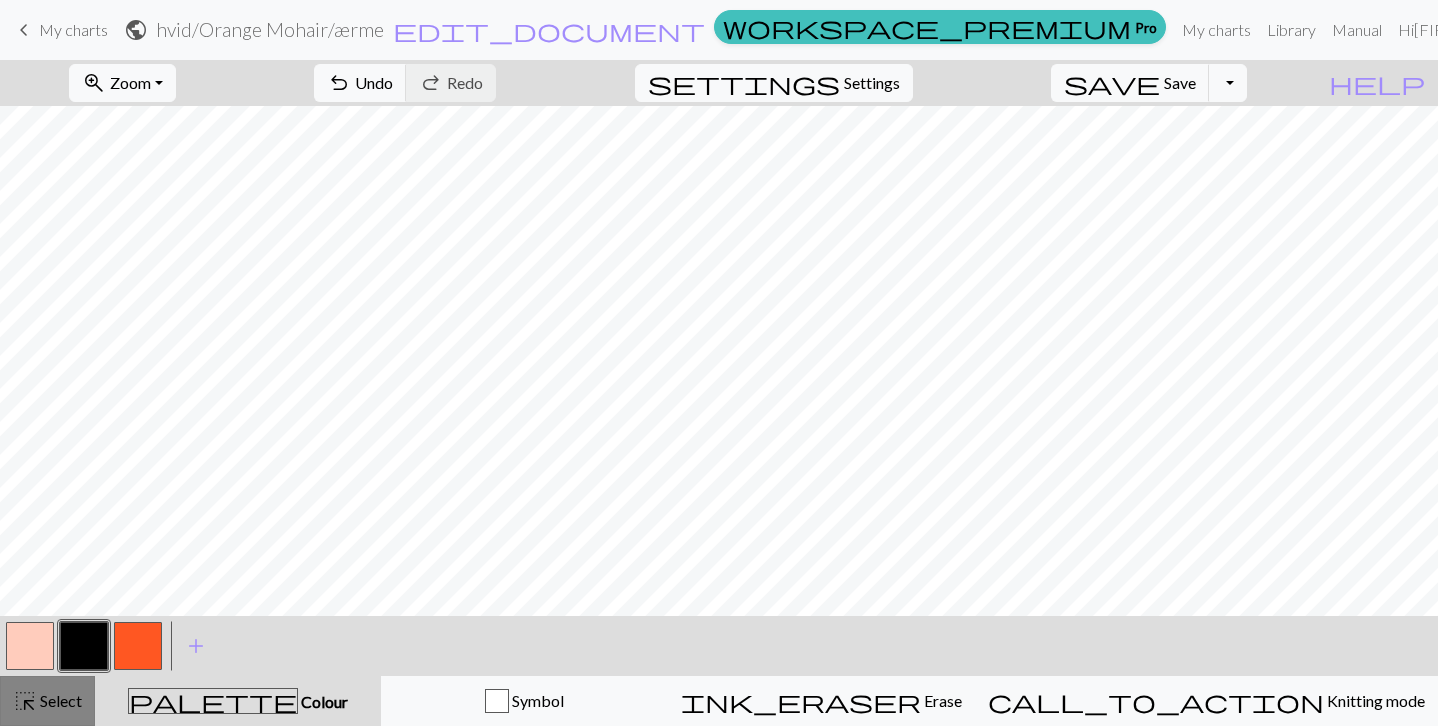 click on "highlight_alt" at bounding box center (25, 701) 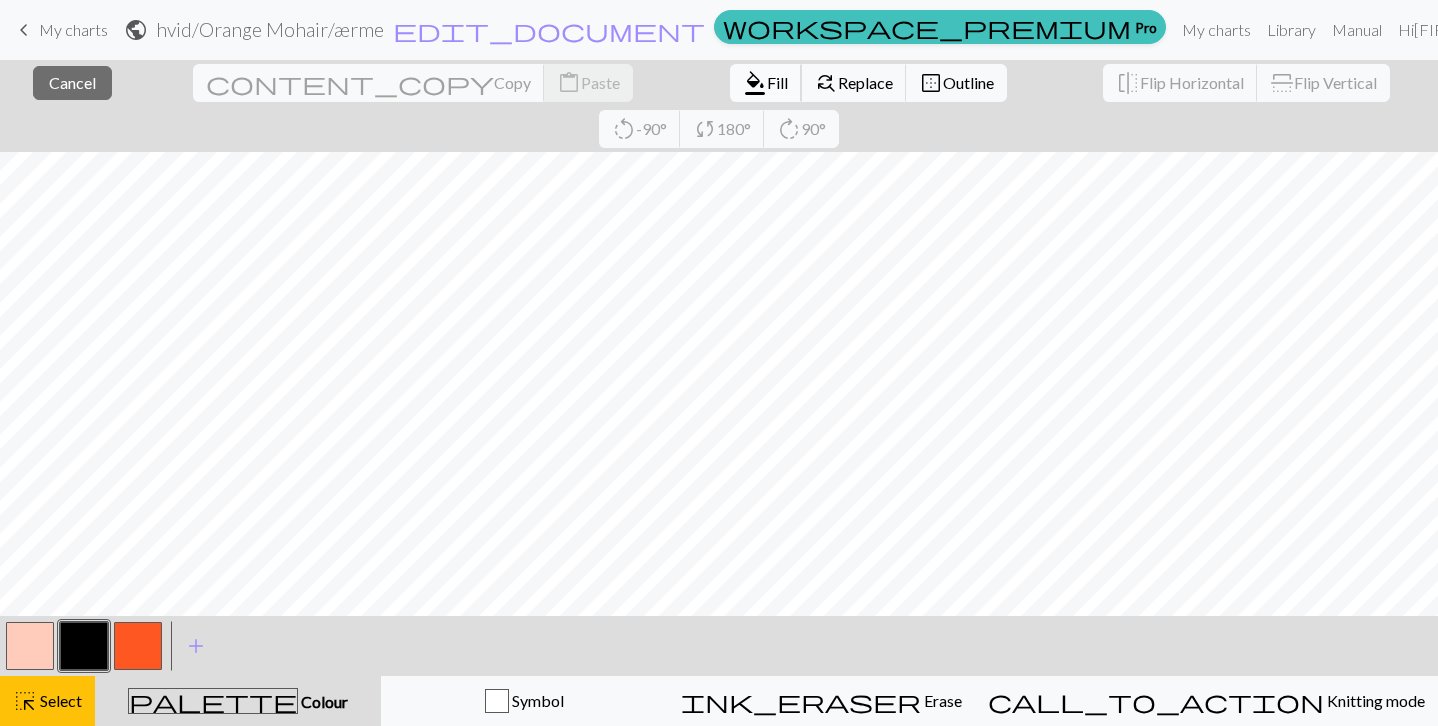 click on "format_color_fill" at bounding box center [755, 83] 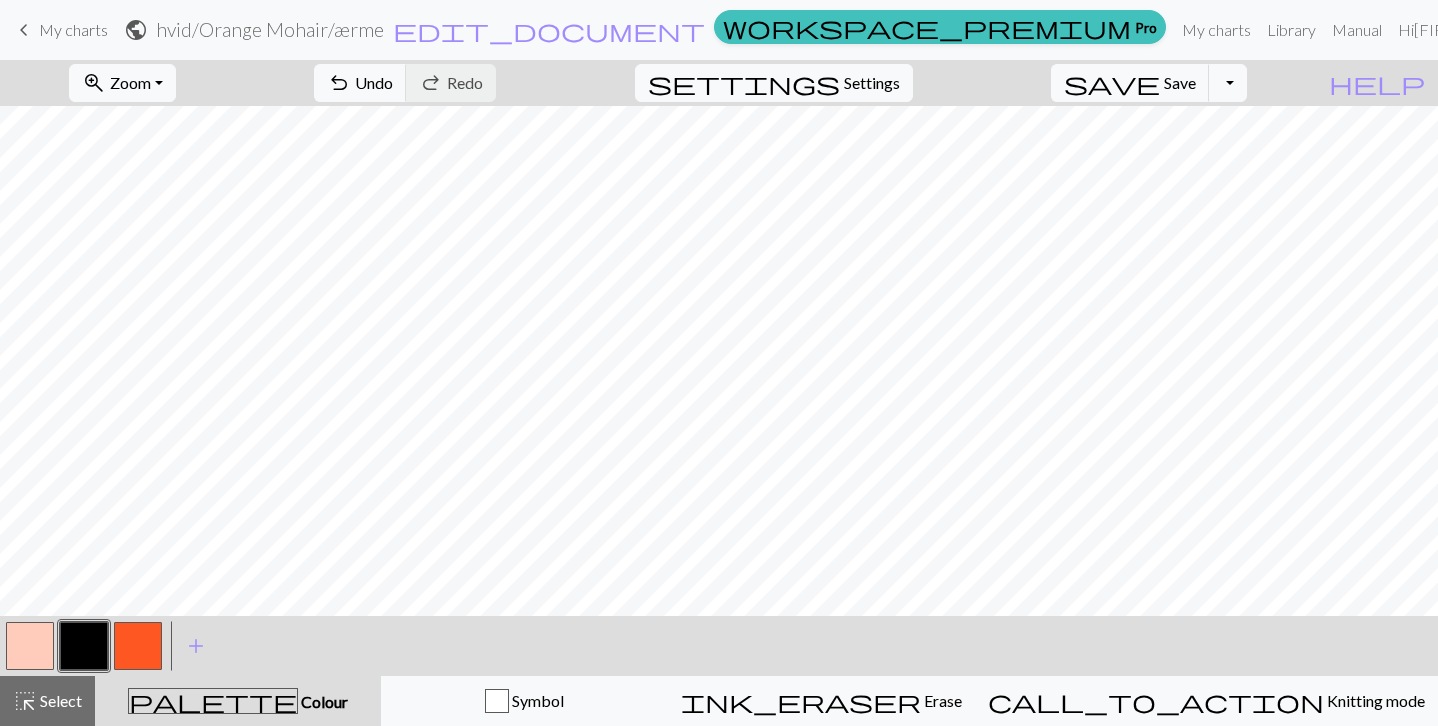 click at bounding box center [138, 646] 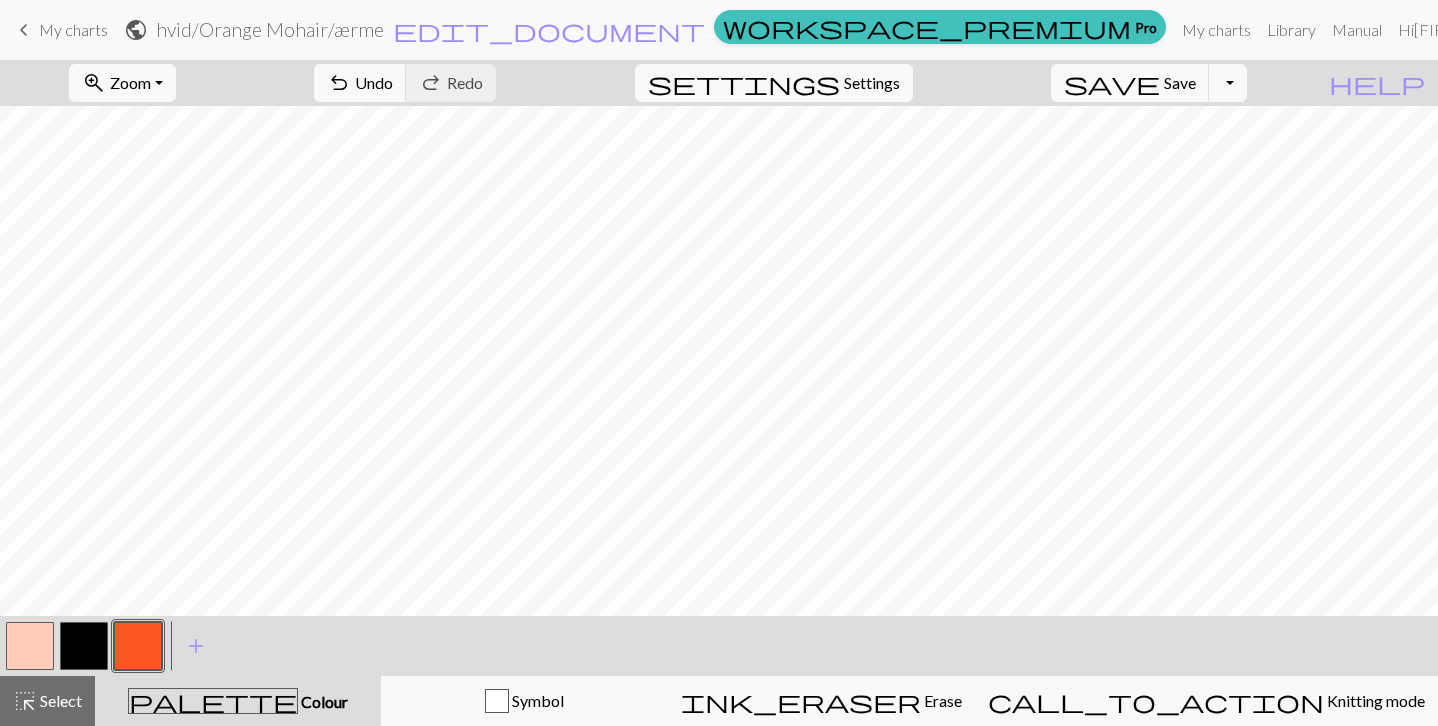 click at bounding box center [138, 646] 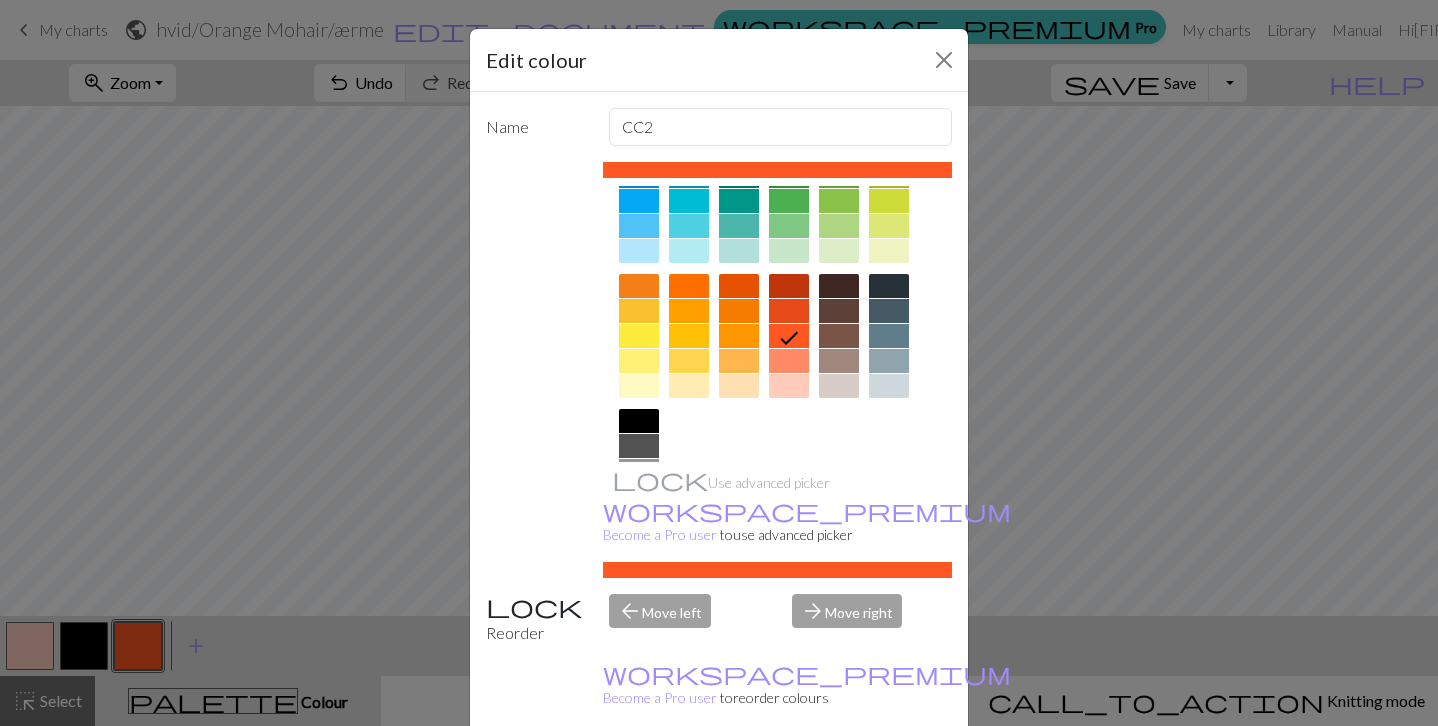 scroll, scrollTop: 200, scrollLeft: 0, axis: vertical 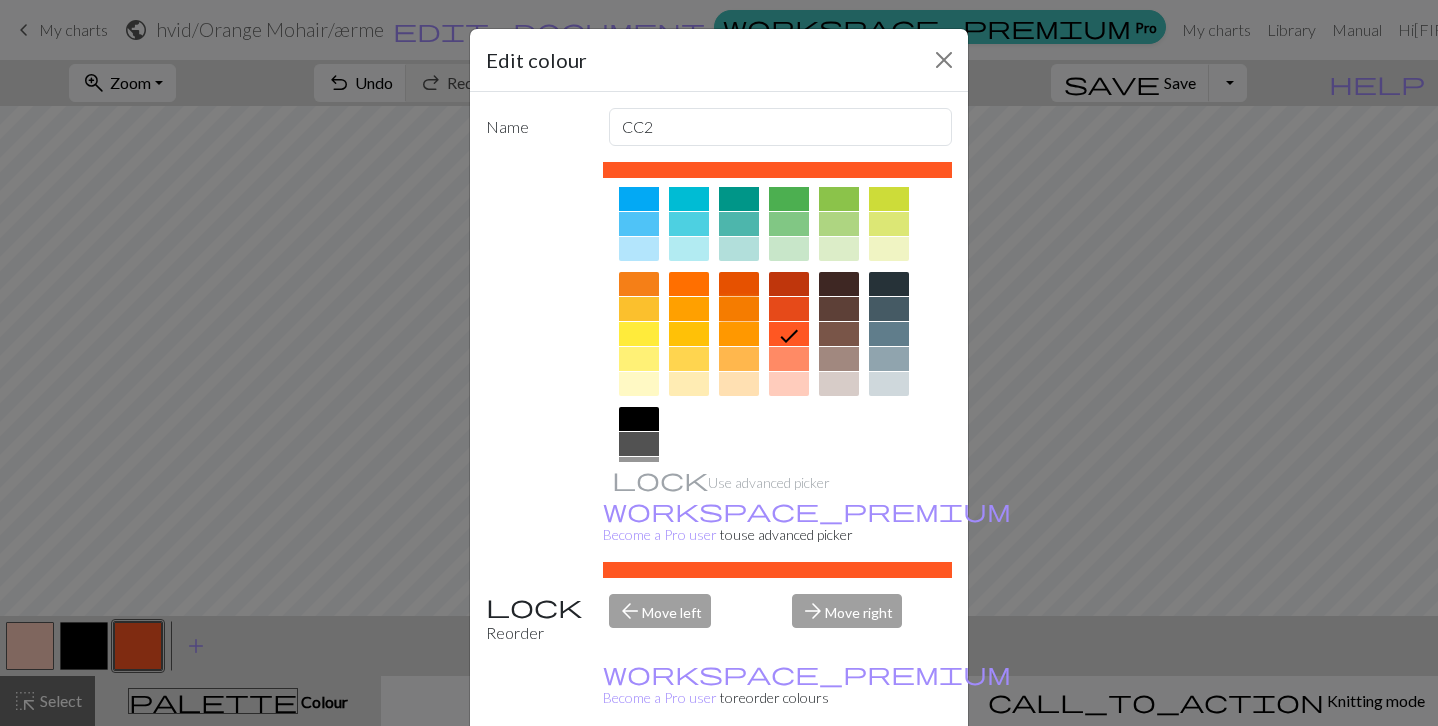 click at bounding box center (739, 309) 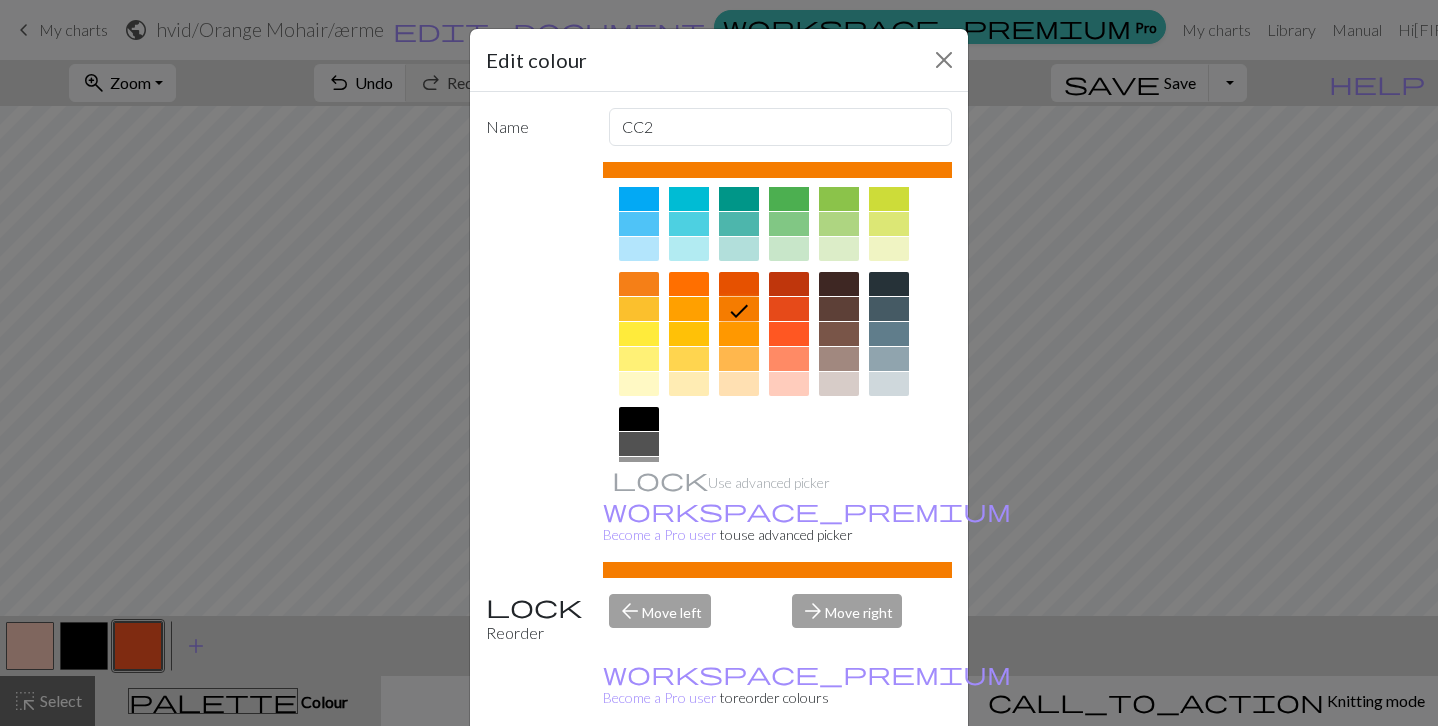 click at bounding box center [739, 334] 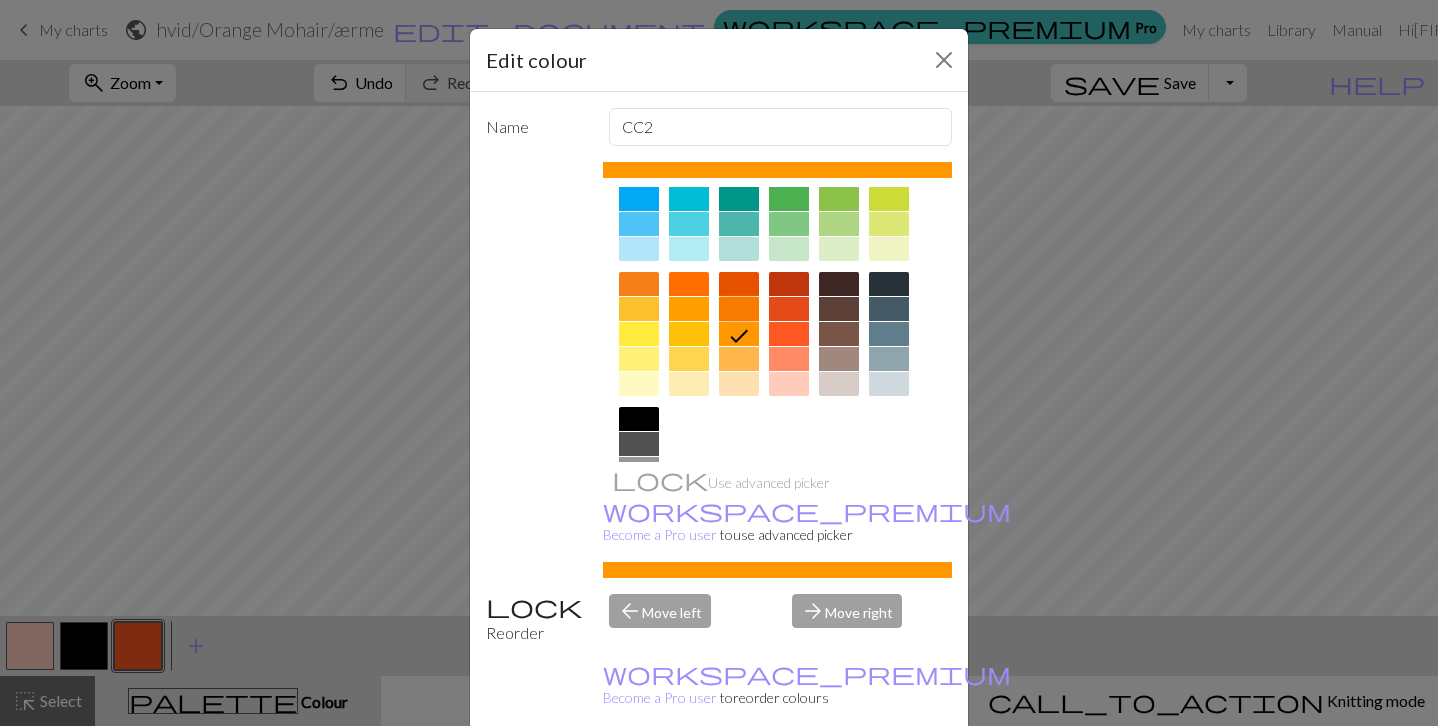 click at bounding box center [739, 309] 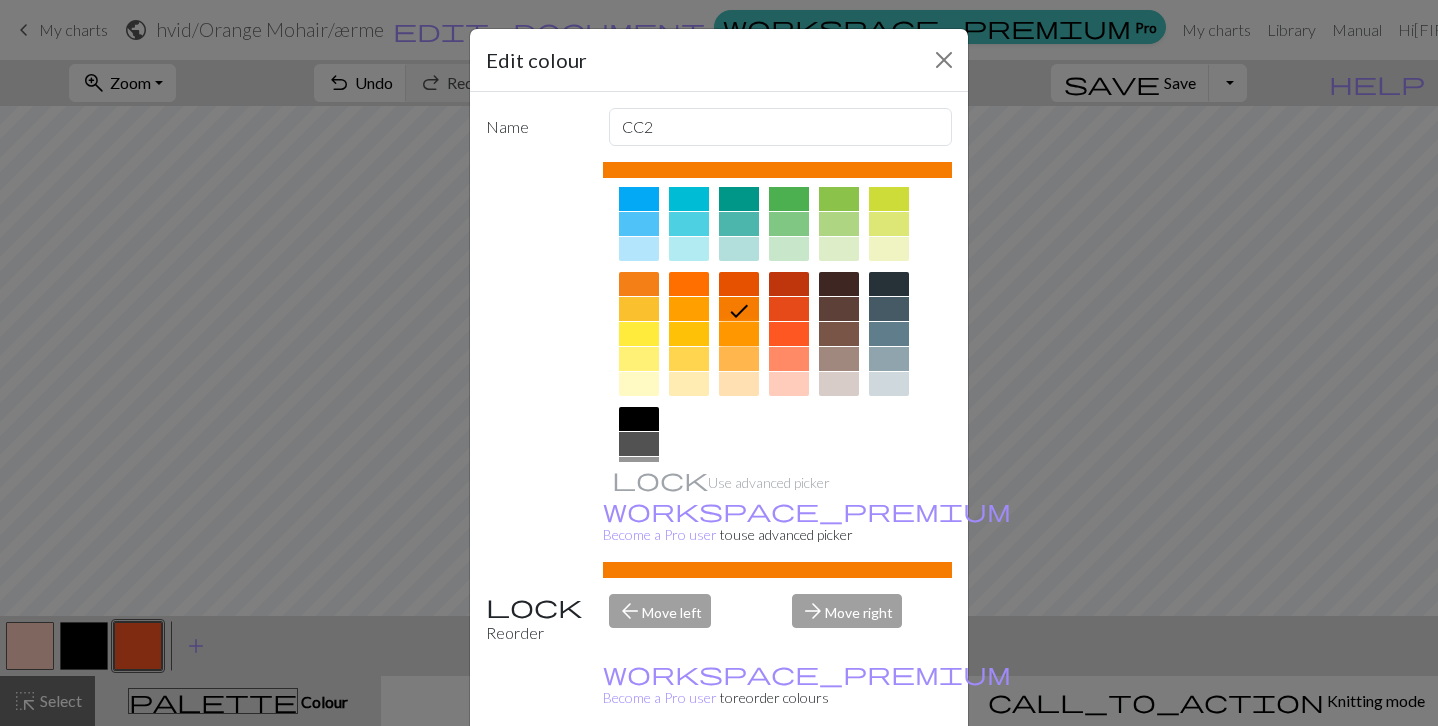 click at bounding box center (739, 334) 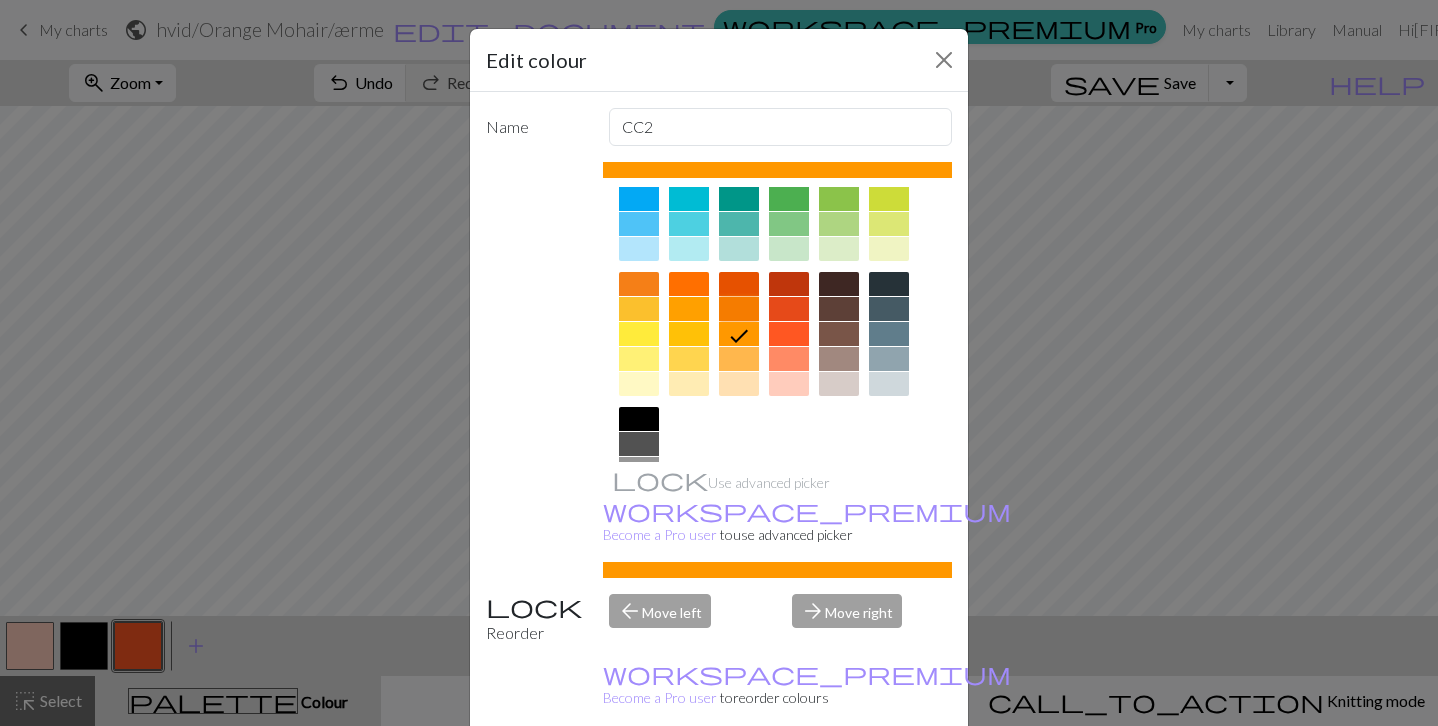 click at bounding box center [739, 309] 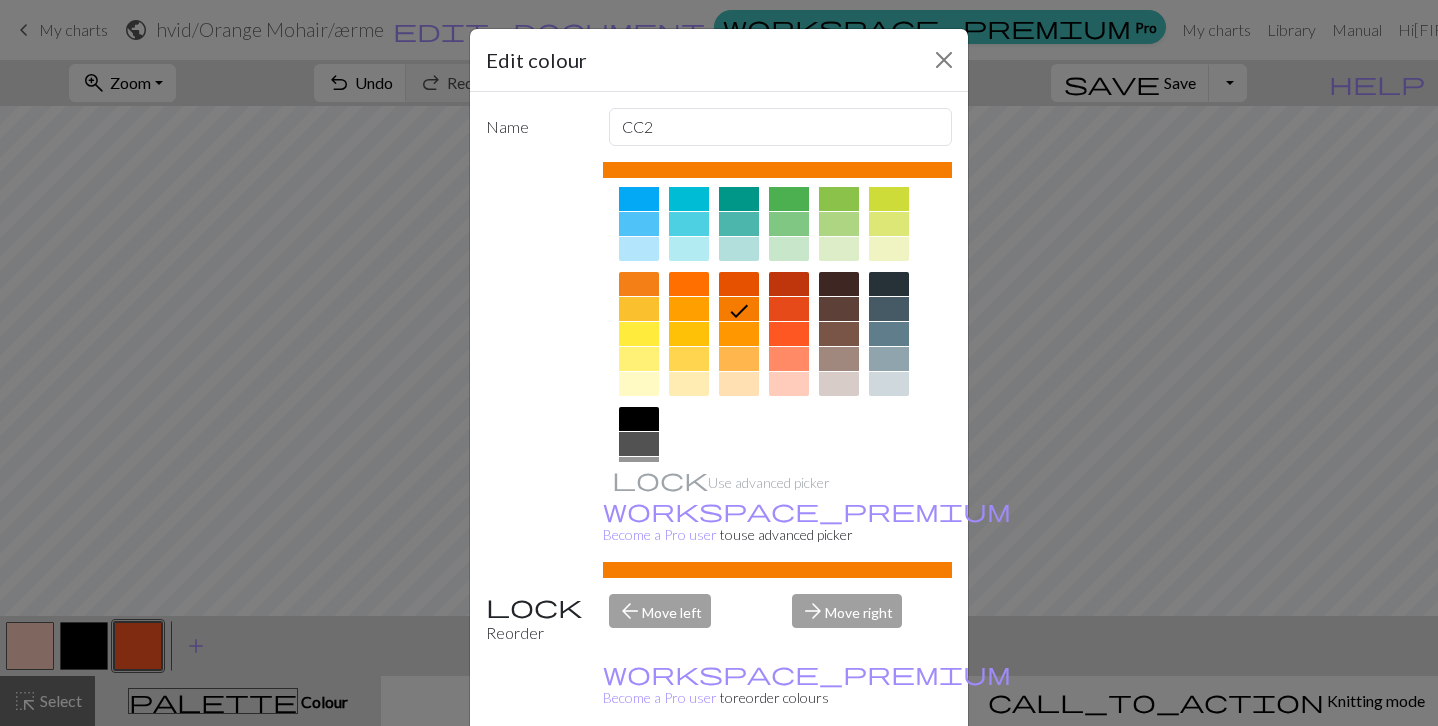 click on "Done" at bounding box center [839, 777] 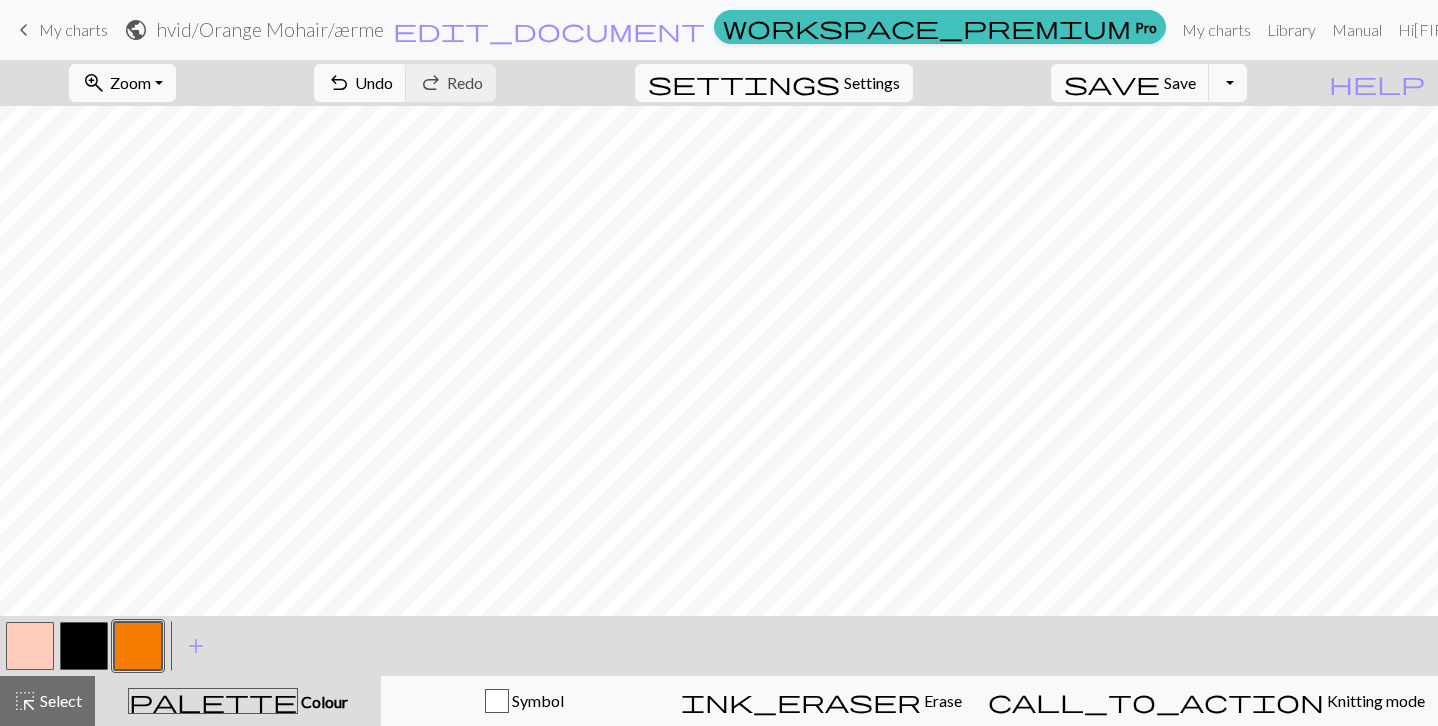 click at bounding box center [30, 646] 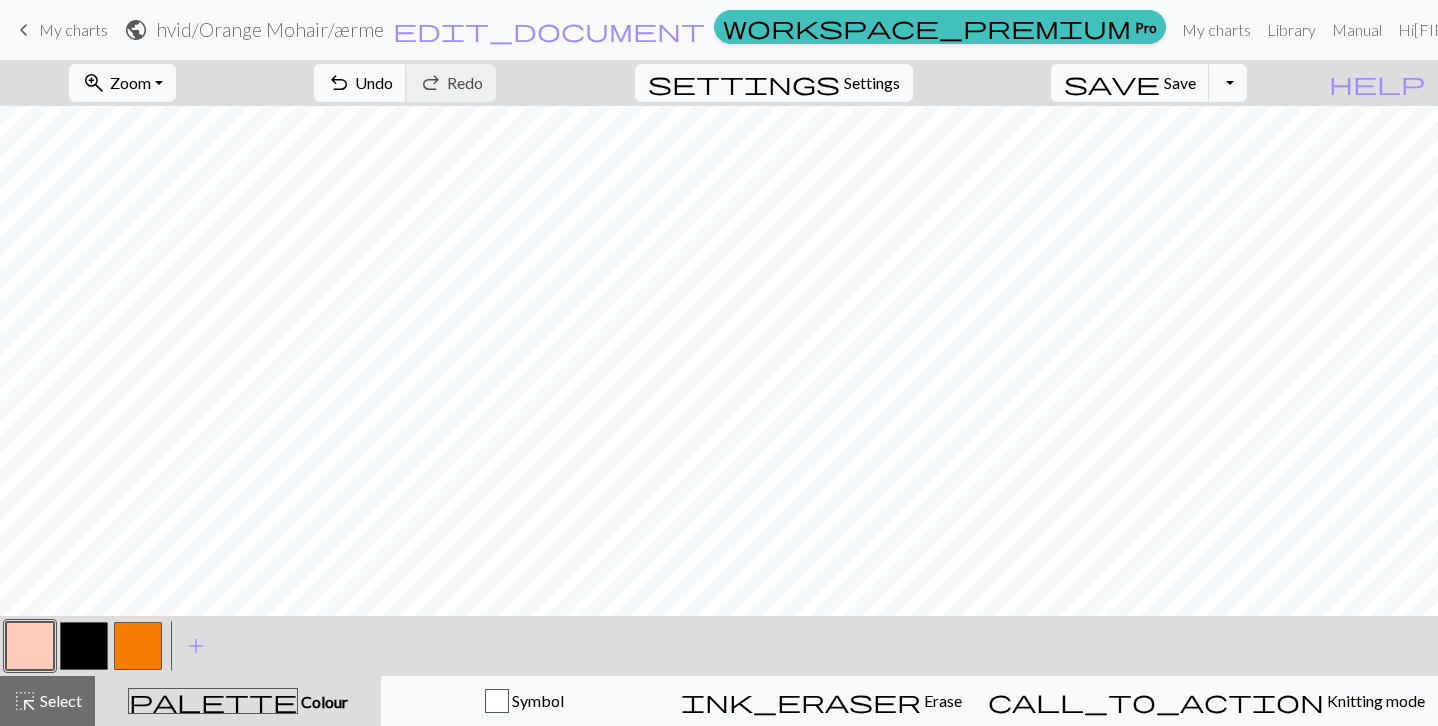 click at bounding box center (30, 646) 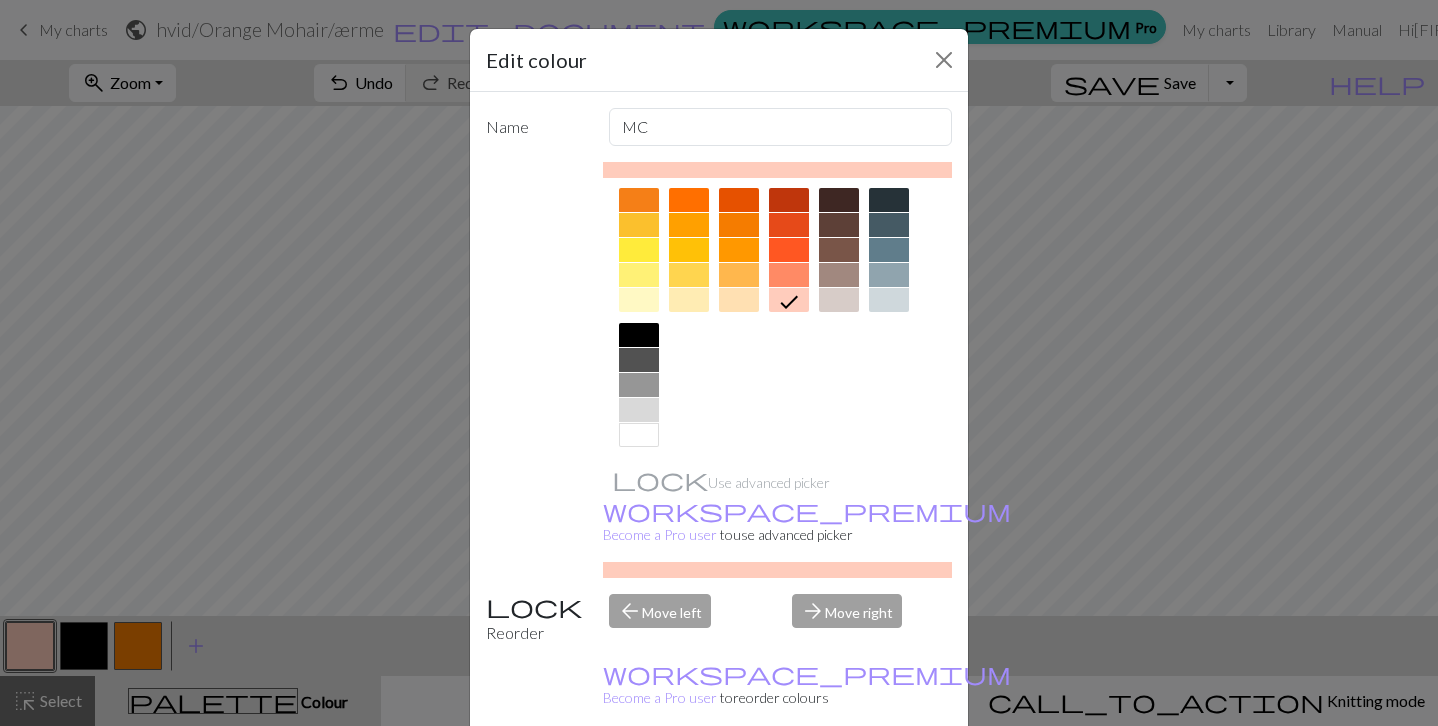 scroll, scrollTop: 266, scrollLeft: 0, axis: vertical 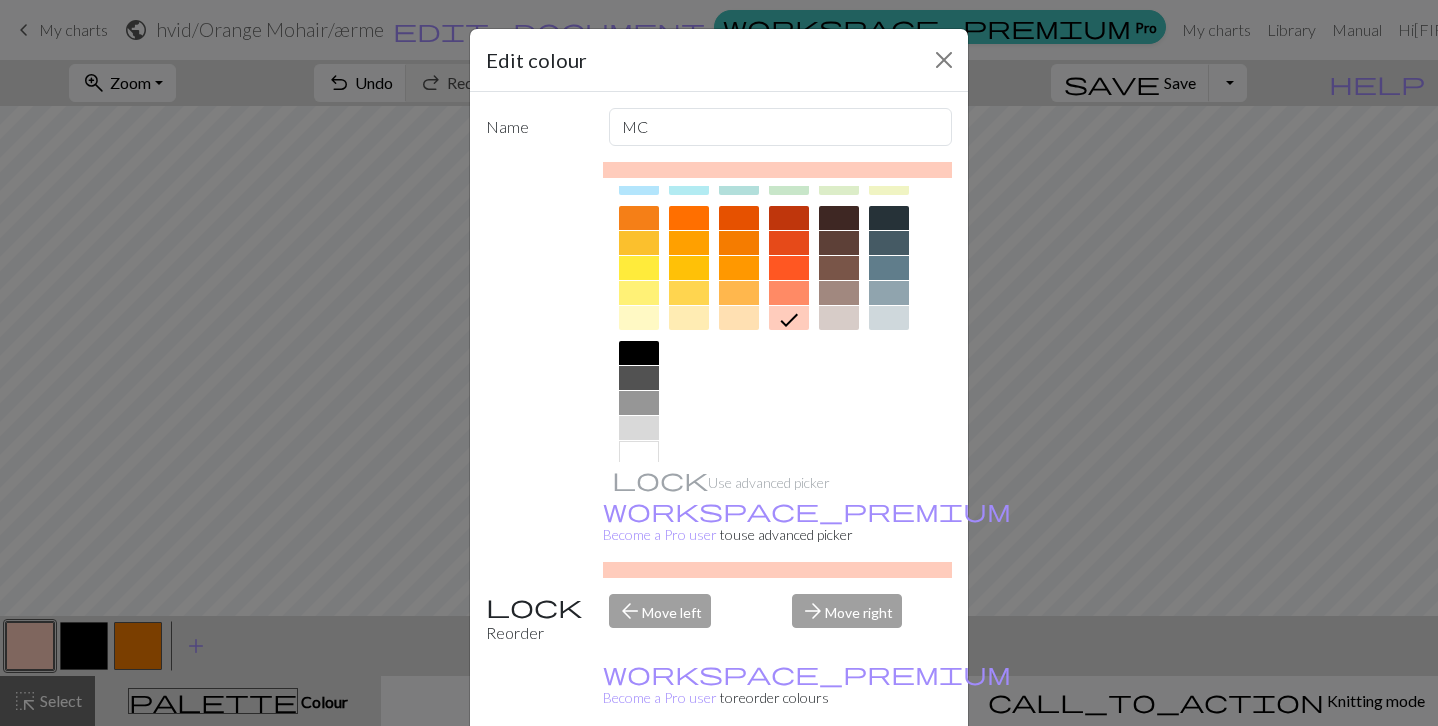 click at bounding box center (739, 318) 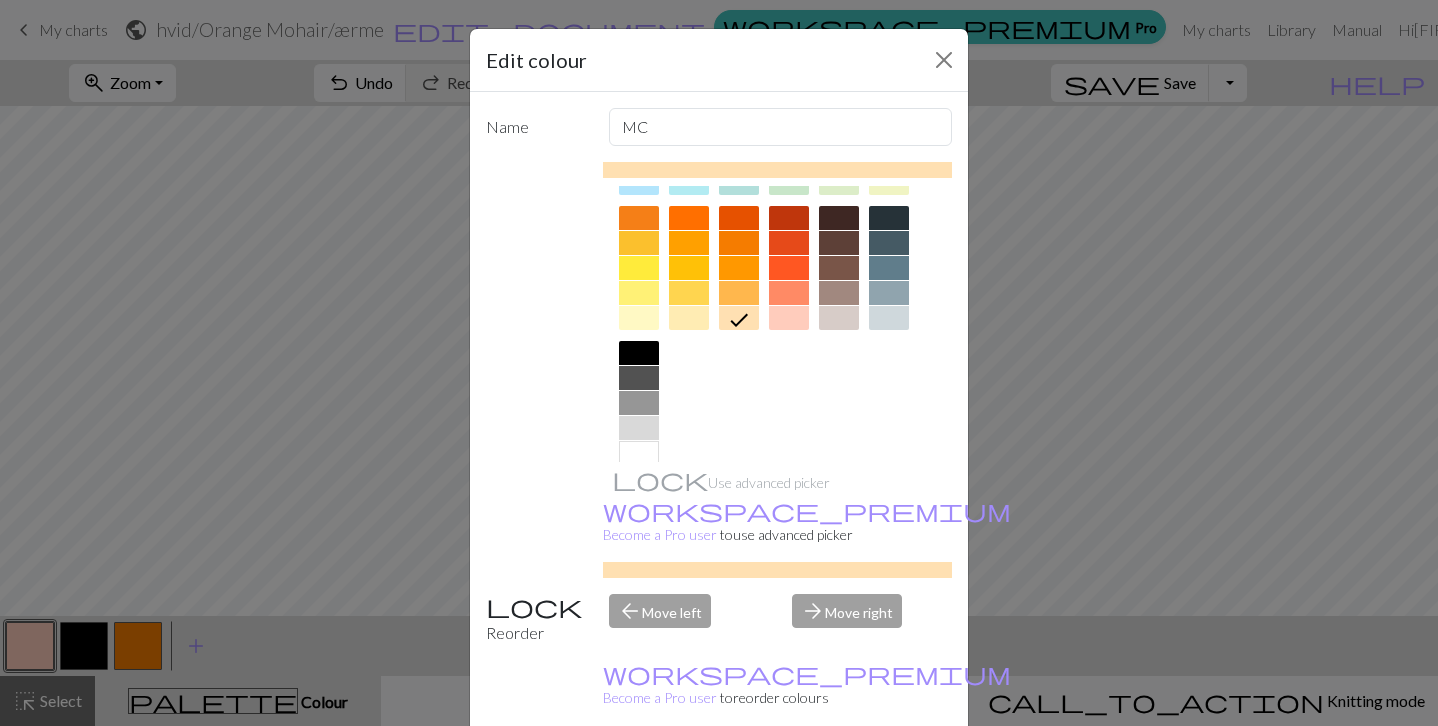 click on "Done" at bounding box center (839, 777) 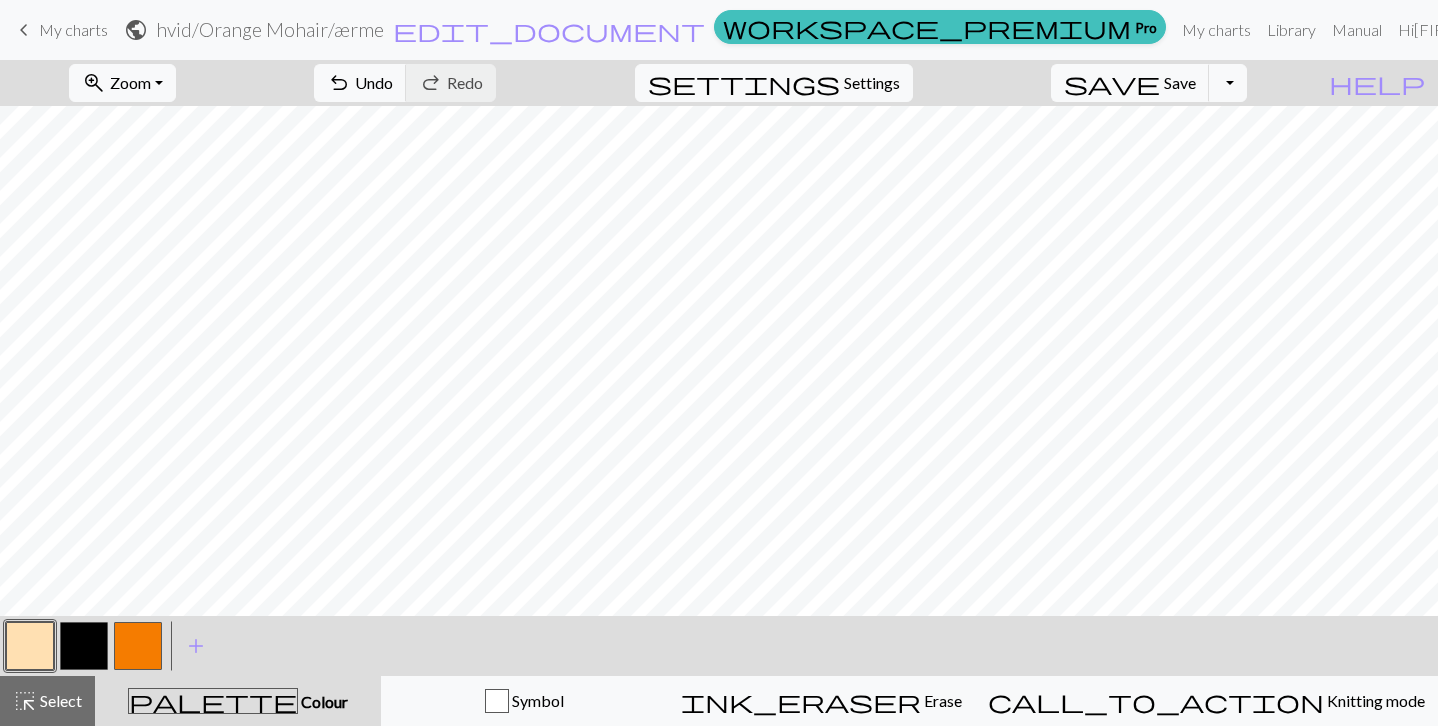 scroll, scrollTop: 0, scrollLeft: 0, axis: both 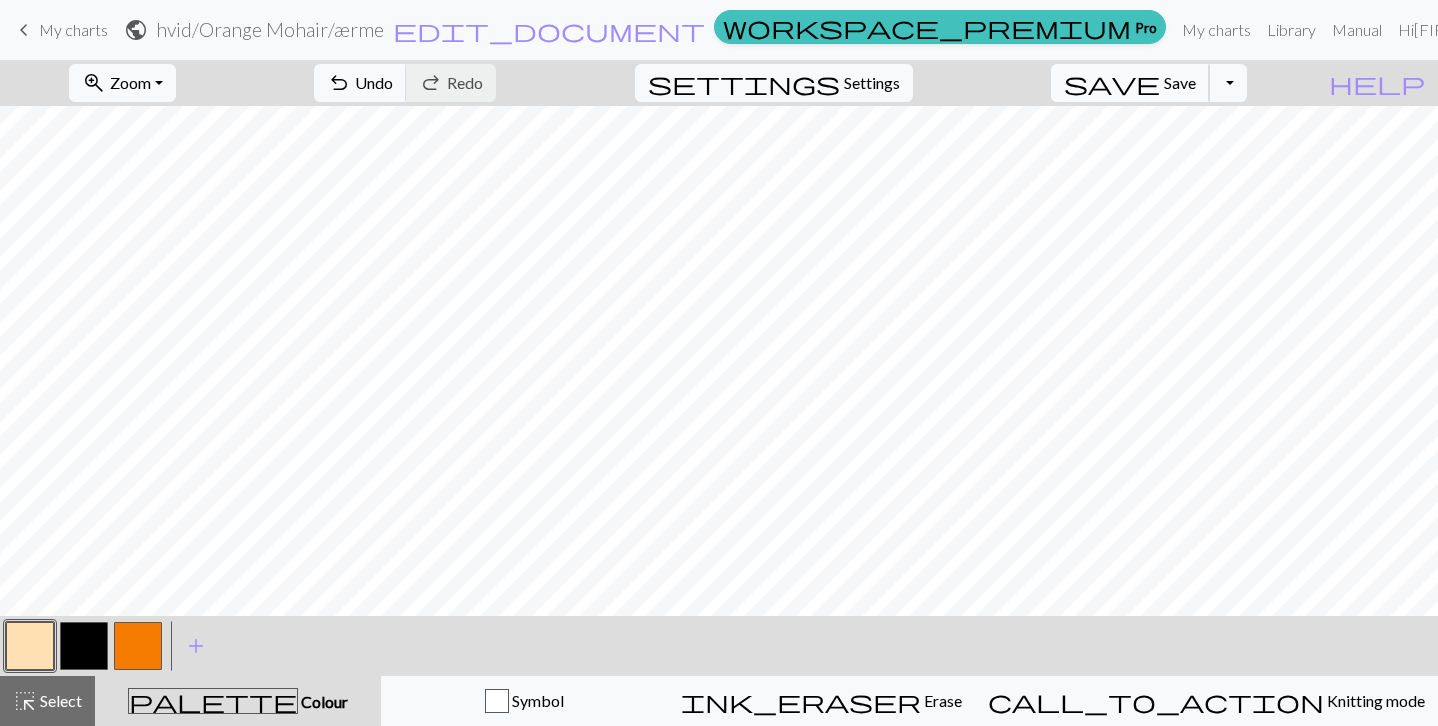 click on "Save" at bounding box center (1180, 82) 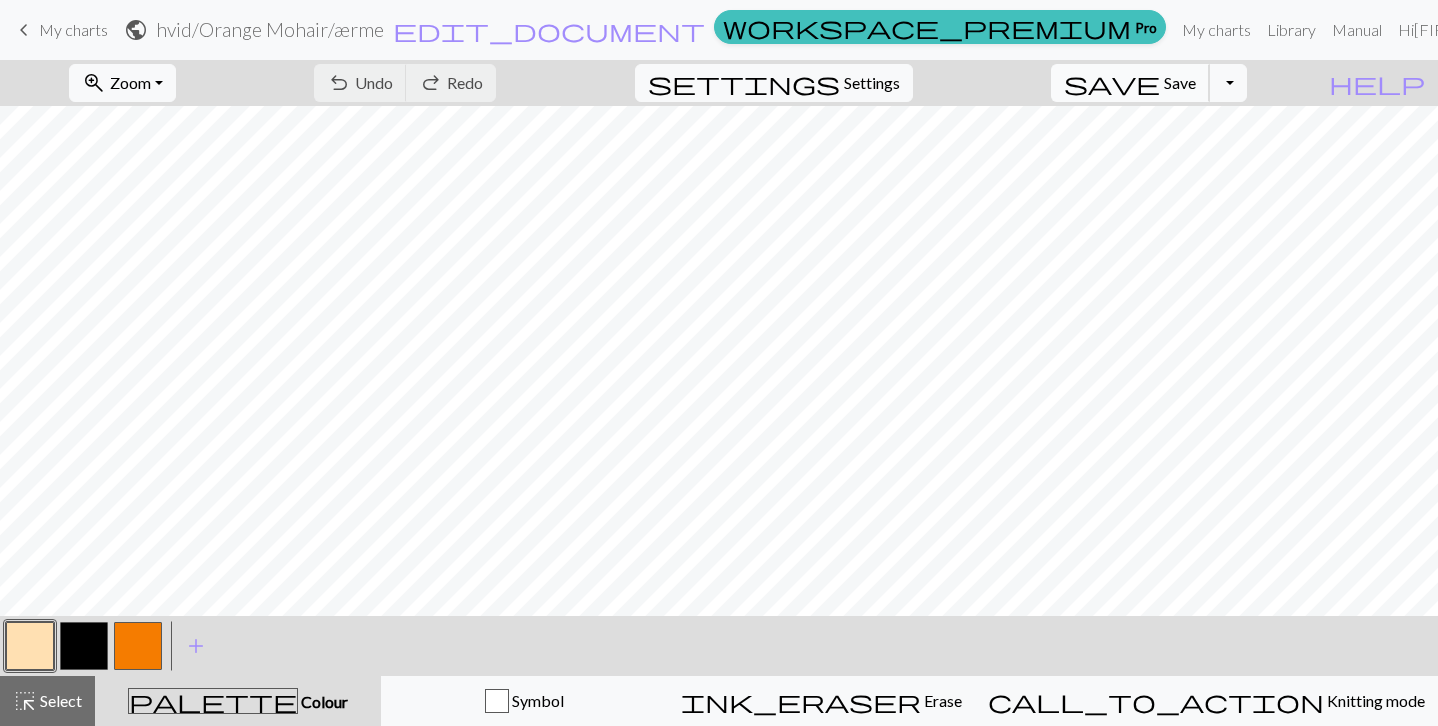 click on "save Save Save" at bounding box center [1130, 83] 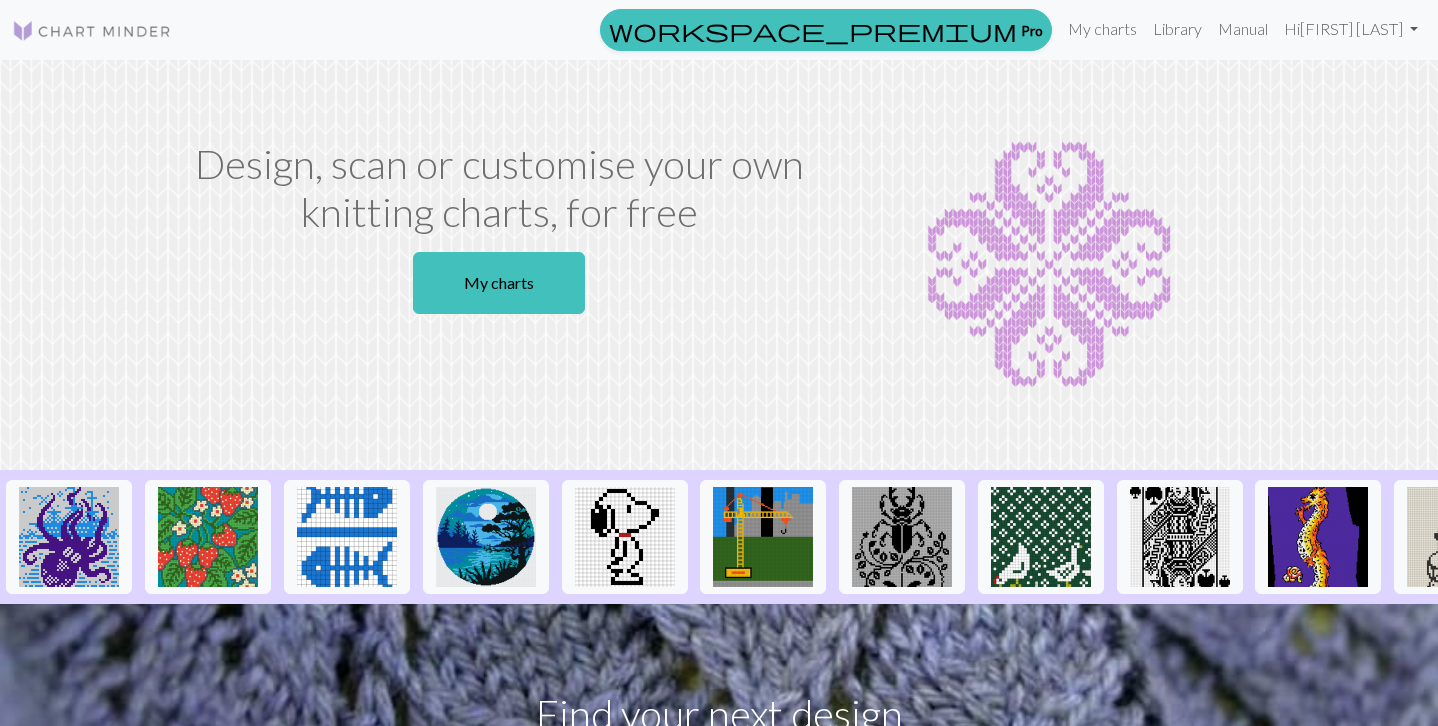 scroll, scrollTop: 0, scrollLeft: 0, axis: both 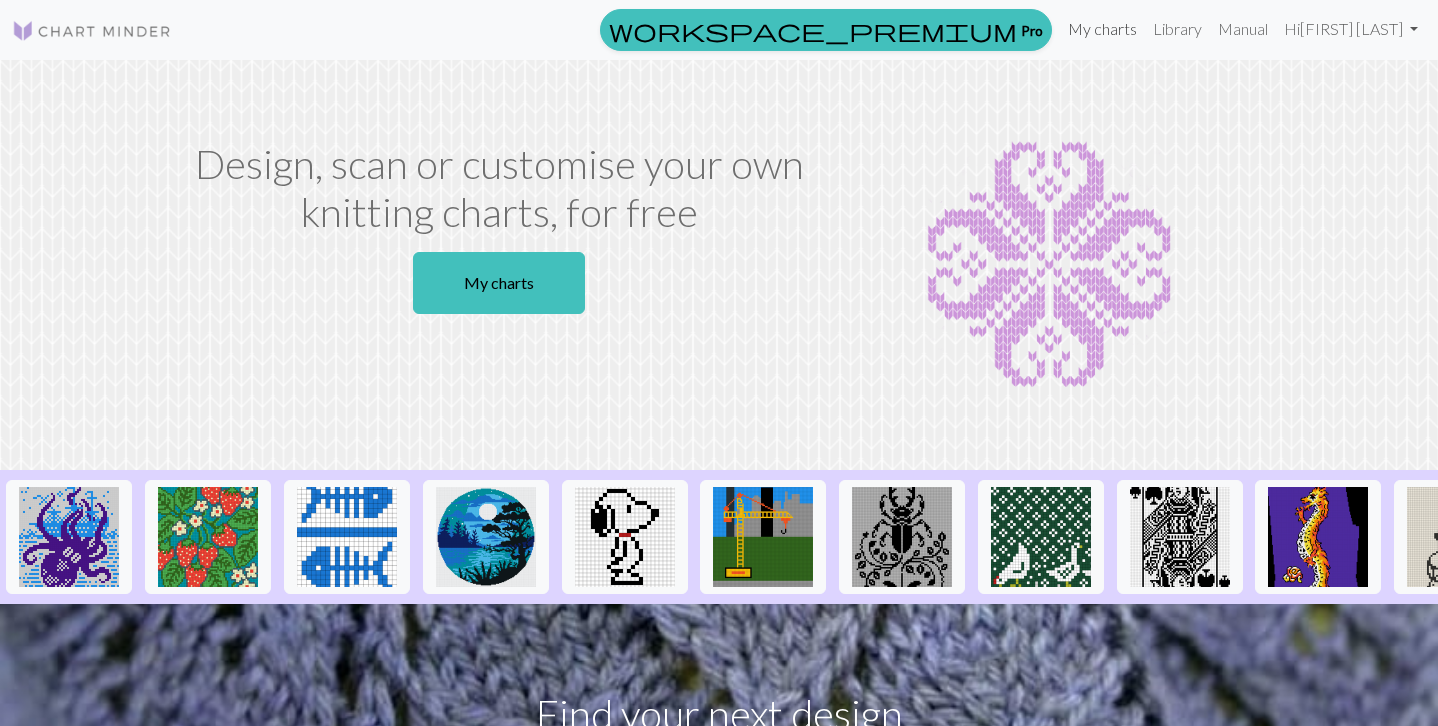 click on "My charts" at bounding box center (1102, 29) 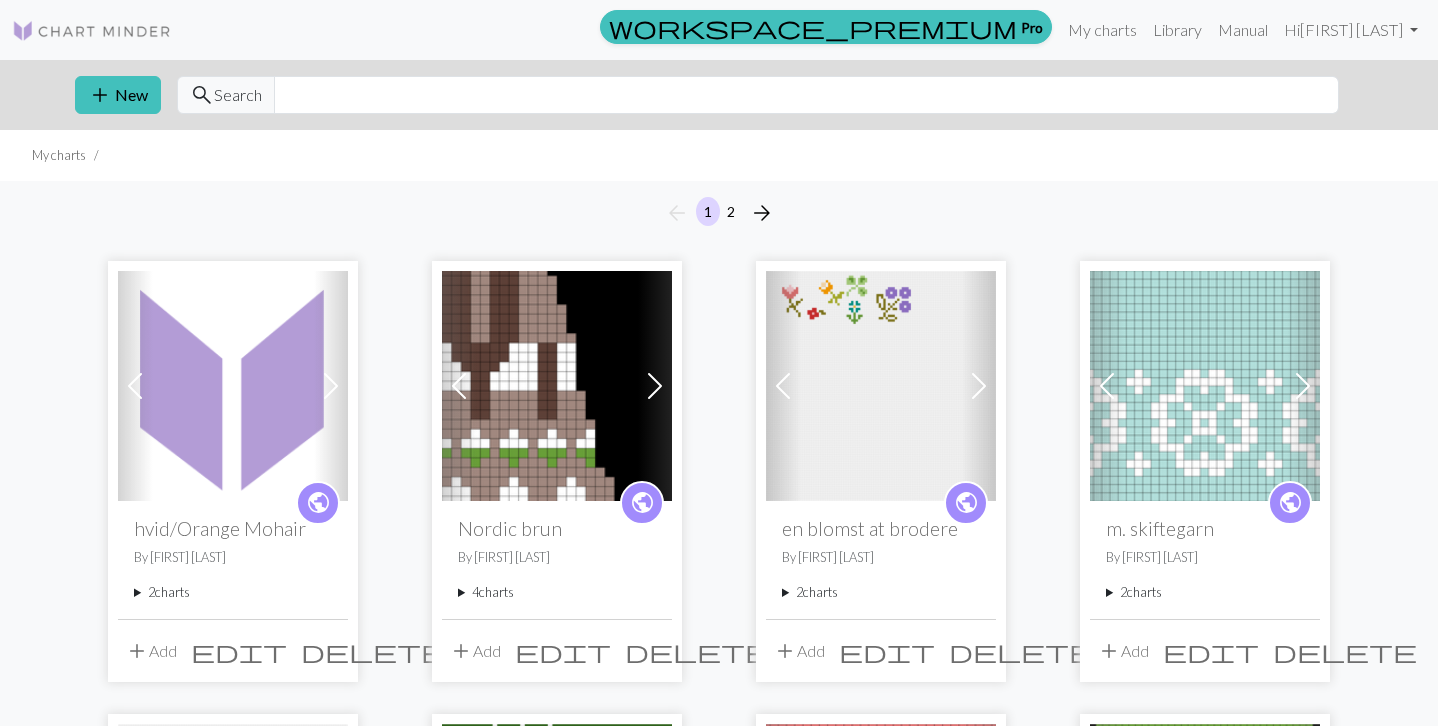 click on "2  charts" at bounding box center [233, 592] 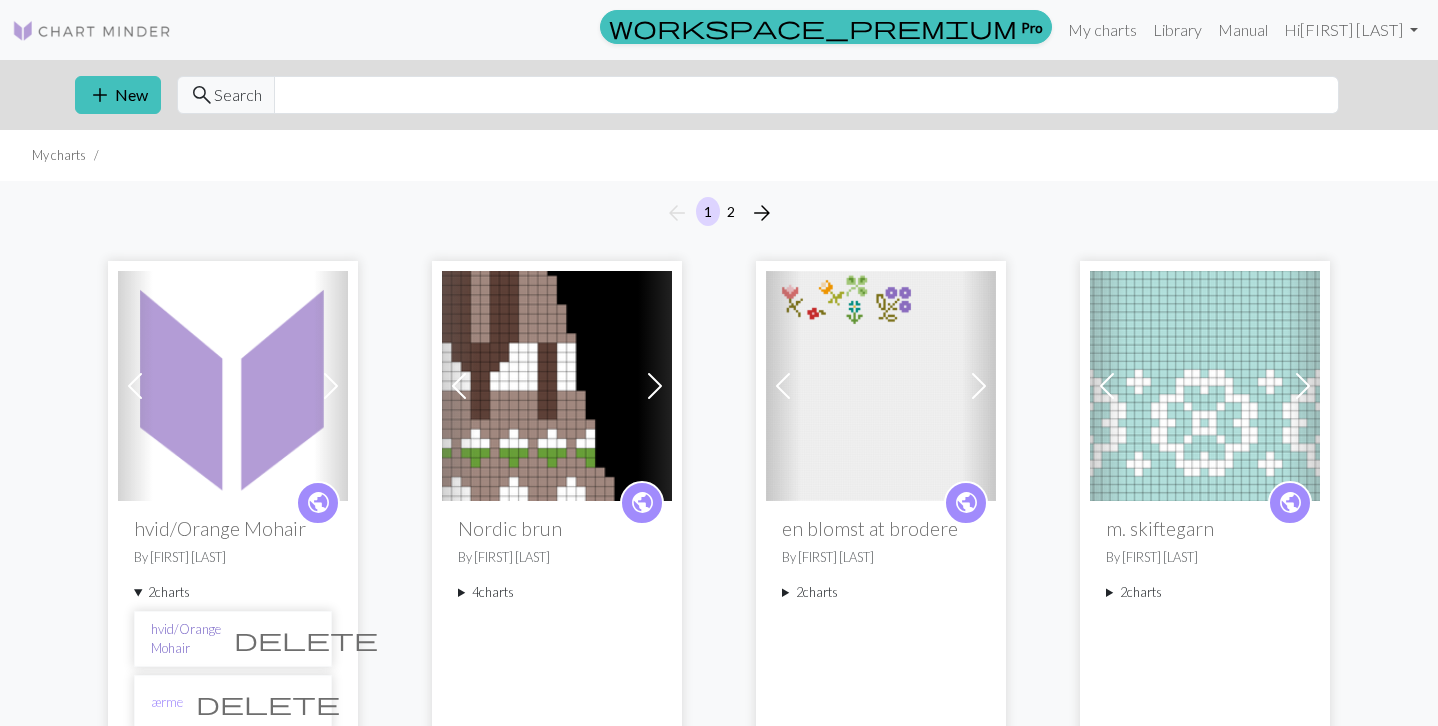 click on "hvid/Orange Mohair" at bounding box center (186, 639) 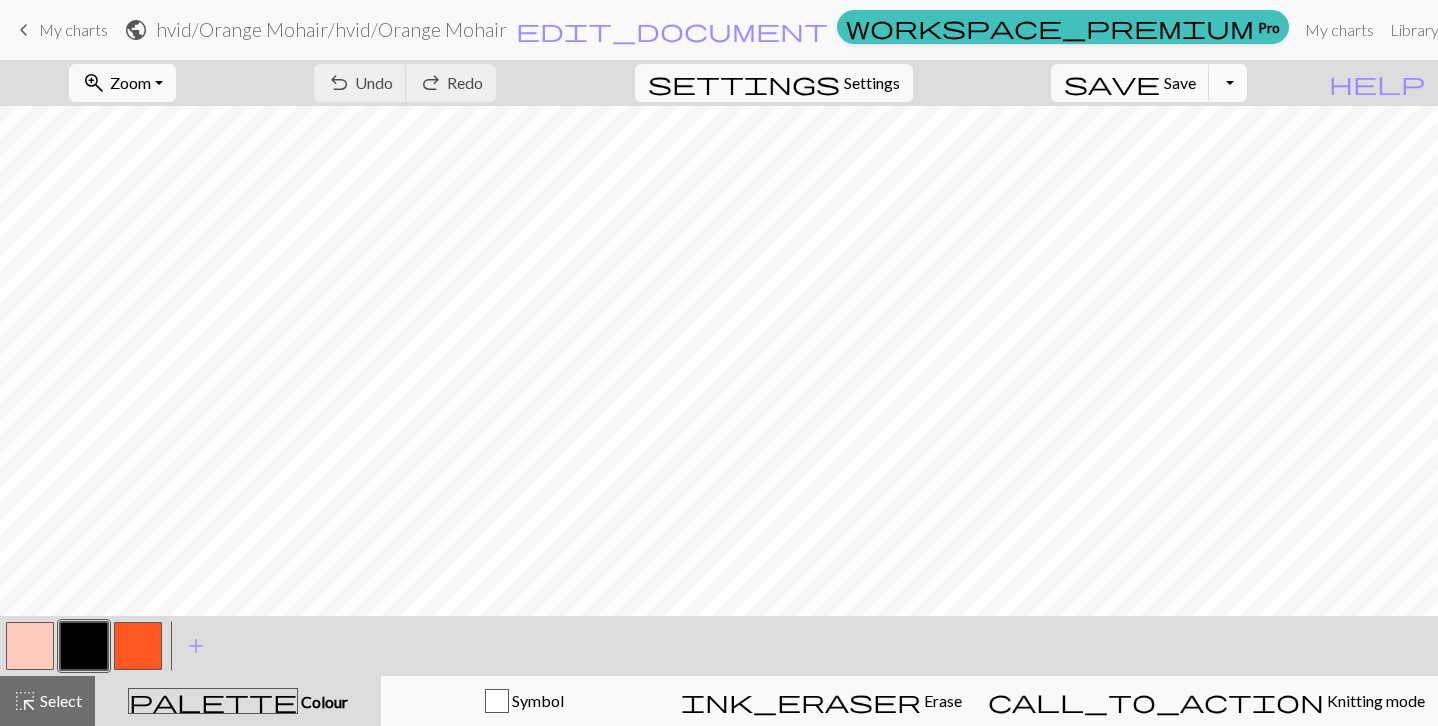 click on "[COLOR]/[COLOR] [MATERIAL]   /  [COLOR]/[COLOR] [MATERIAL]" at bounding box center (331, 29) 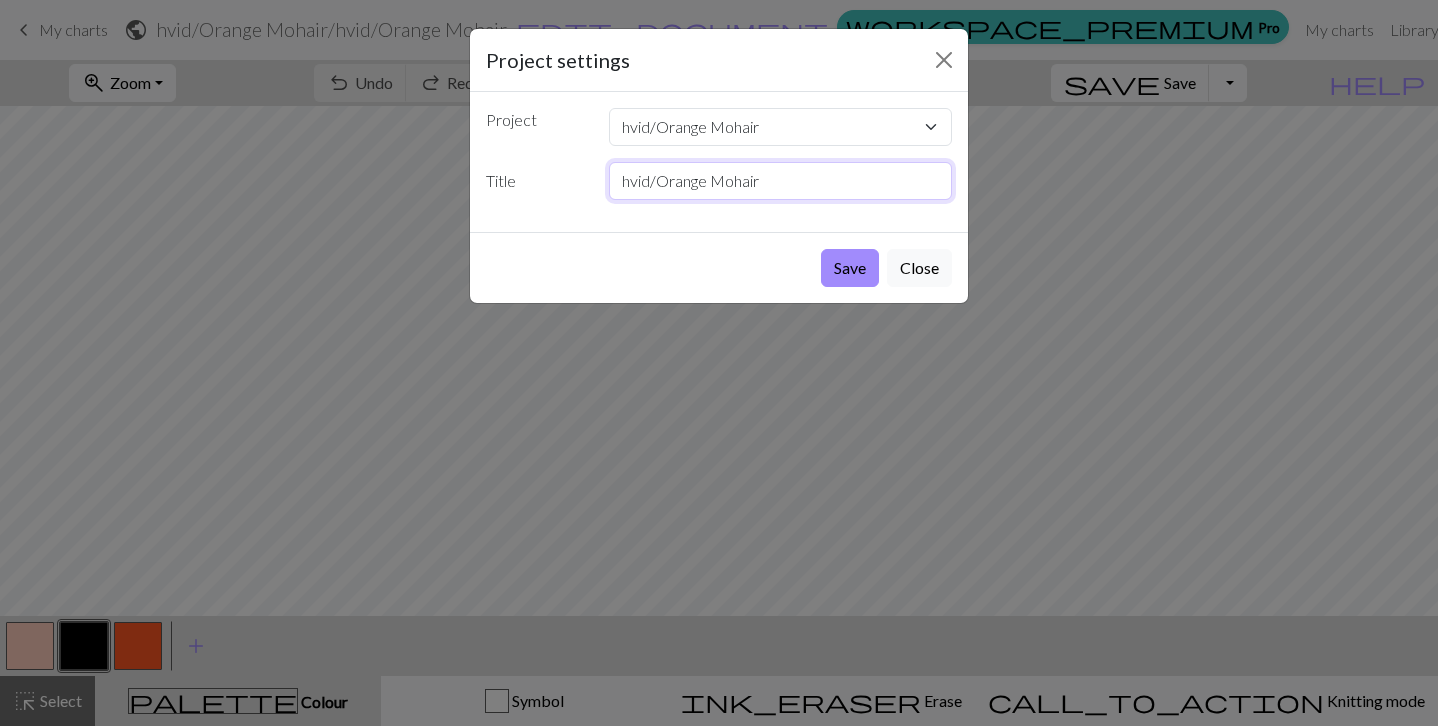 click on "hvid/Orange Mohair" at bounding box center [781, 181] 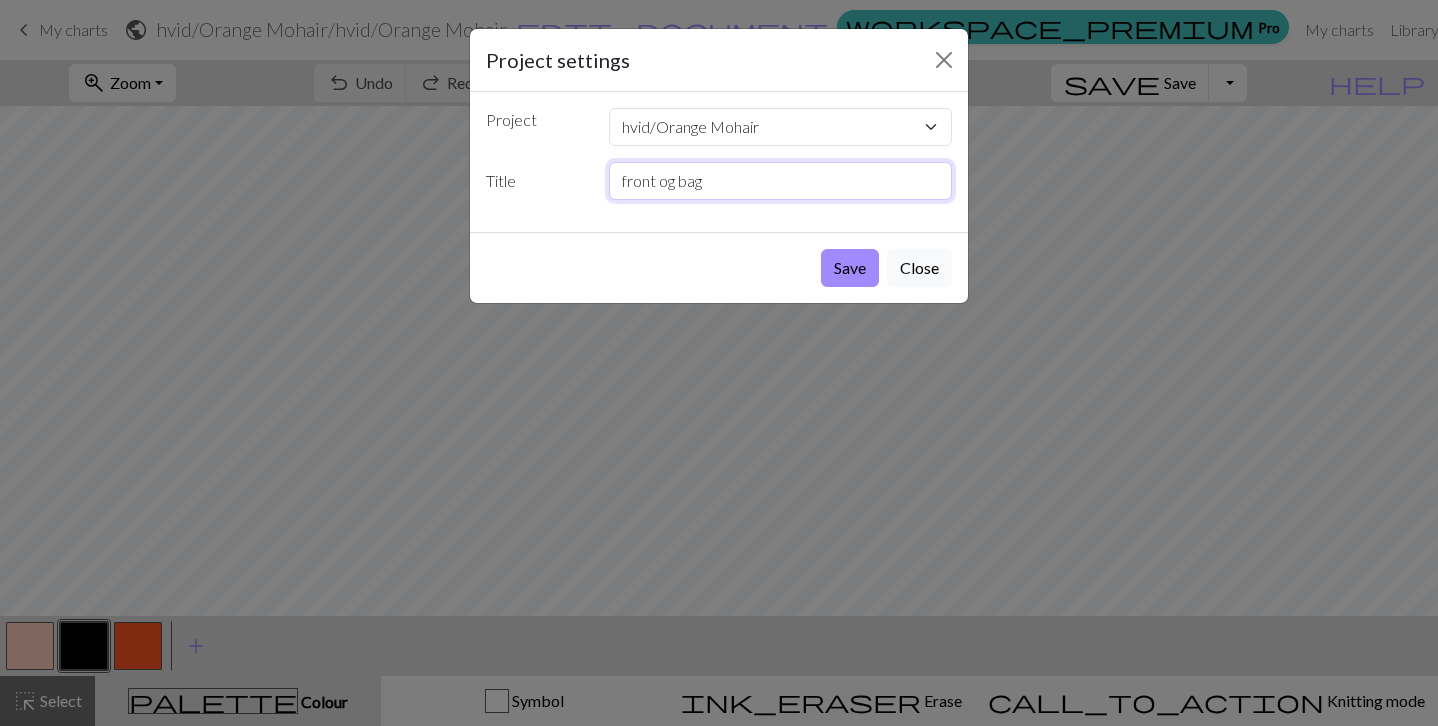type on "front og bag" 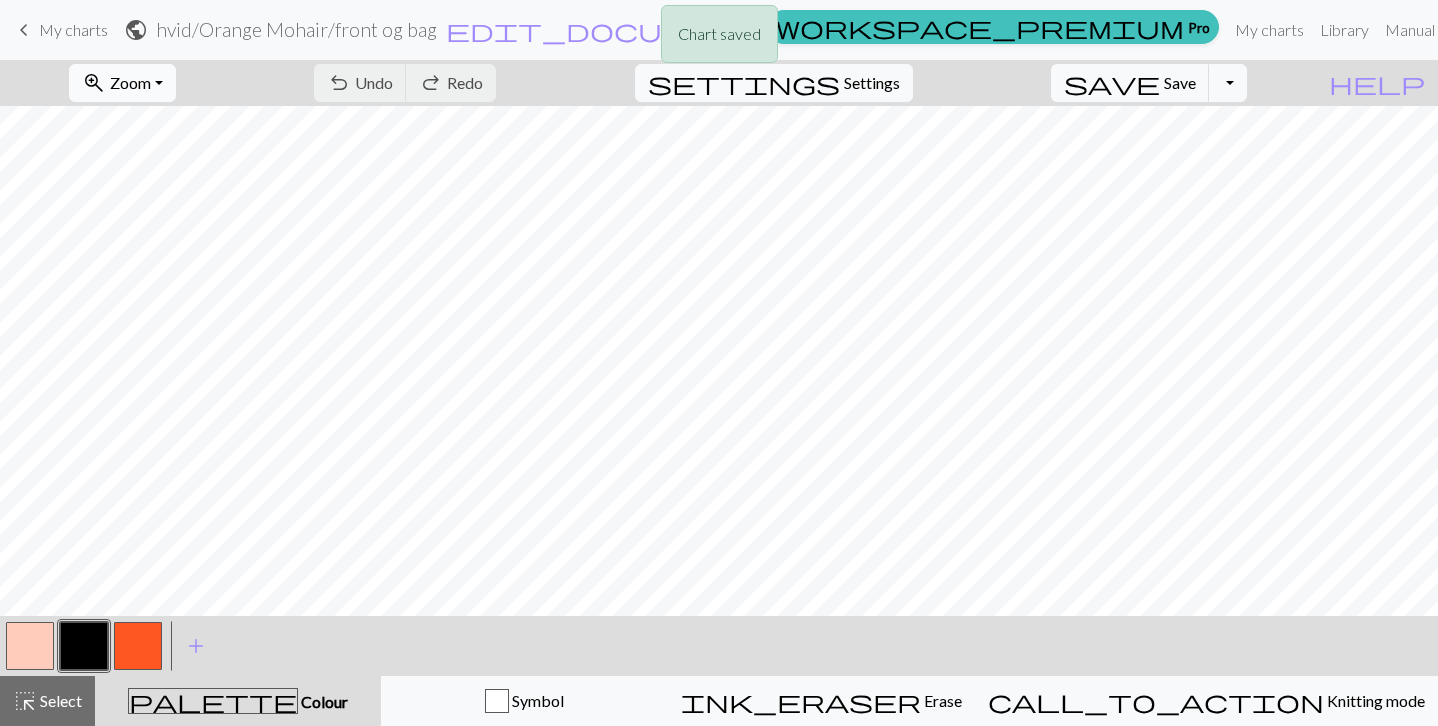 click on "Zoom" at bounding box center [130, 82] 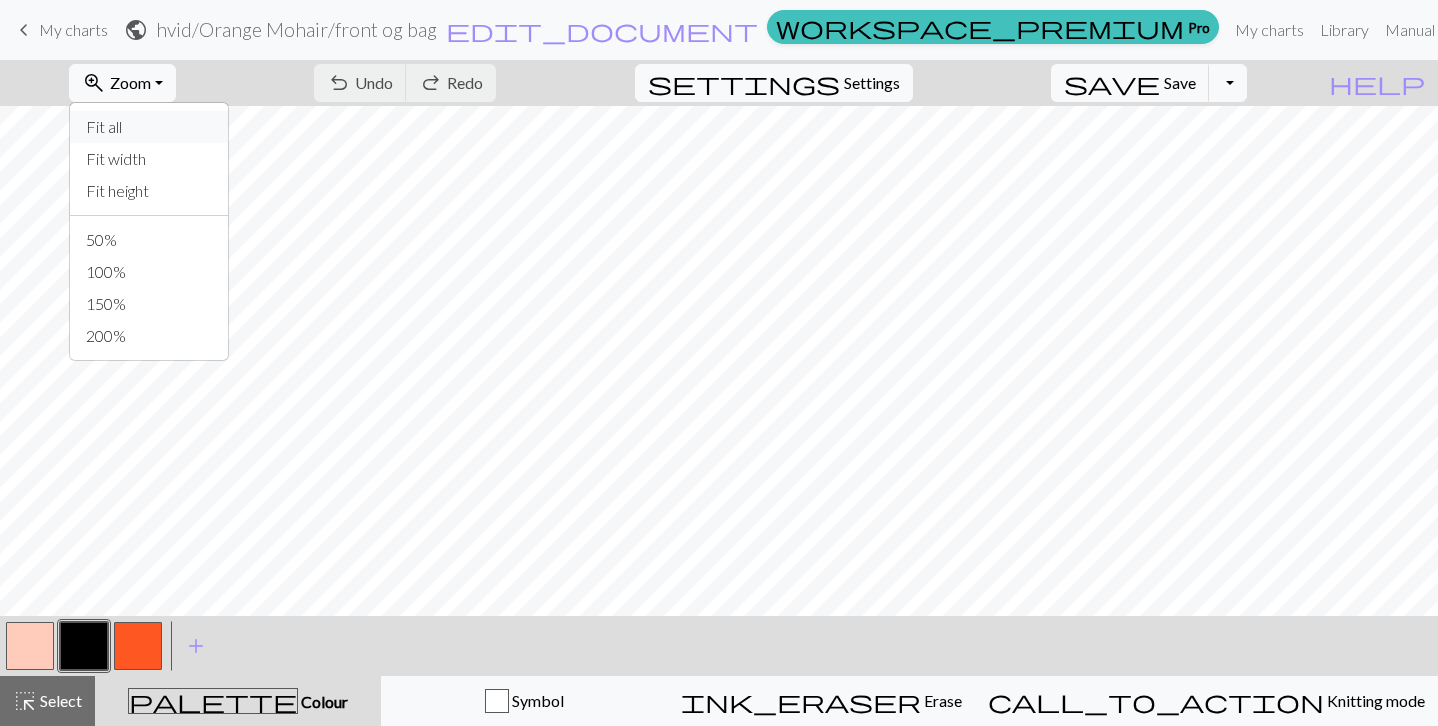 click on "Fit all" at bounding box center [149, 127] 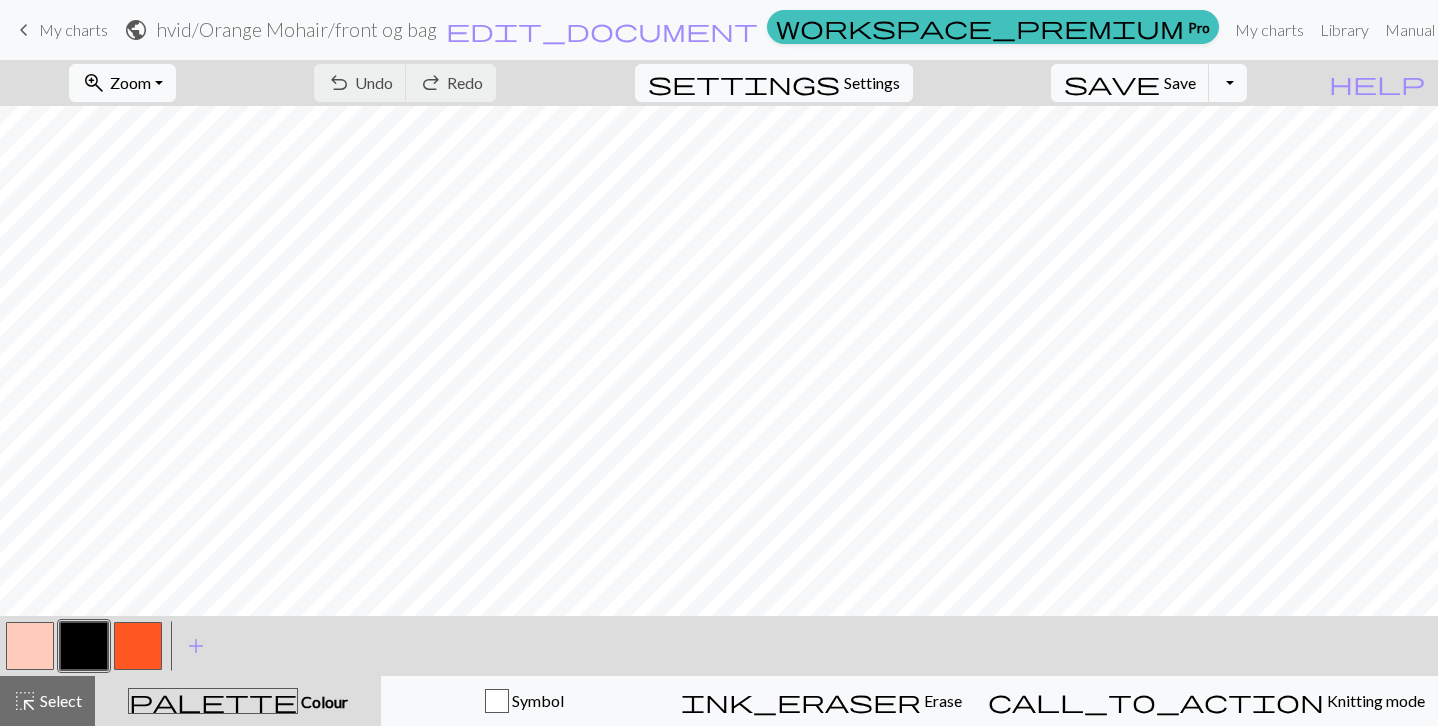 click at bounding box center [138, 646] 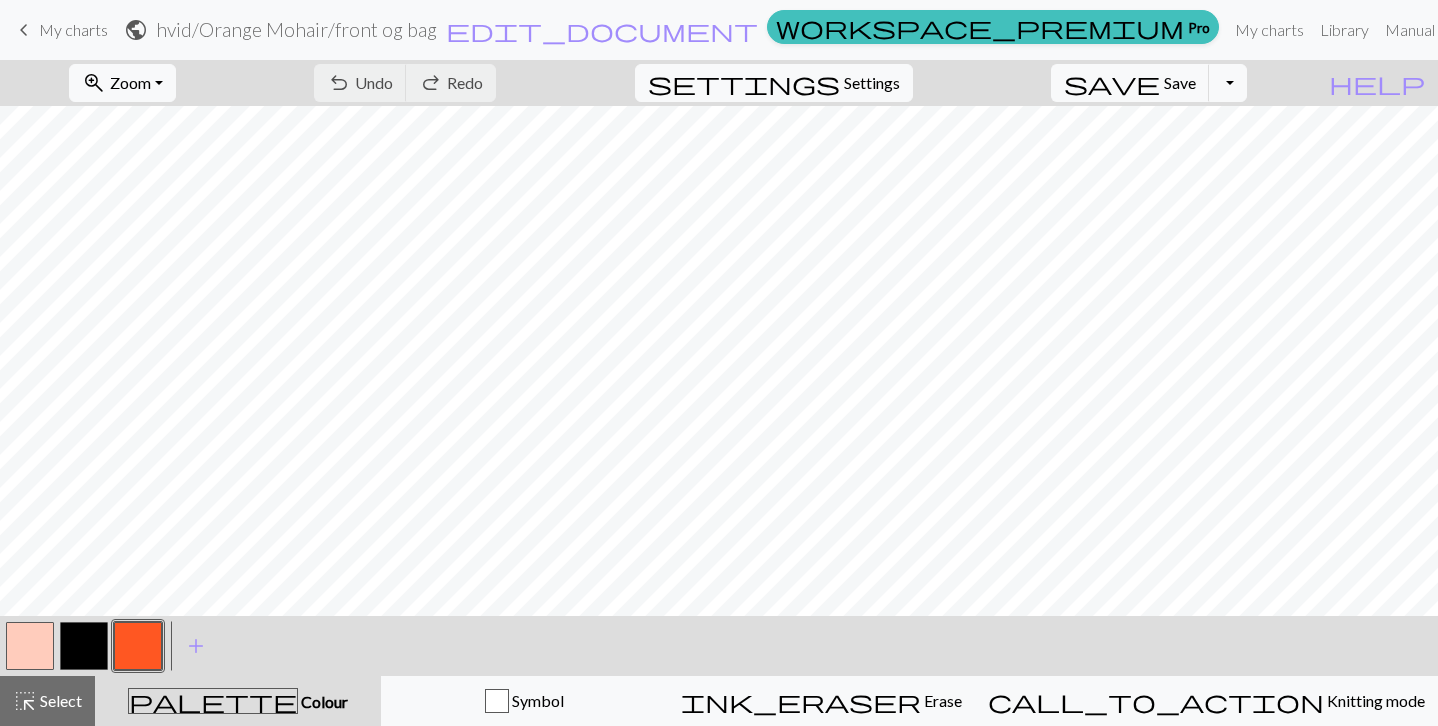 click at bounding box center [138, 646] 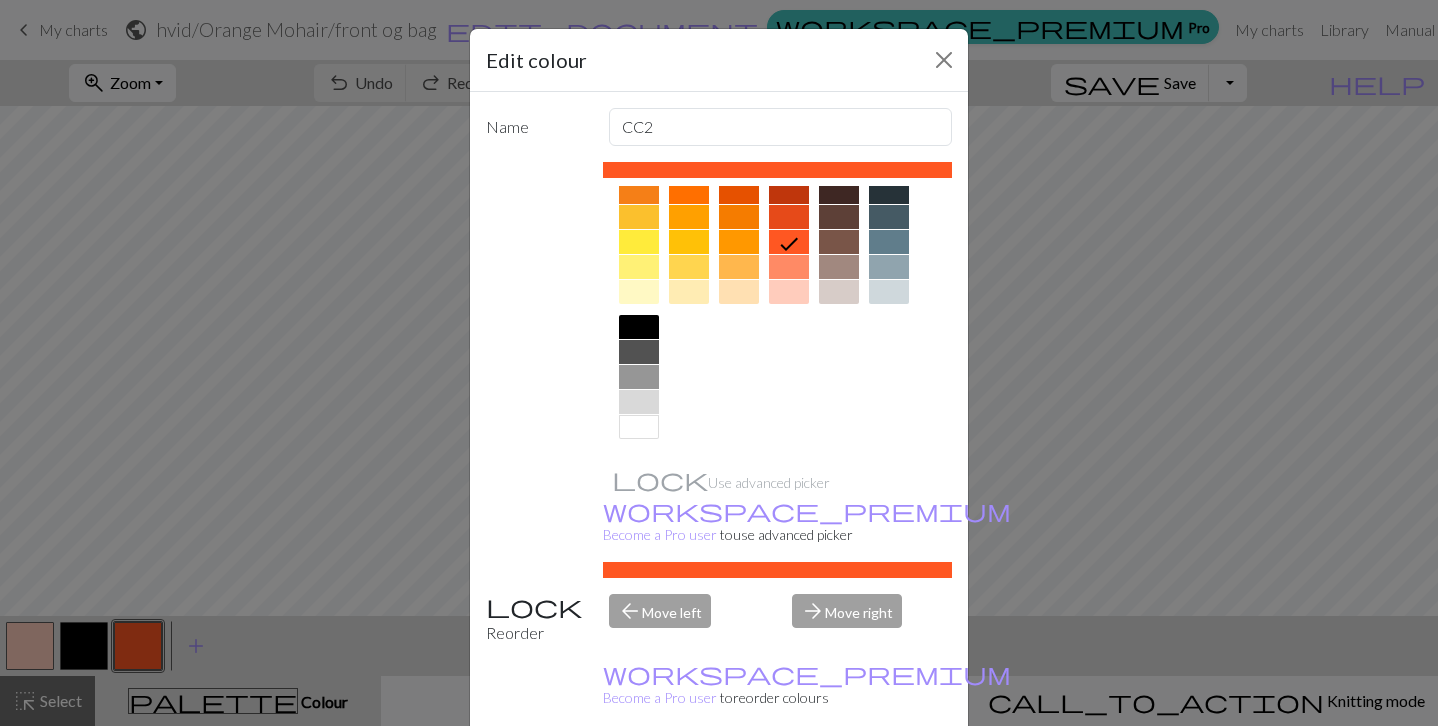 scroll, scrollTop: 292, scrollLeft: 0, axis: vertical 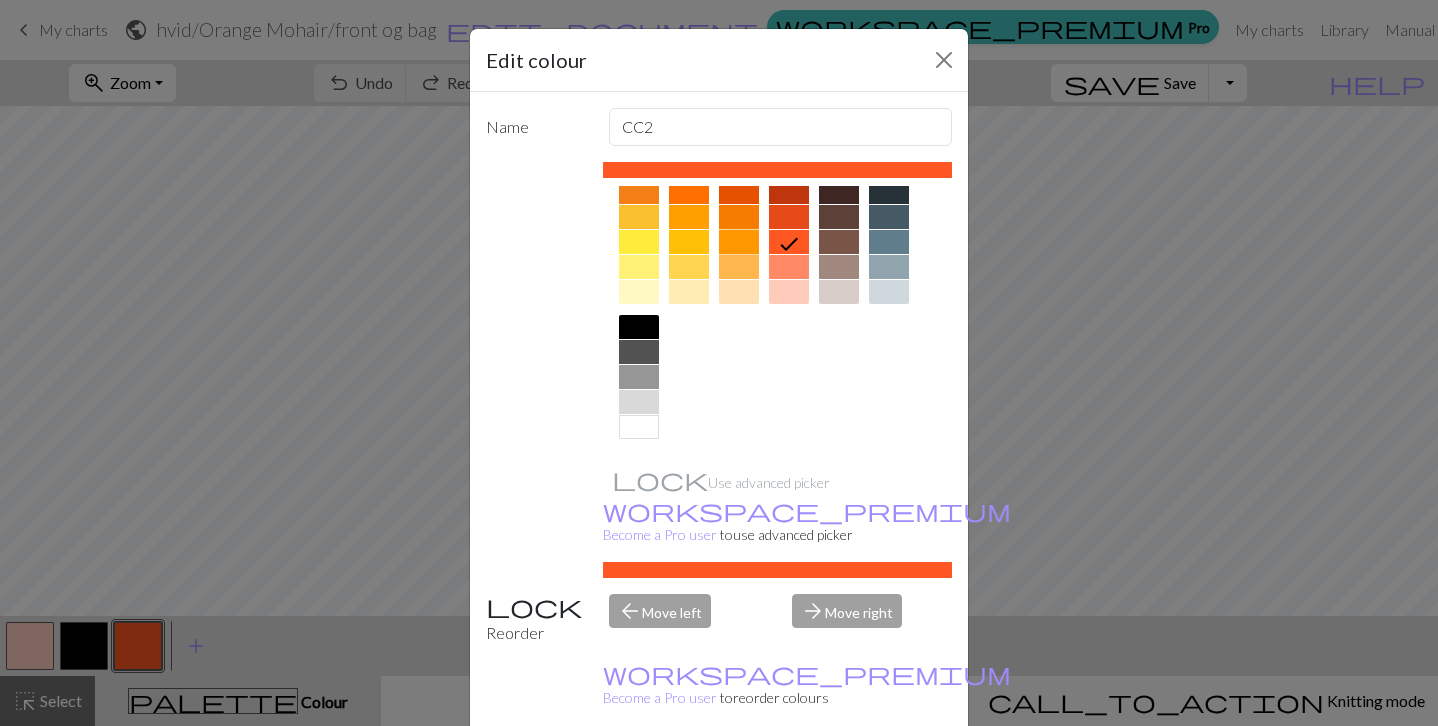 click at bounding box center (739, 242) 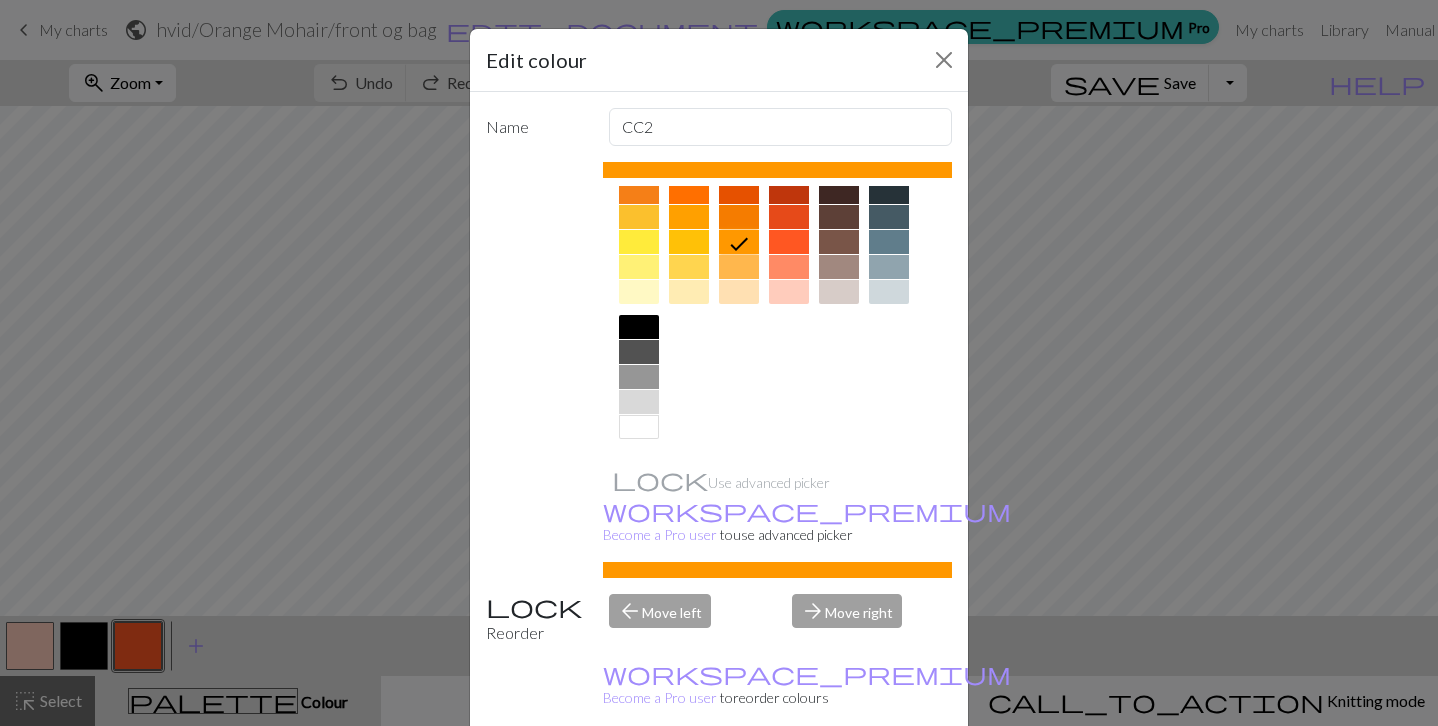 click at bounding box center (739, 217) 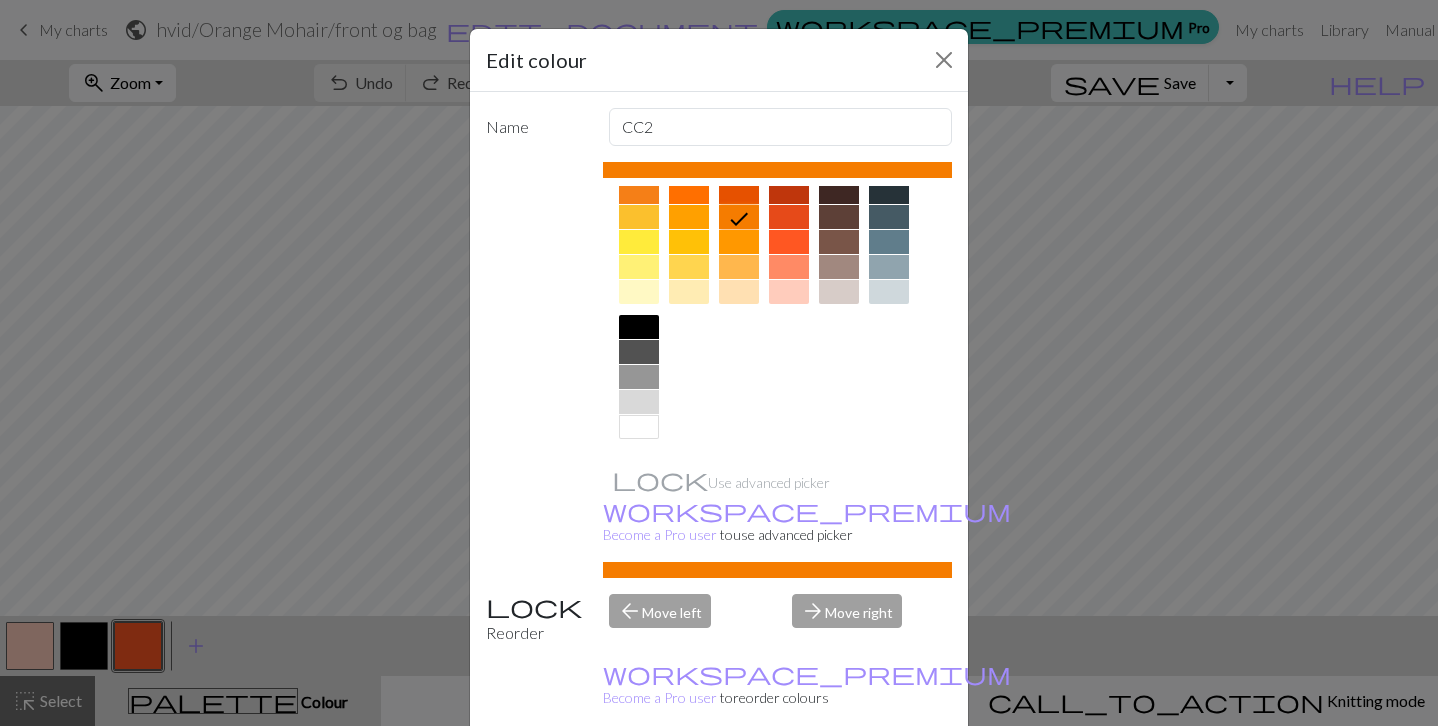 click on "Done" at bounding box center (839, 777) 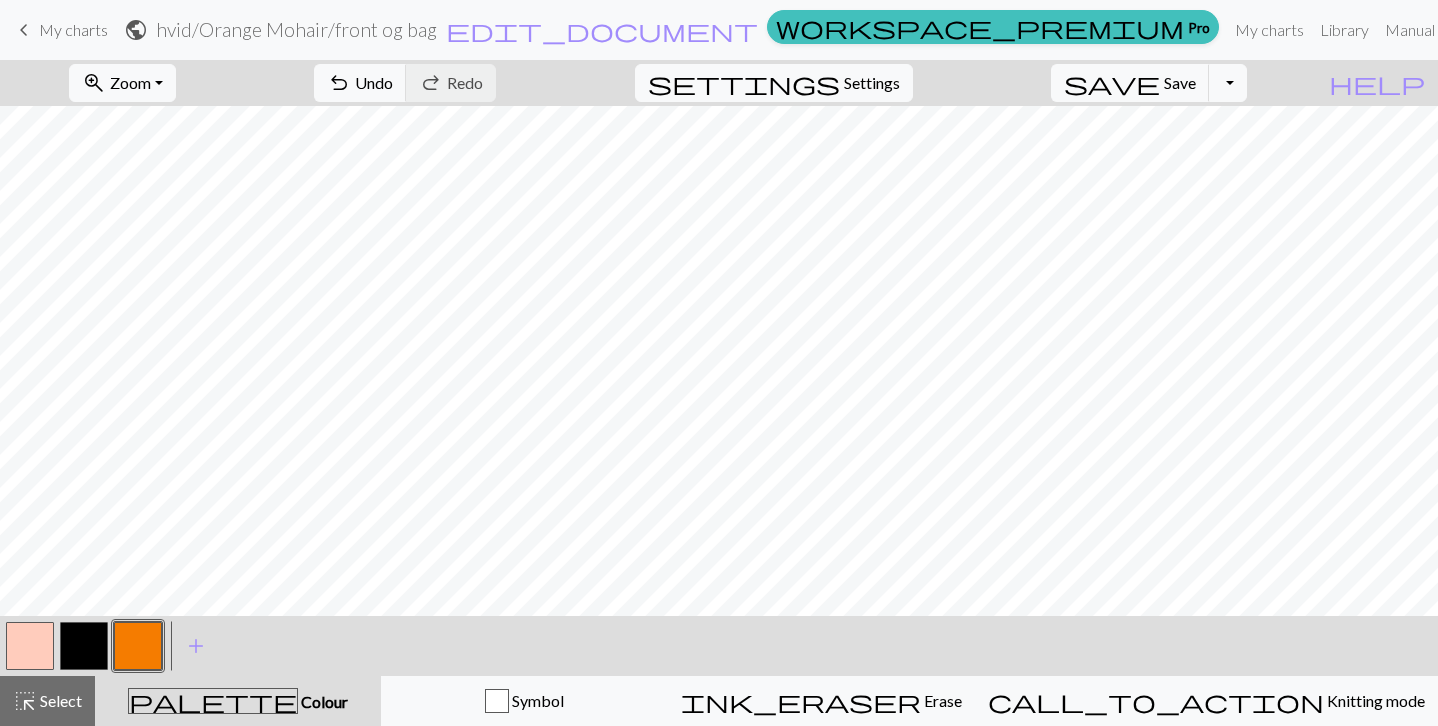 click at bounding box center [30, 646] 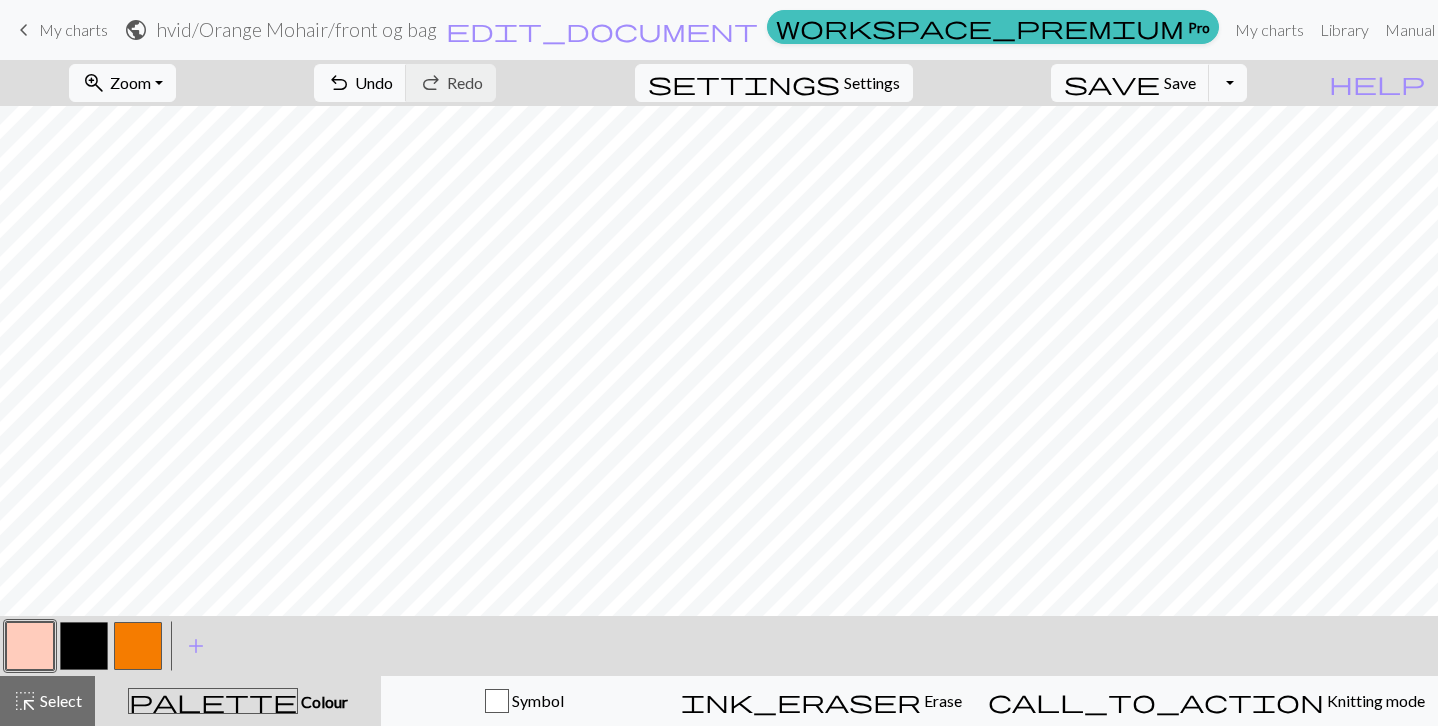 click at bounding box center (30, 646) 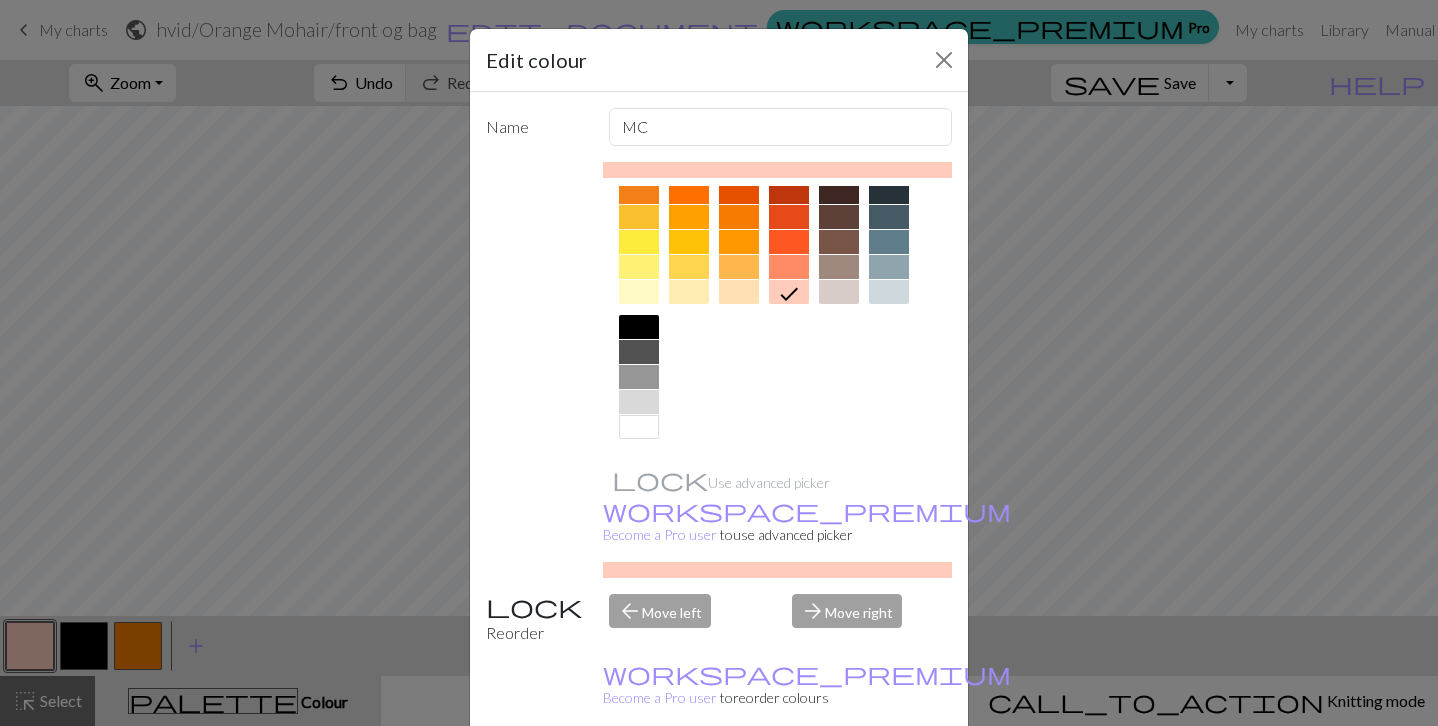 scroll, scrollTop: 292, scrollLeft: 0, axis: vertical 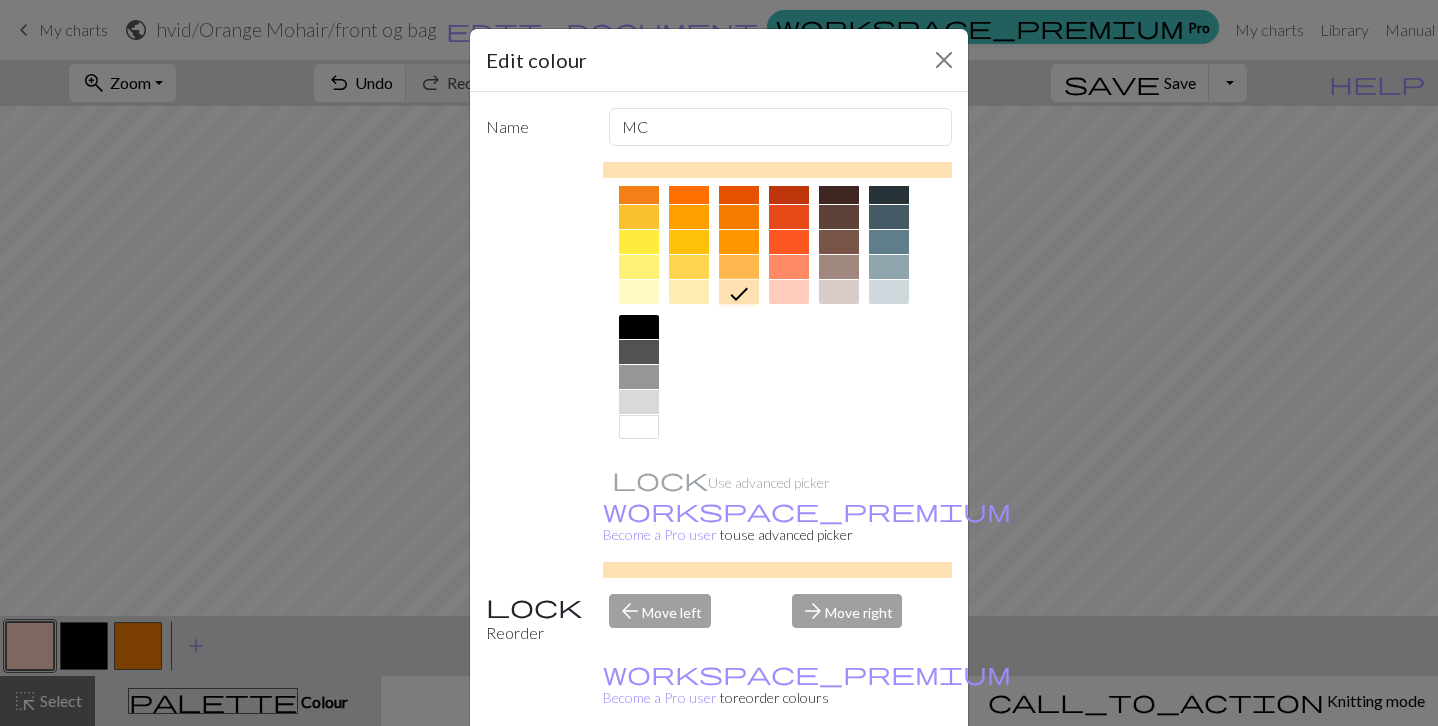 click on "Done" at bounding box center (839, 777) 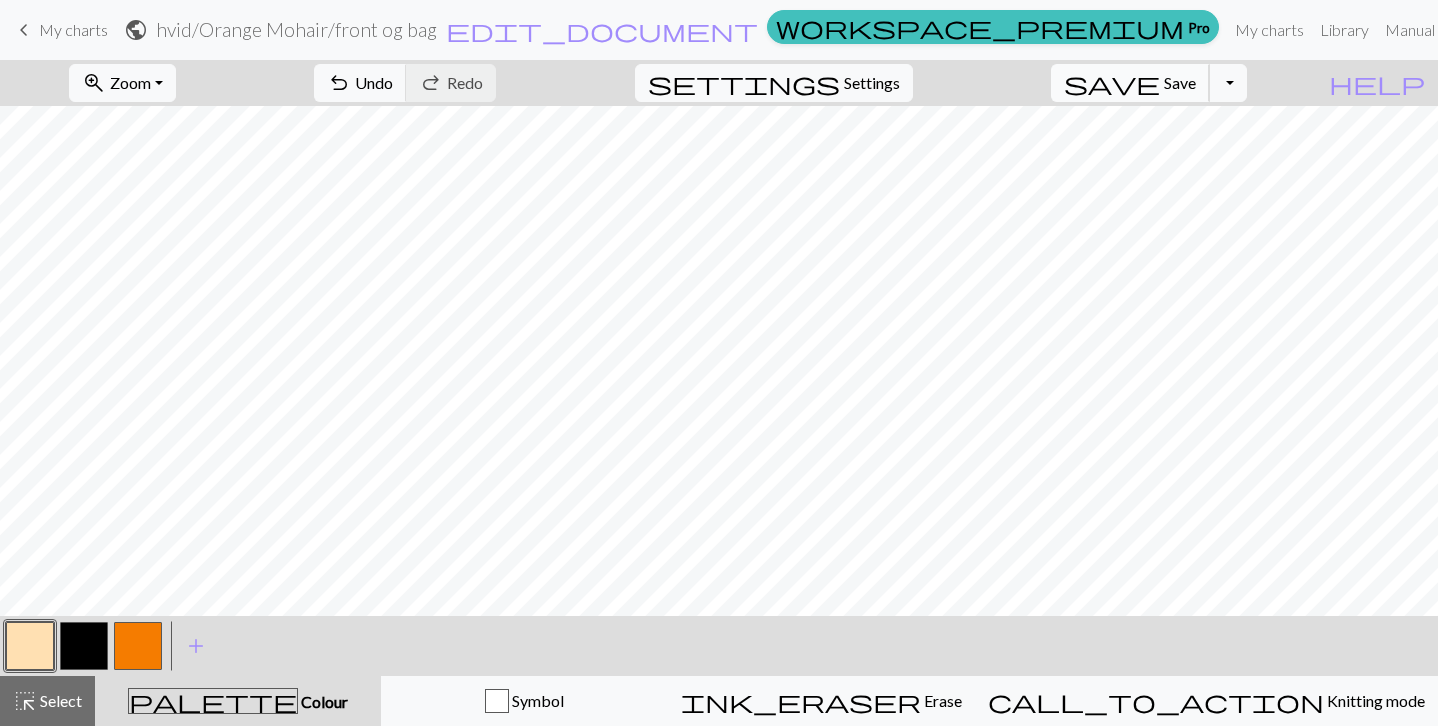click on "Save" at bounding box center [1180, 82] 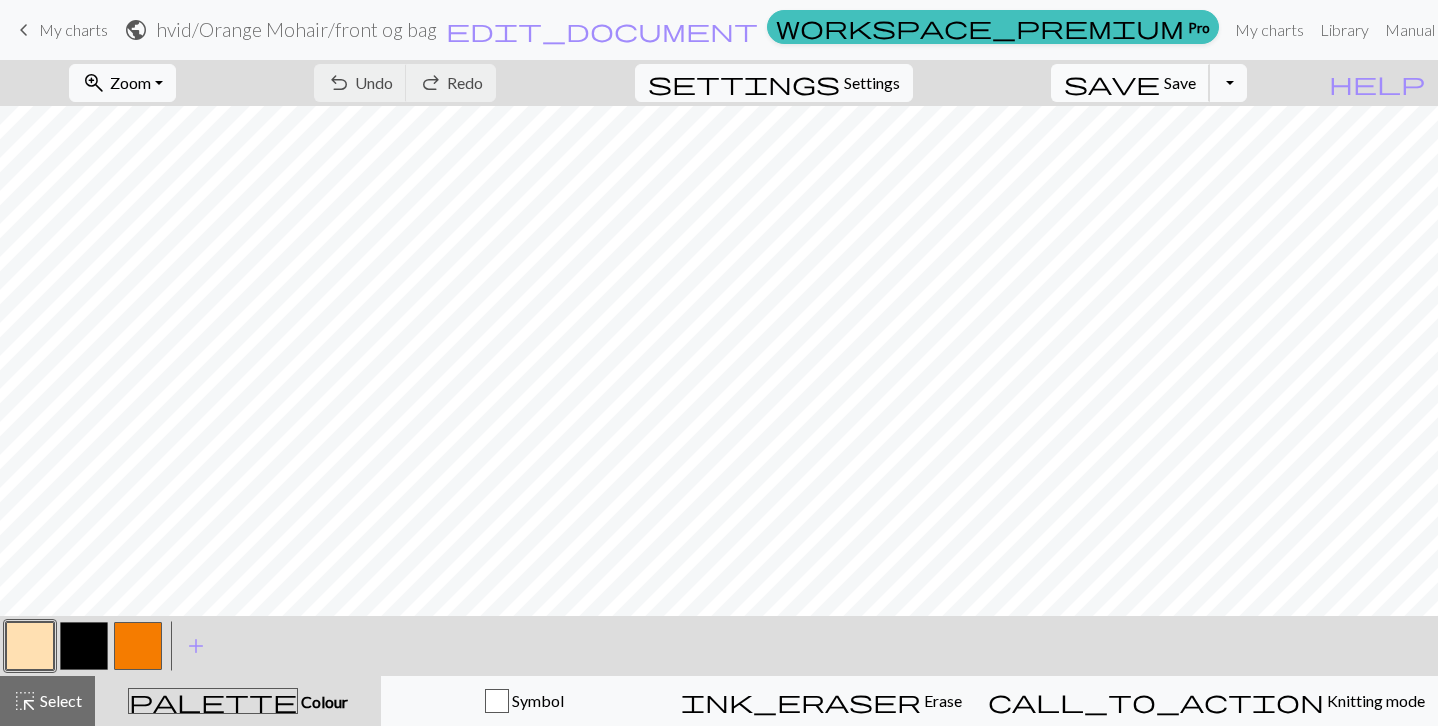 click on "save" at bounding box center (1112, 83) 